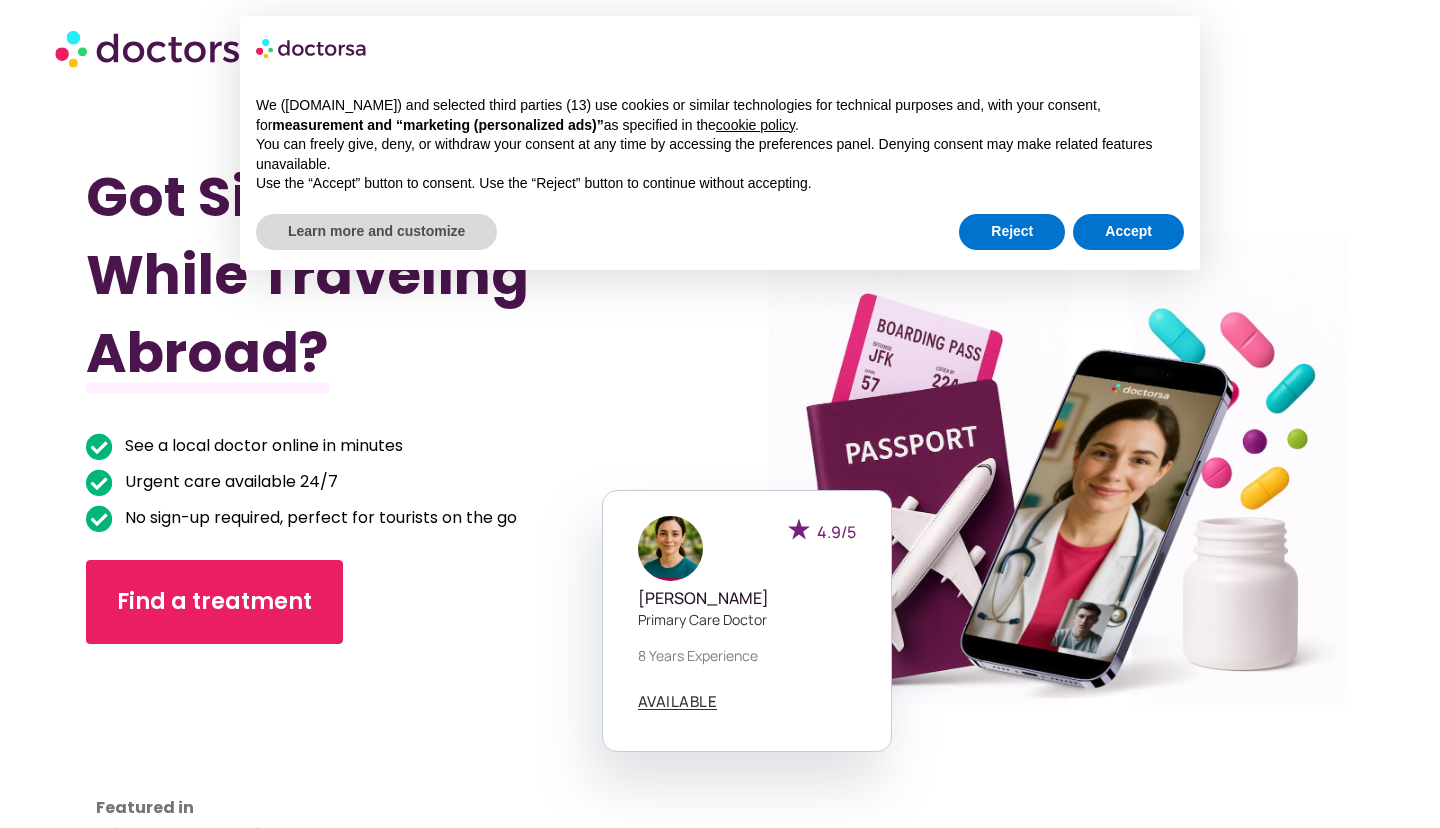 scroll, scrollTop: 0, scrollLeft: 0, axis: both 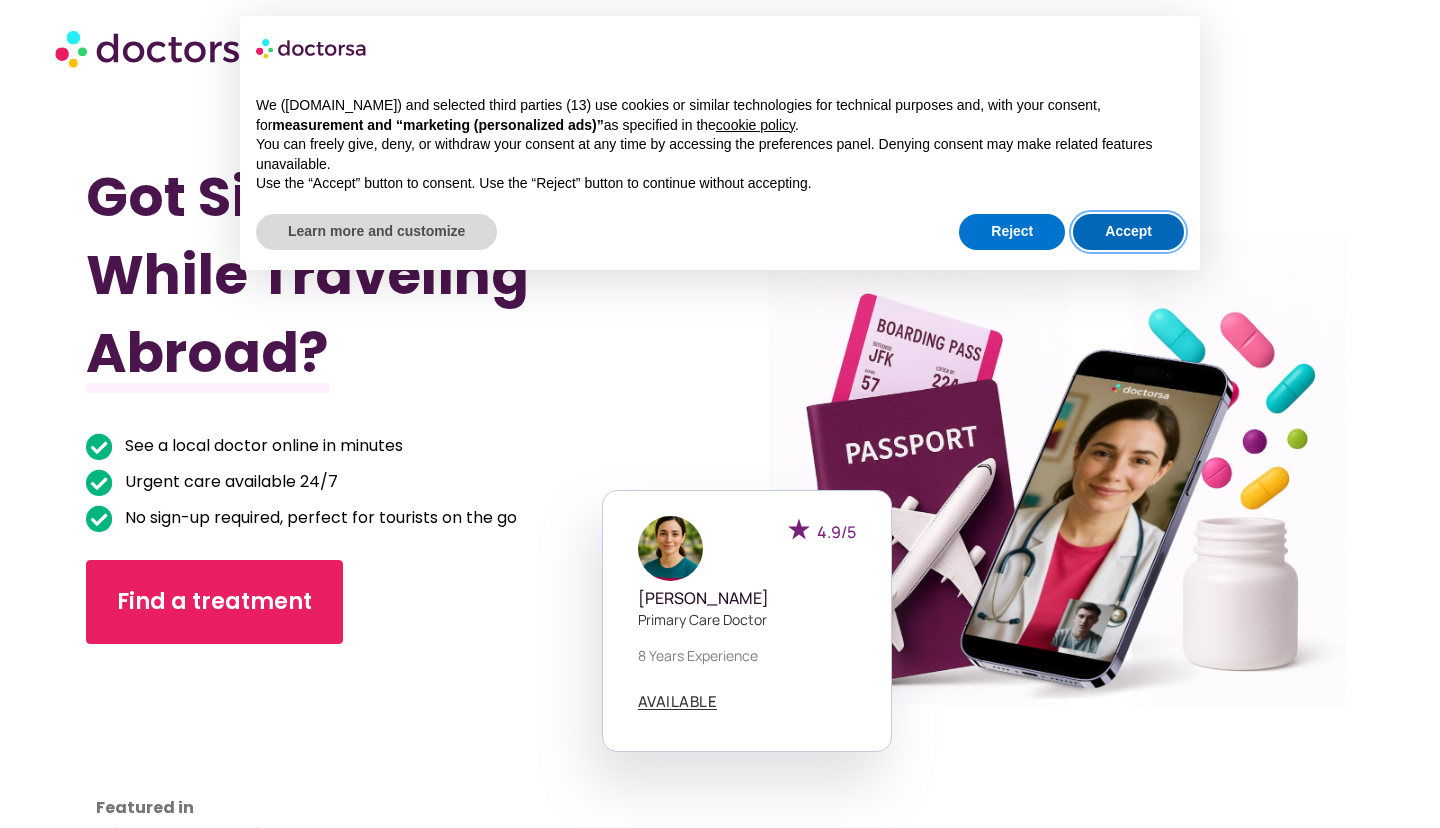 click on "Accept" at bounding box center [1128, 232] 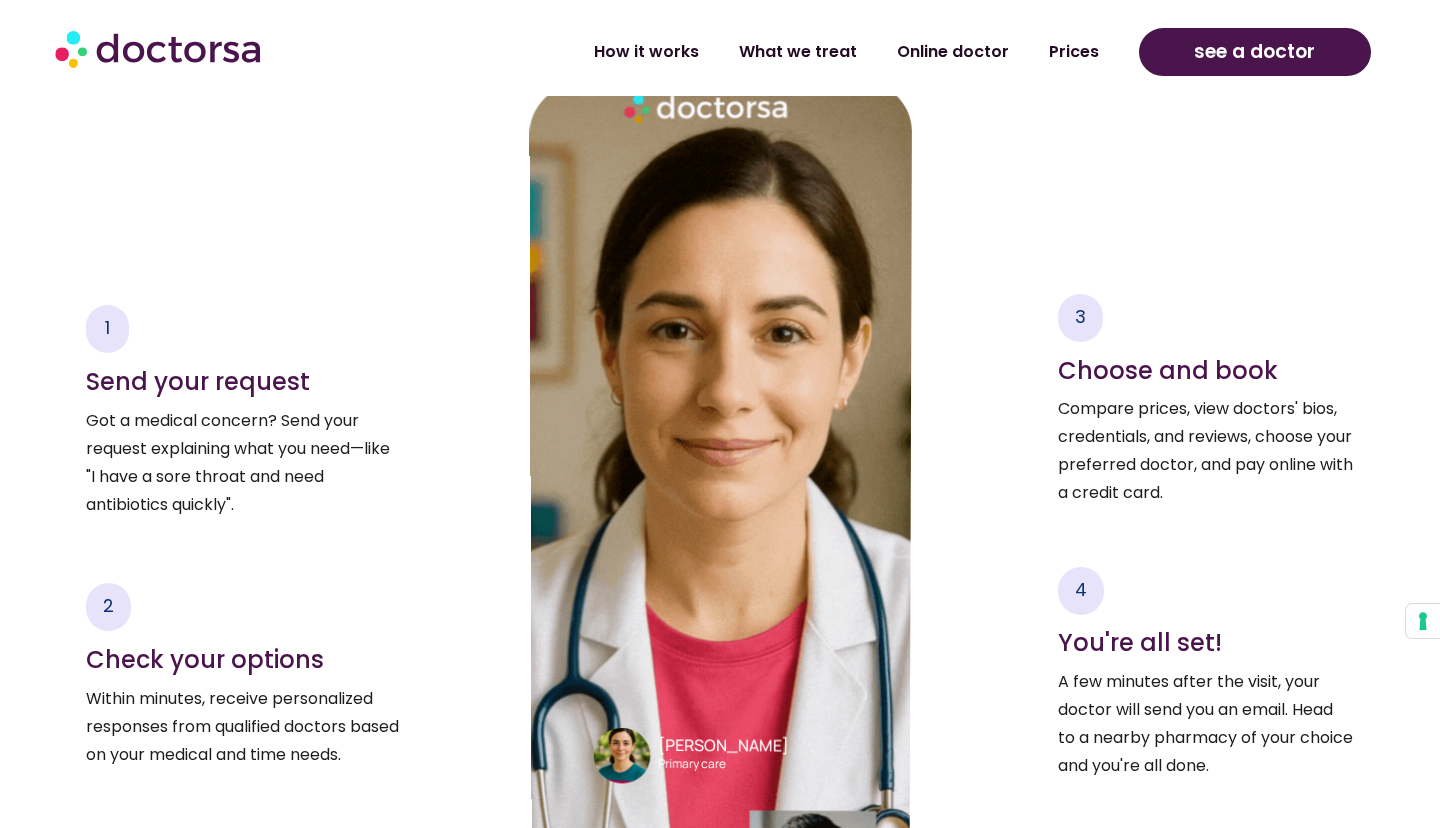 scroll, scrollTop: 3170, scrollLeft: 0, axis: vertical 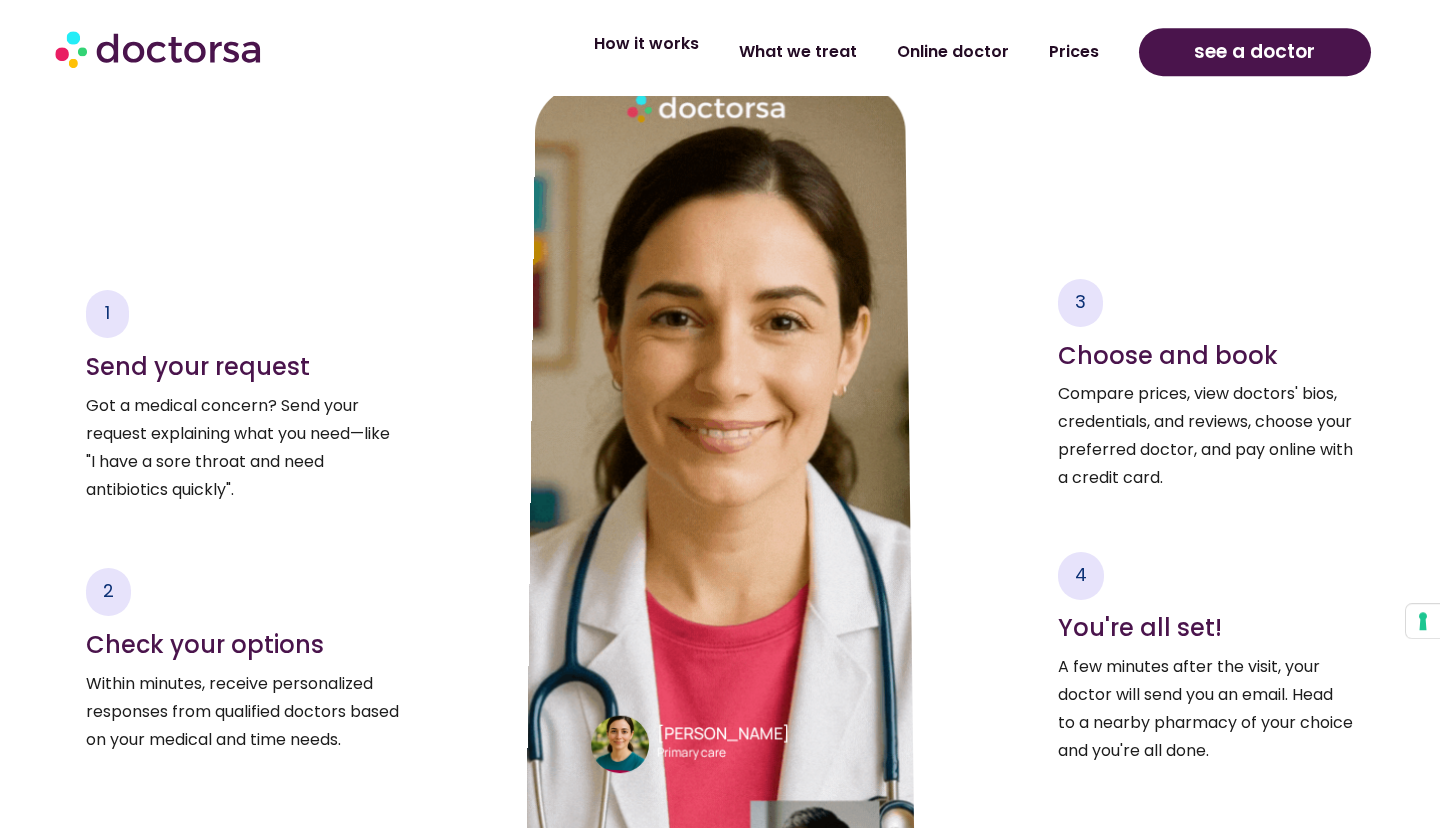 click on "How it works" 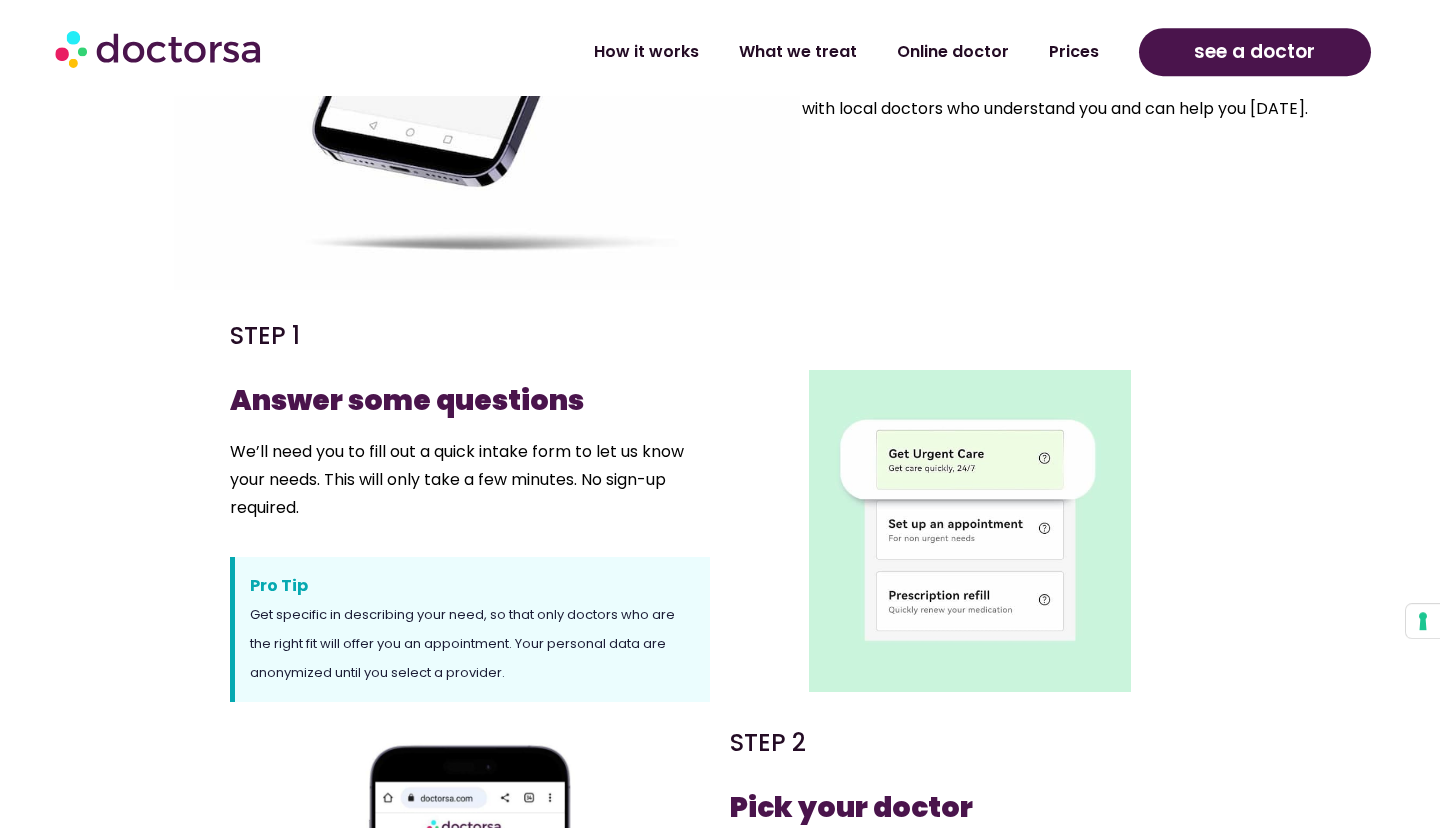 scroll, scrollTop: 425, scrollLeft: 0, axis: vertical 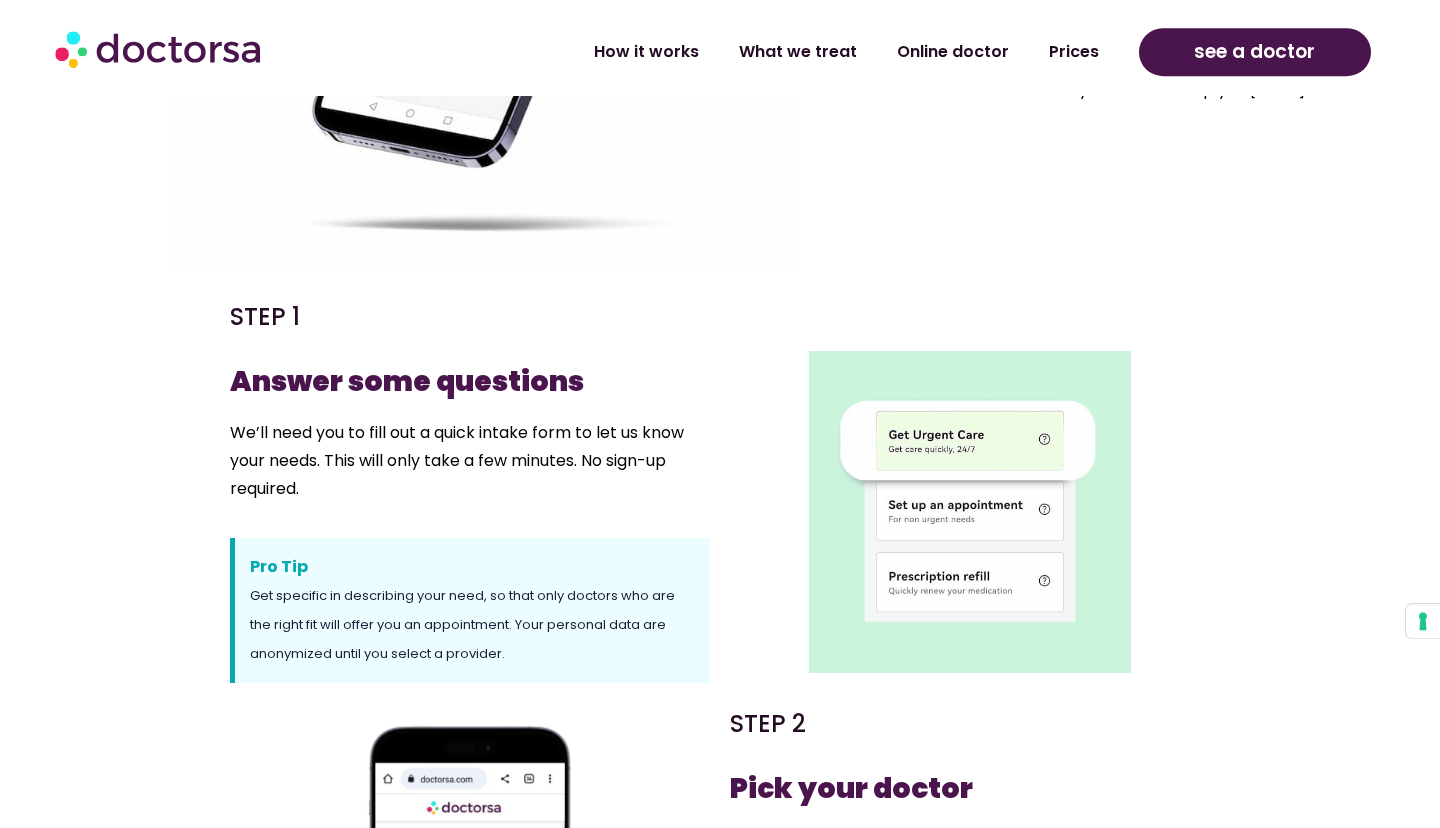 click at bounding box center [970, 512] 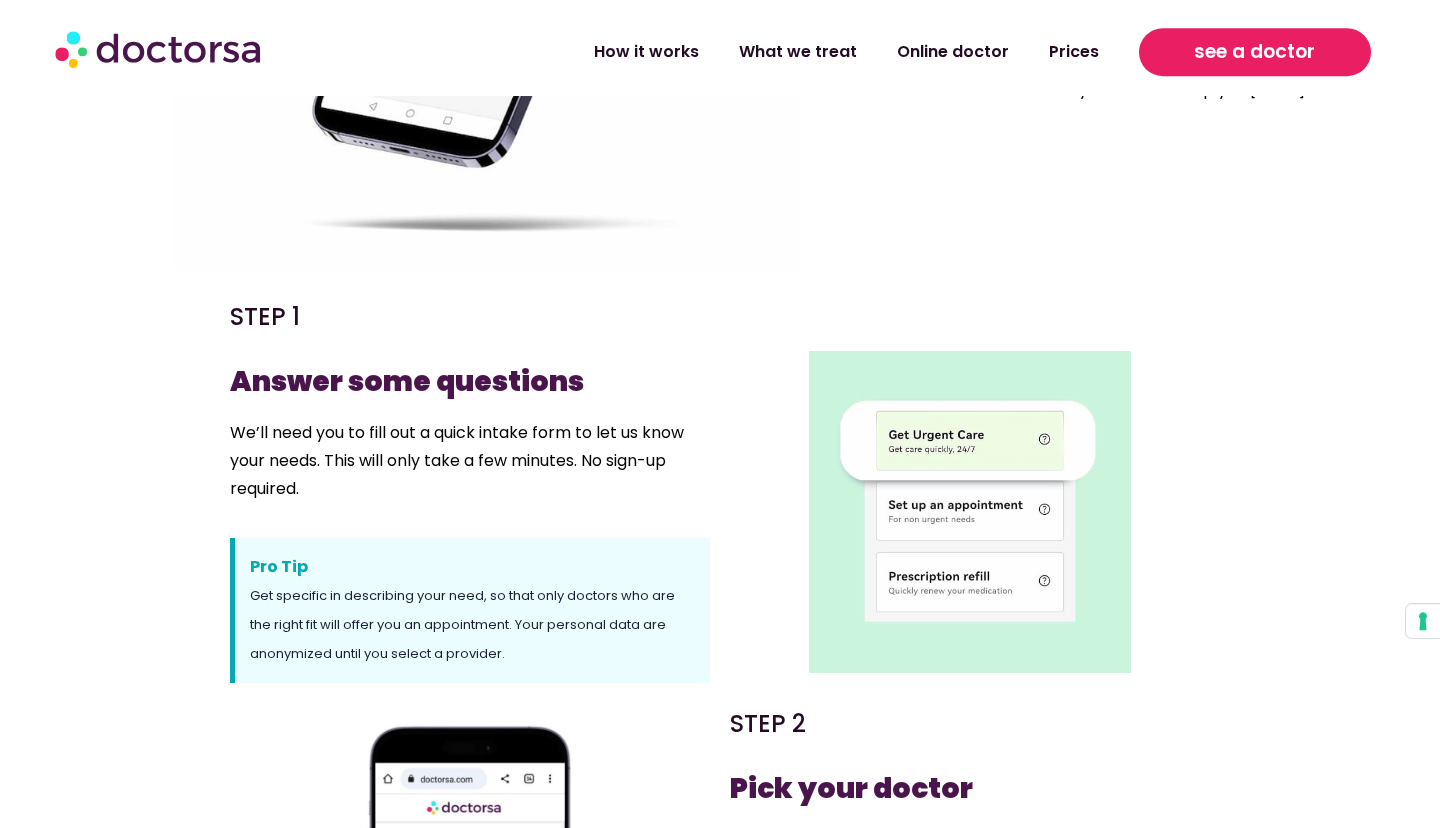 click on "see a doctor" at bounding box center [1254, 52] 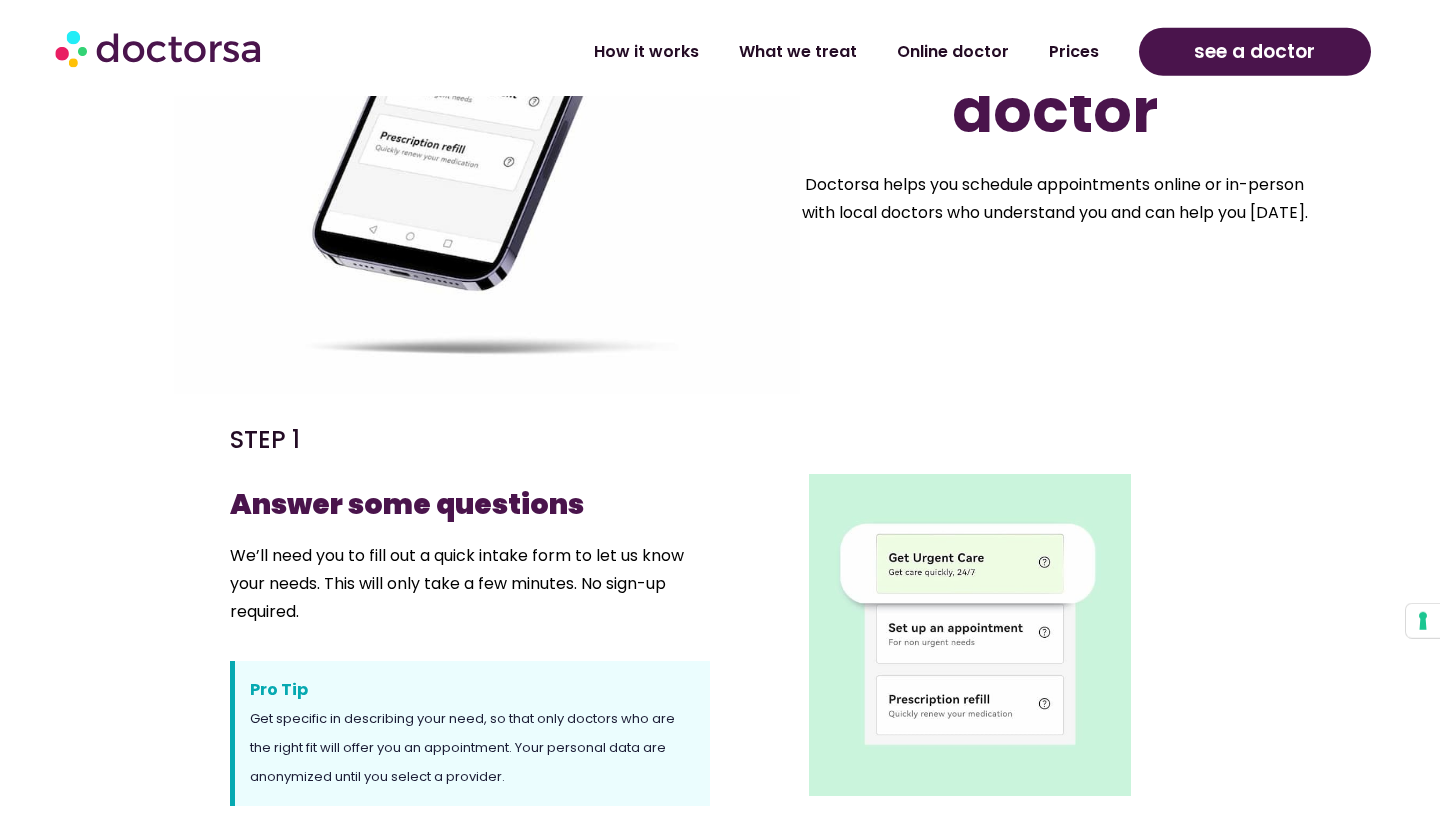 scroll, scrollTop: 0, scrollLeft: 0, axis: both 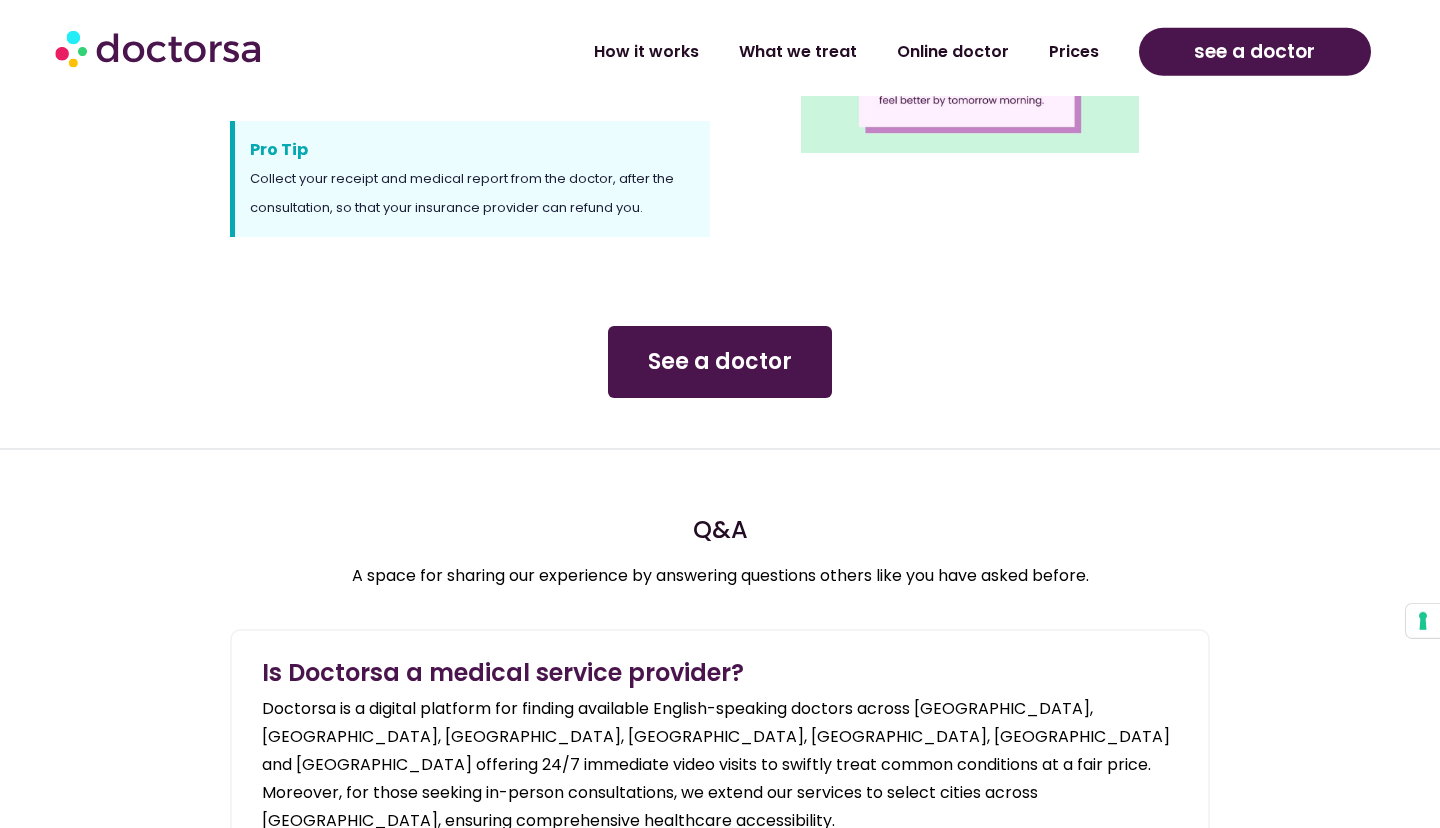 click on "See a doctor" at bounding box center (720, 362) 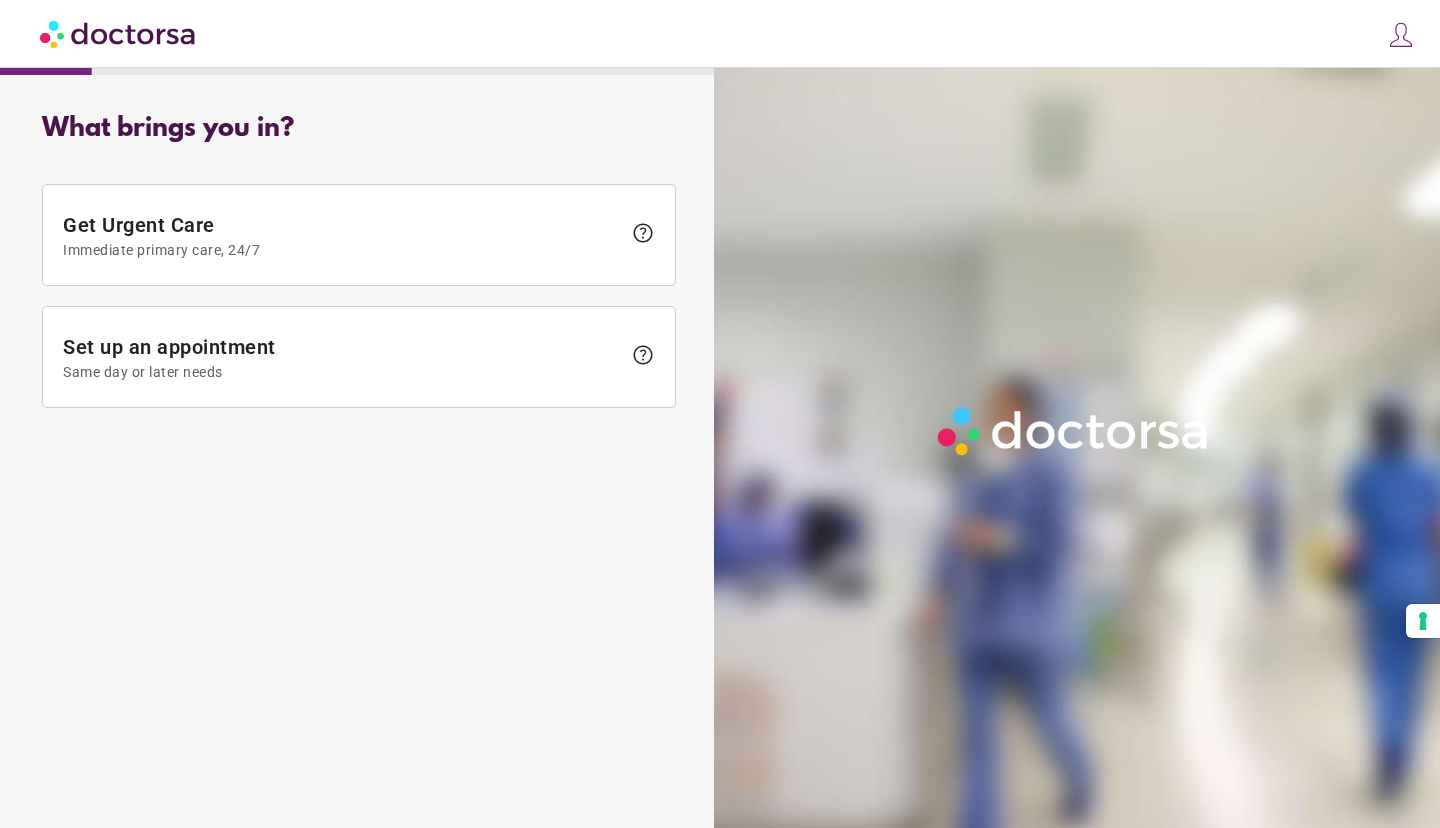 scroll, scrollTop: 0, scrollLeft: 0, axis: both 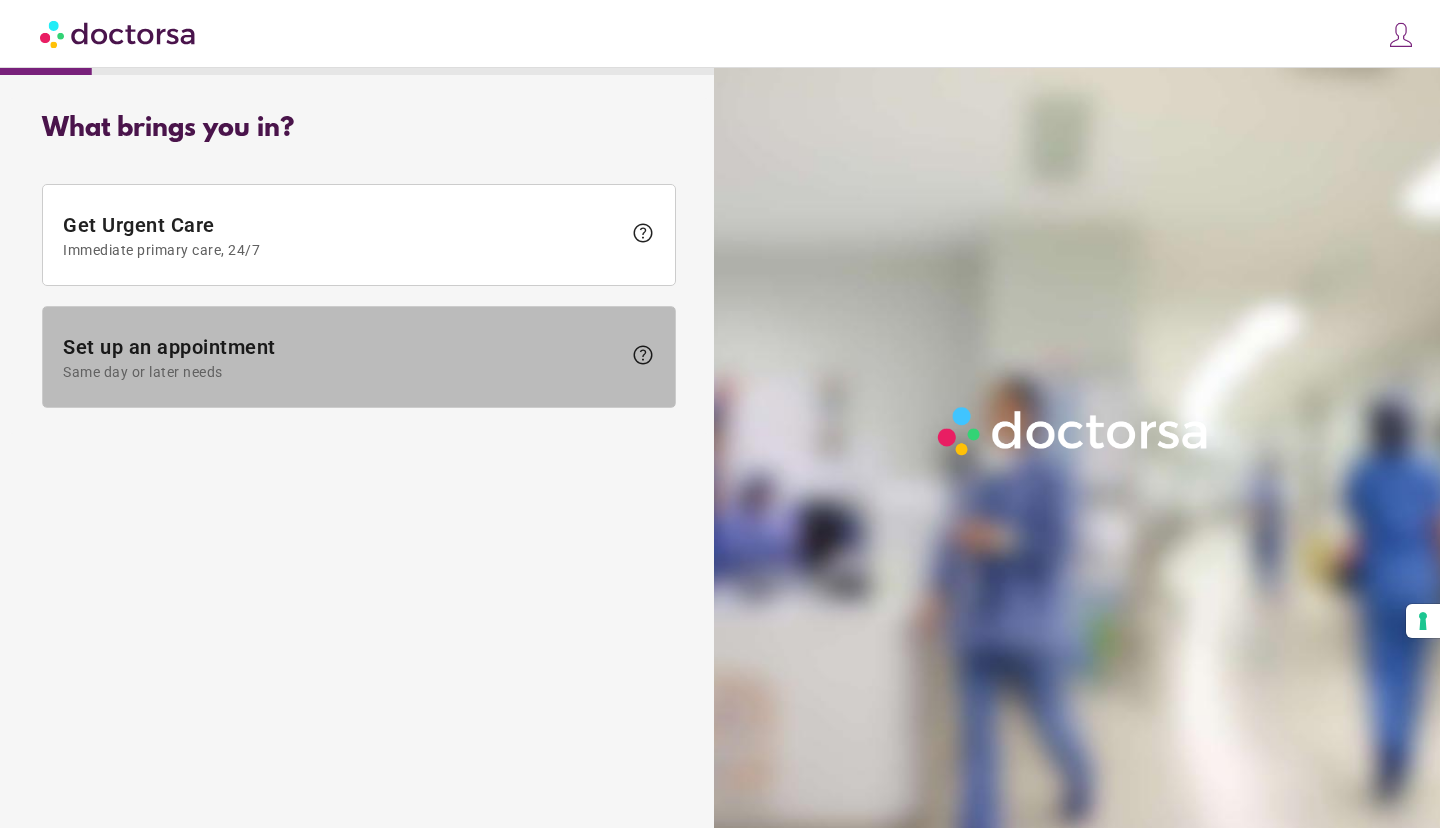 click on "Set up an appointment
Same day or later needs" at bounding box center [342, 357] 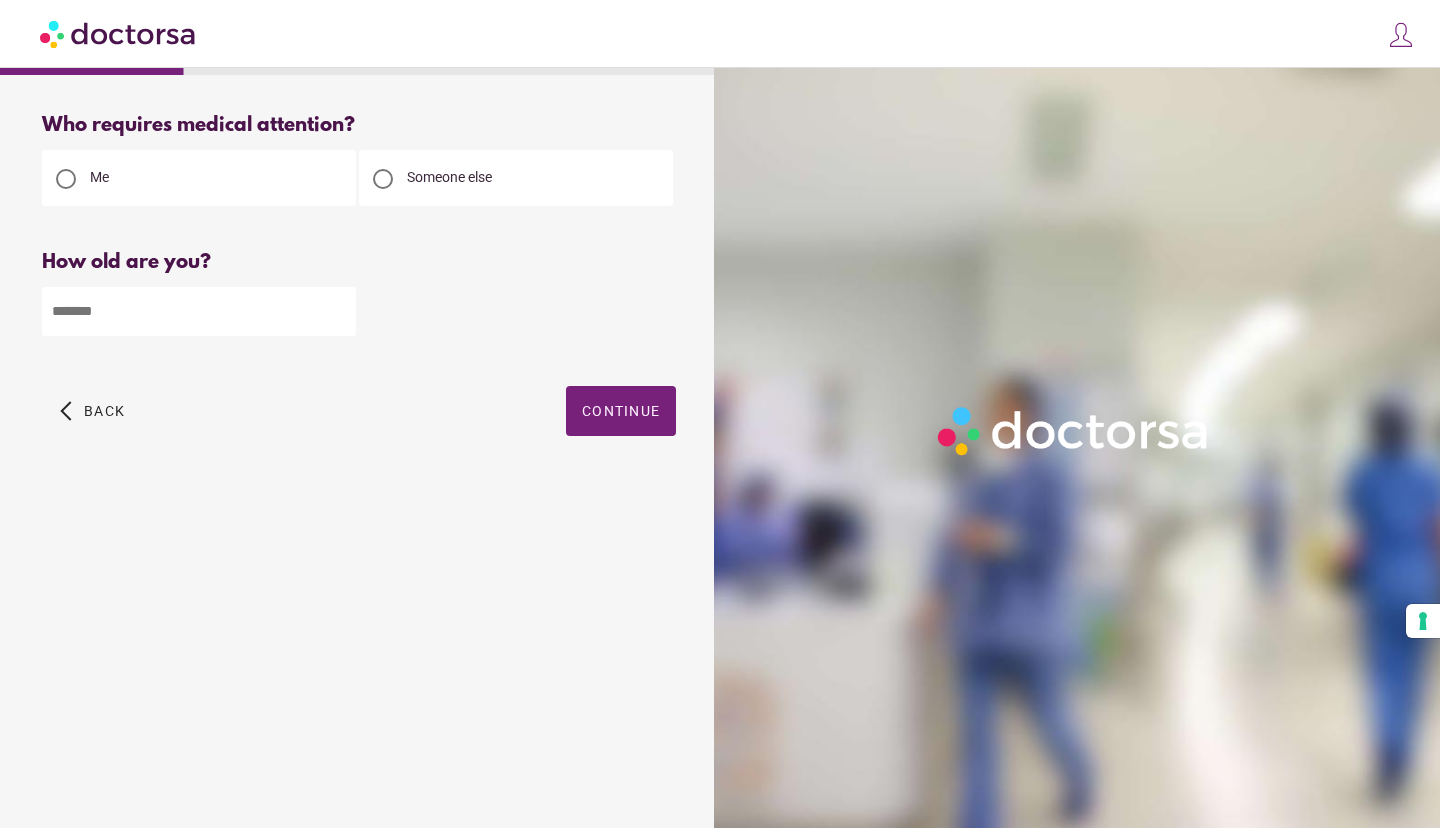 click at bounding box center (199, 311) 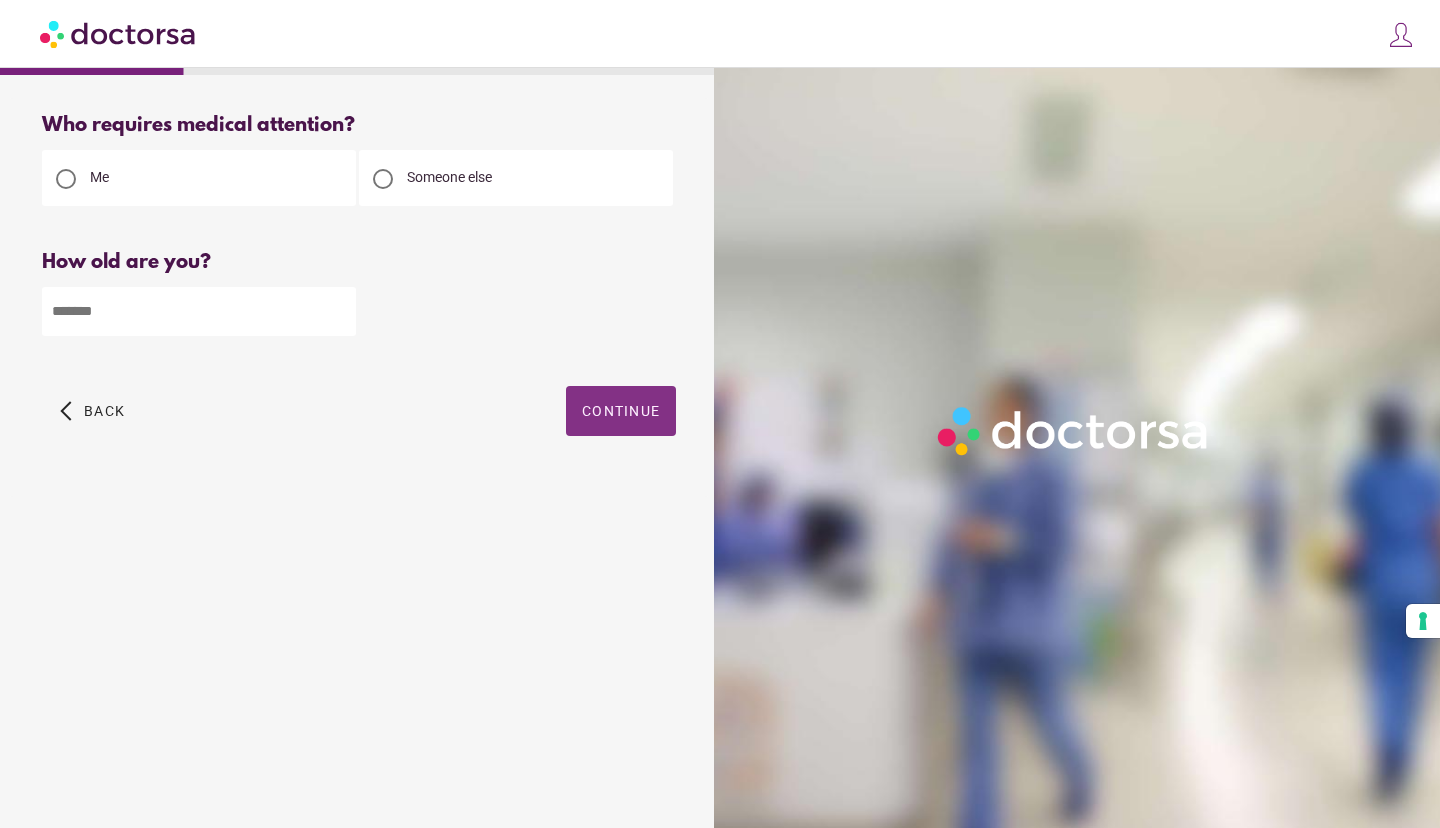 type on "**" 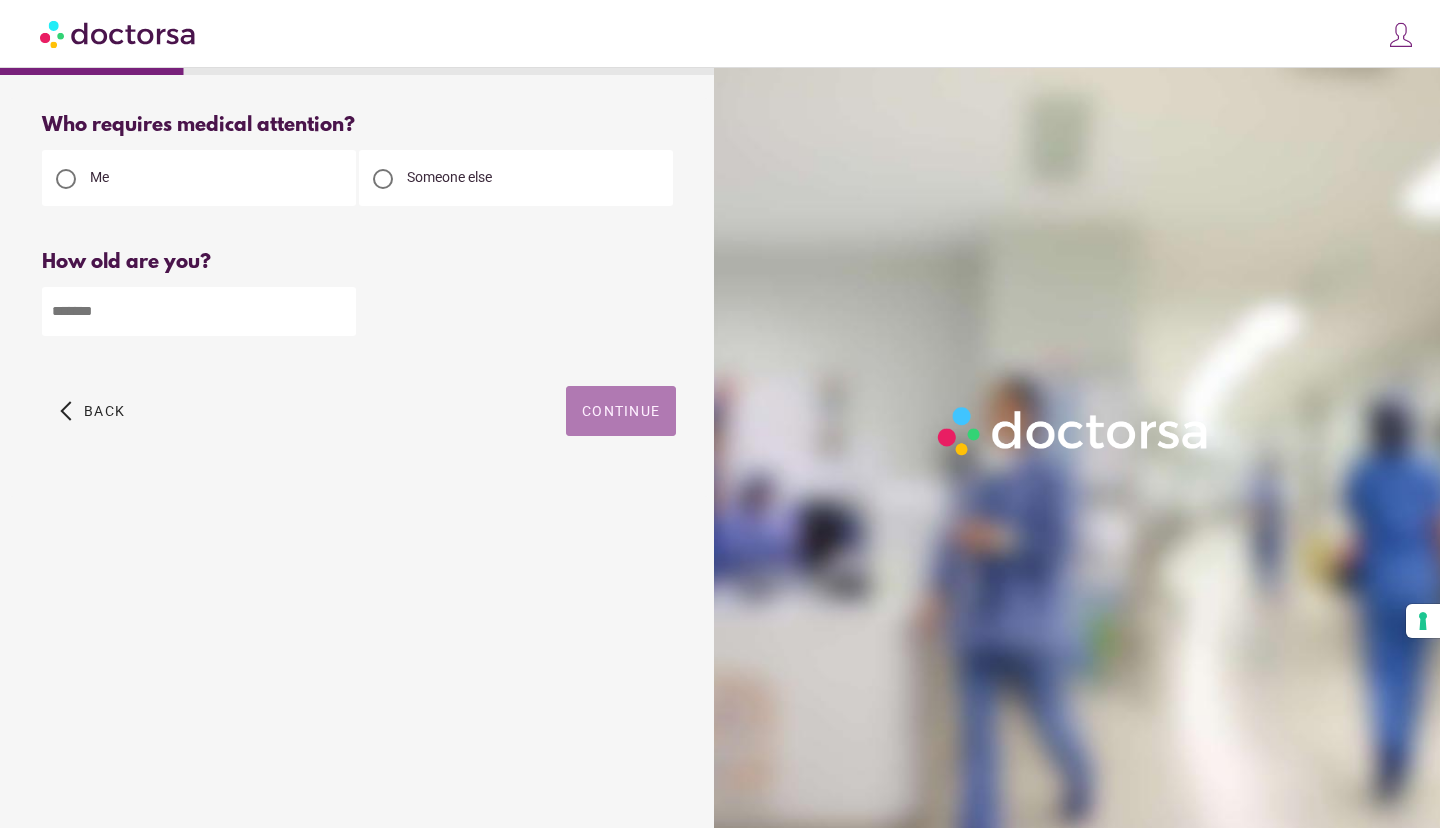 click on "Continue" at bounding box center [621, 411] 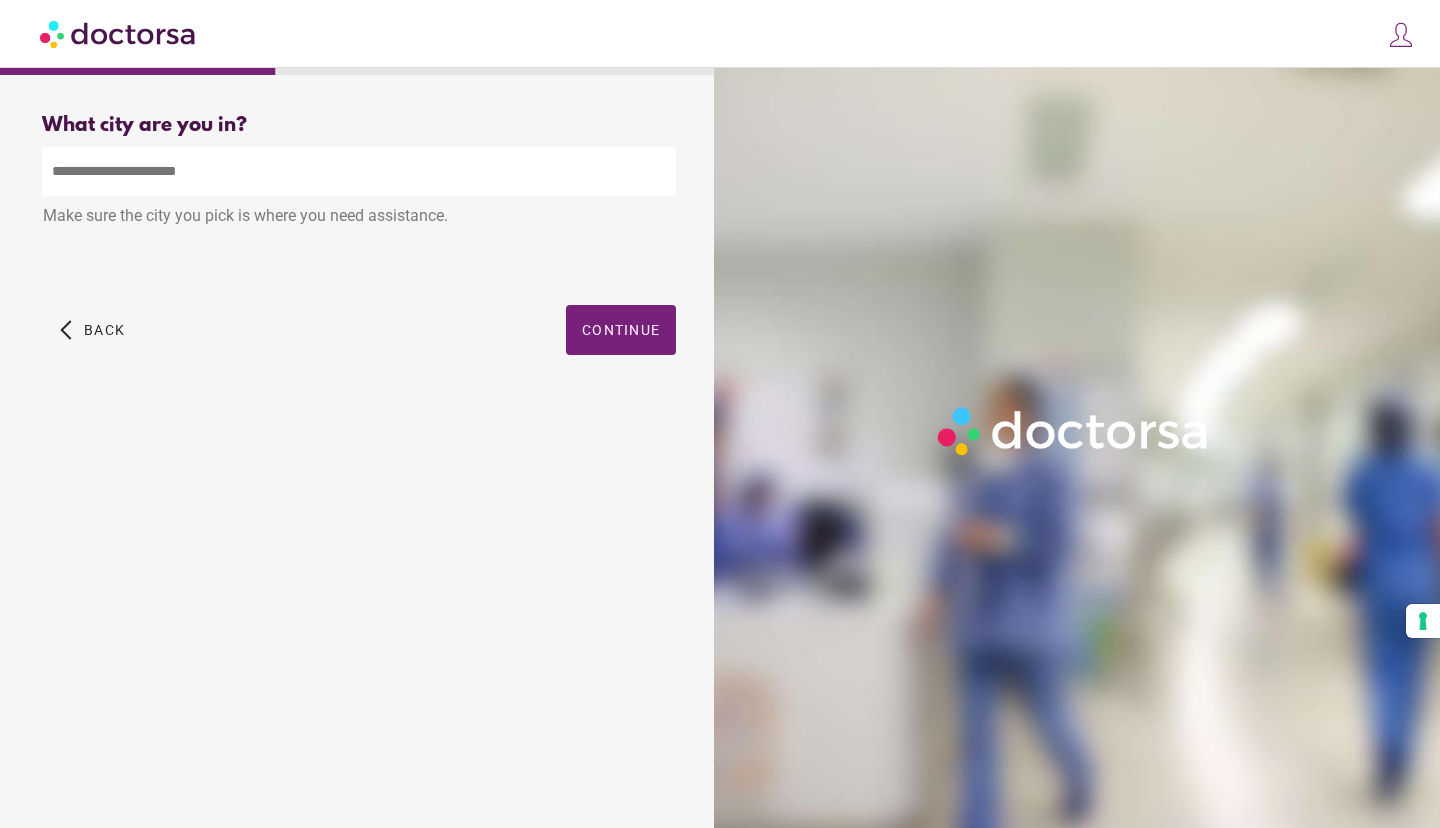 click at bounding box center [359, 171] 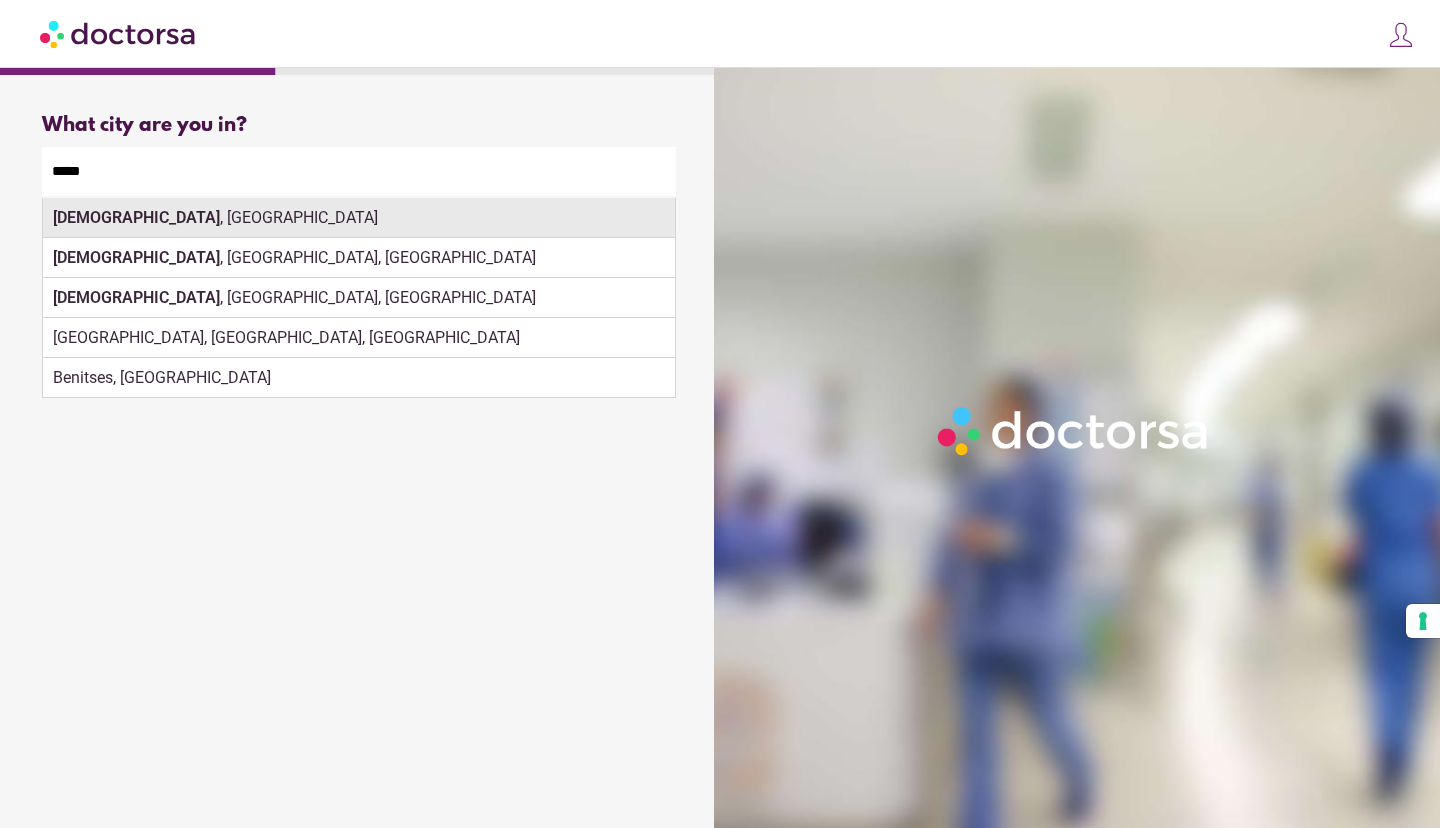 click on "Corfu , Greece" at bounding box center (359, 218) 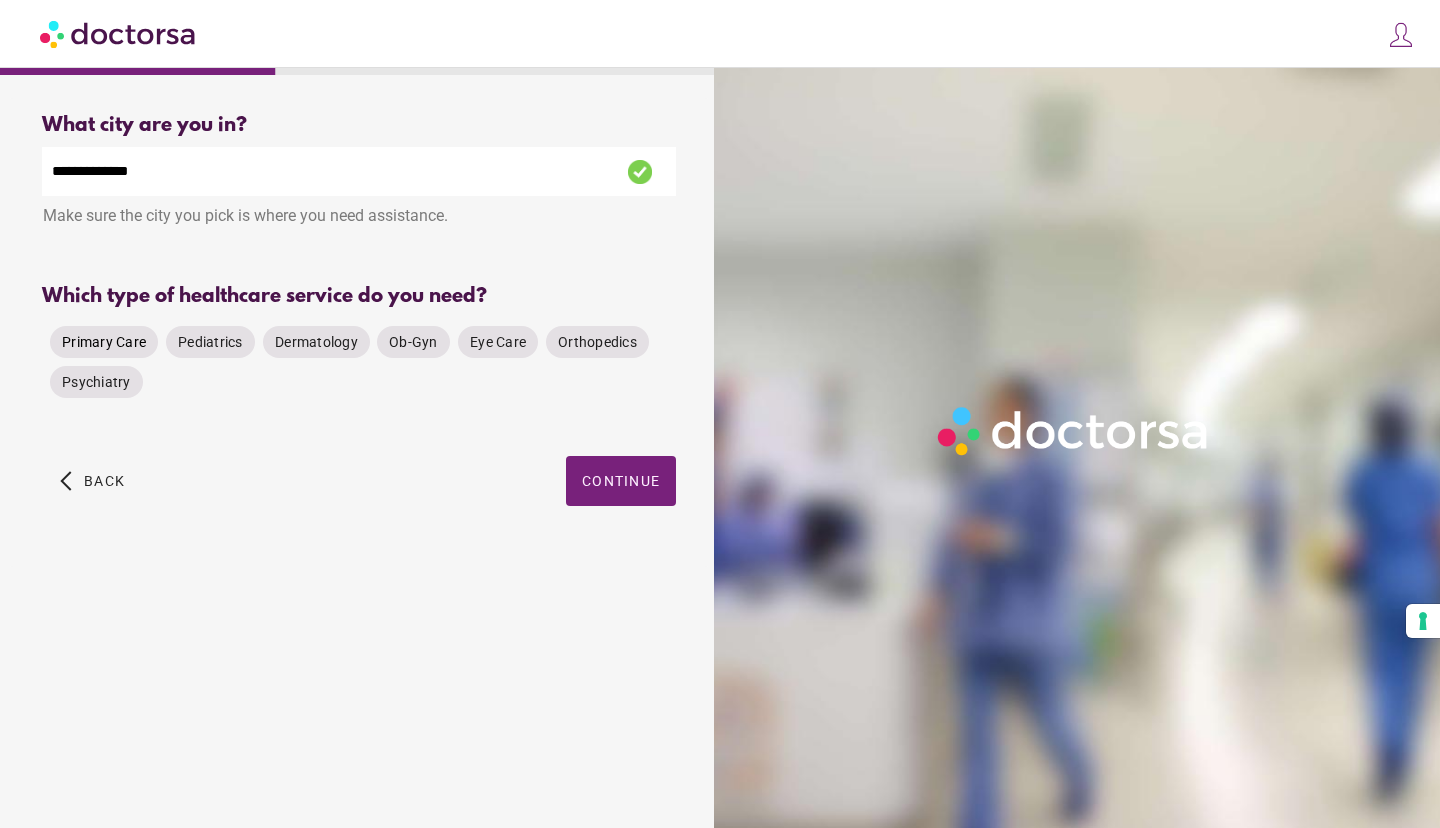 click on "Primary Care" at bounding box center (104, 342) 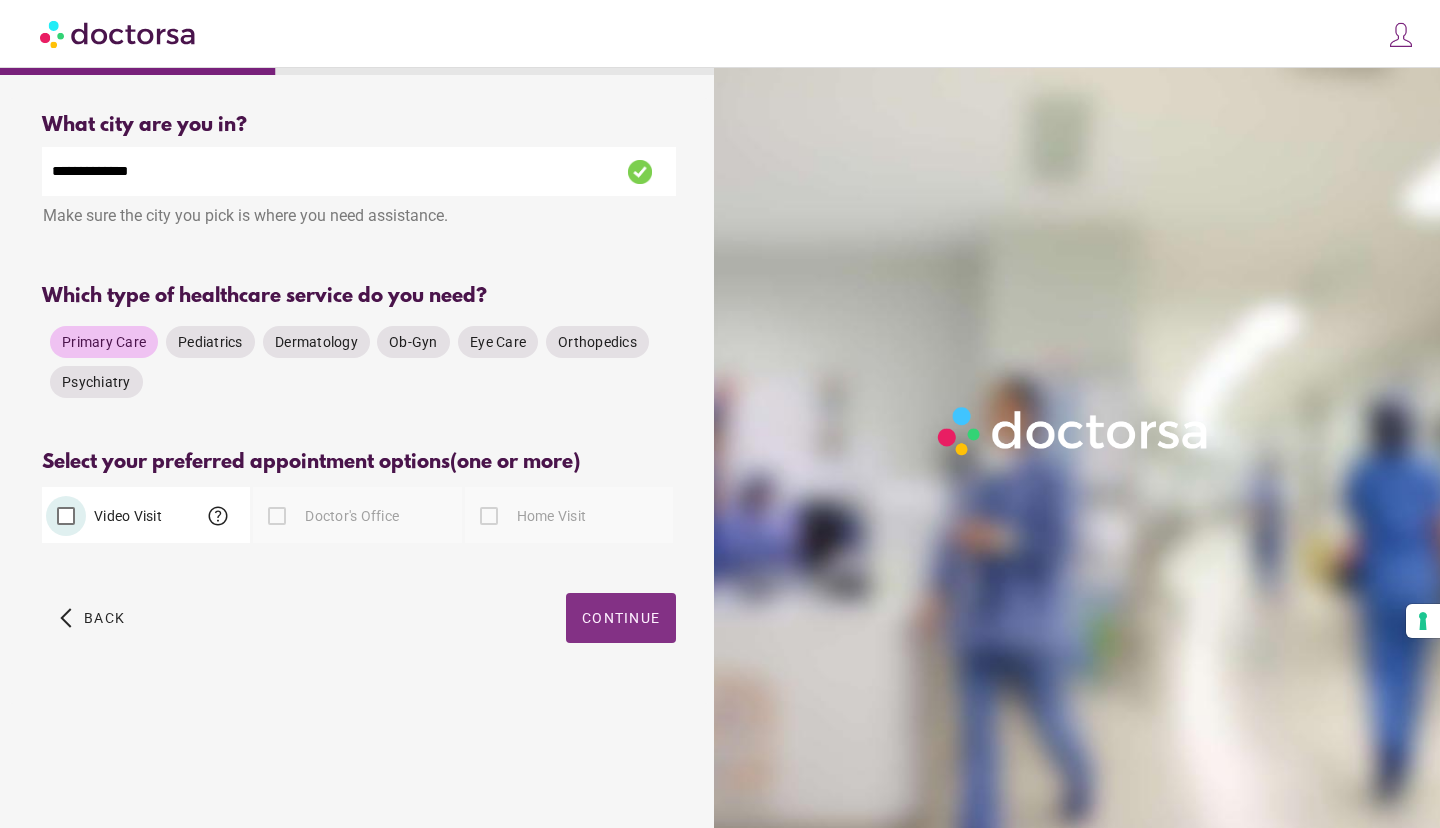 click on "Continue" at bounding box center (621, 618) 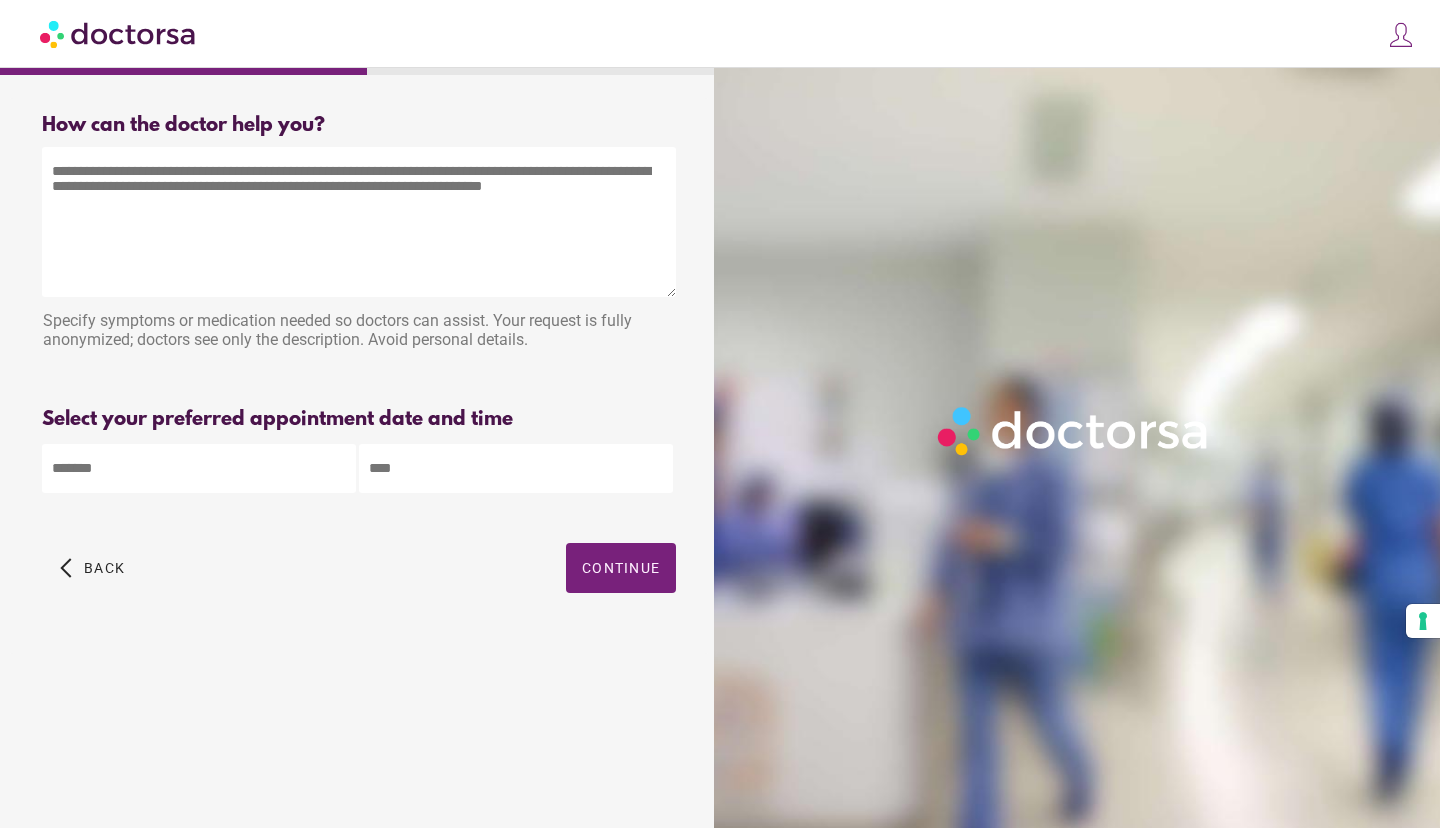 click at bounding box center (359, 222) 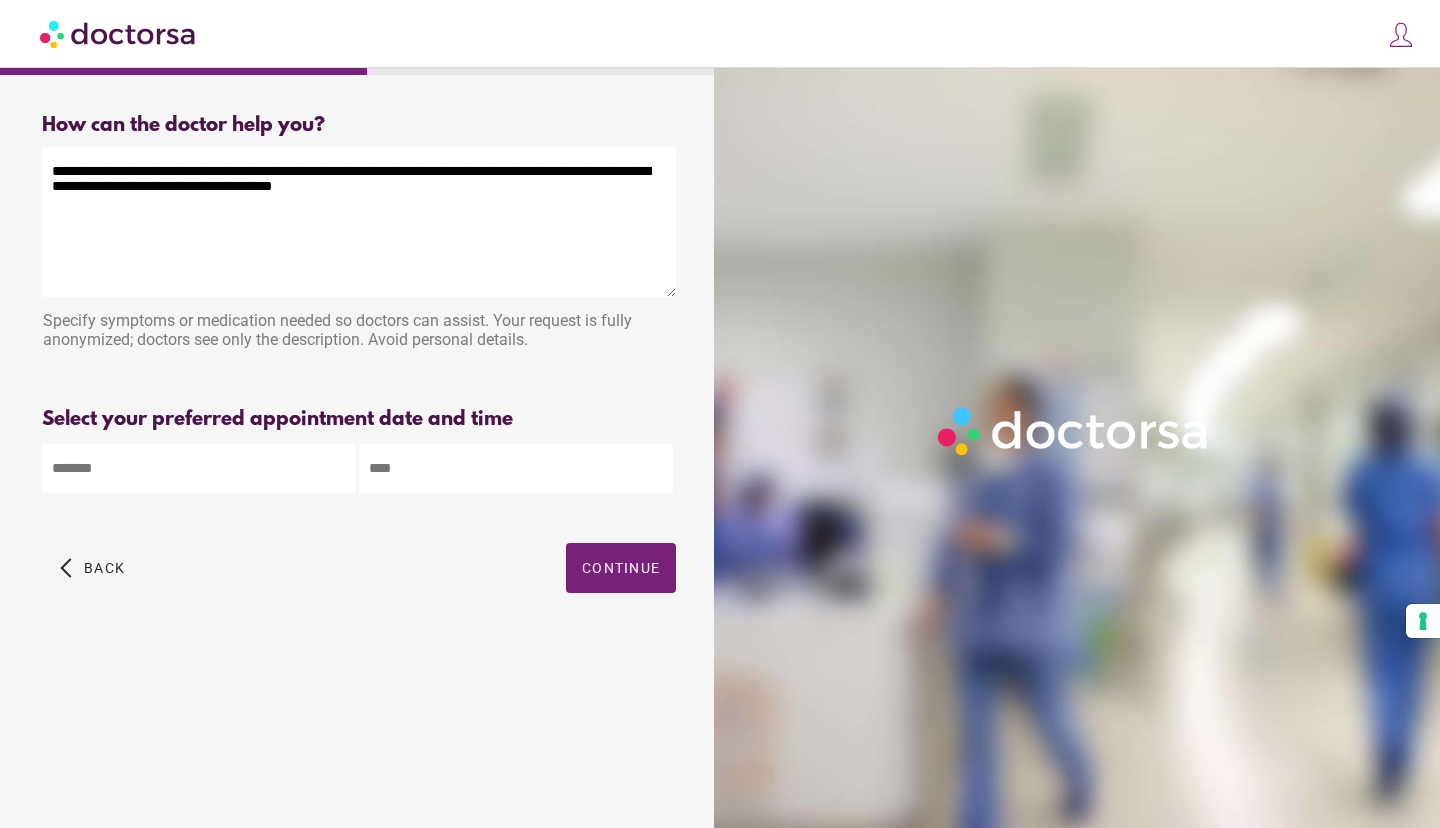 type on "**********" 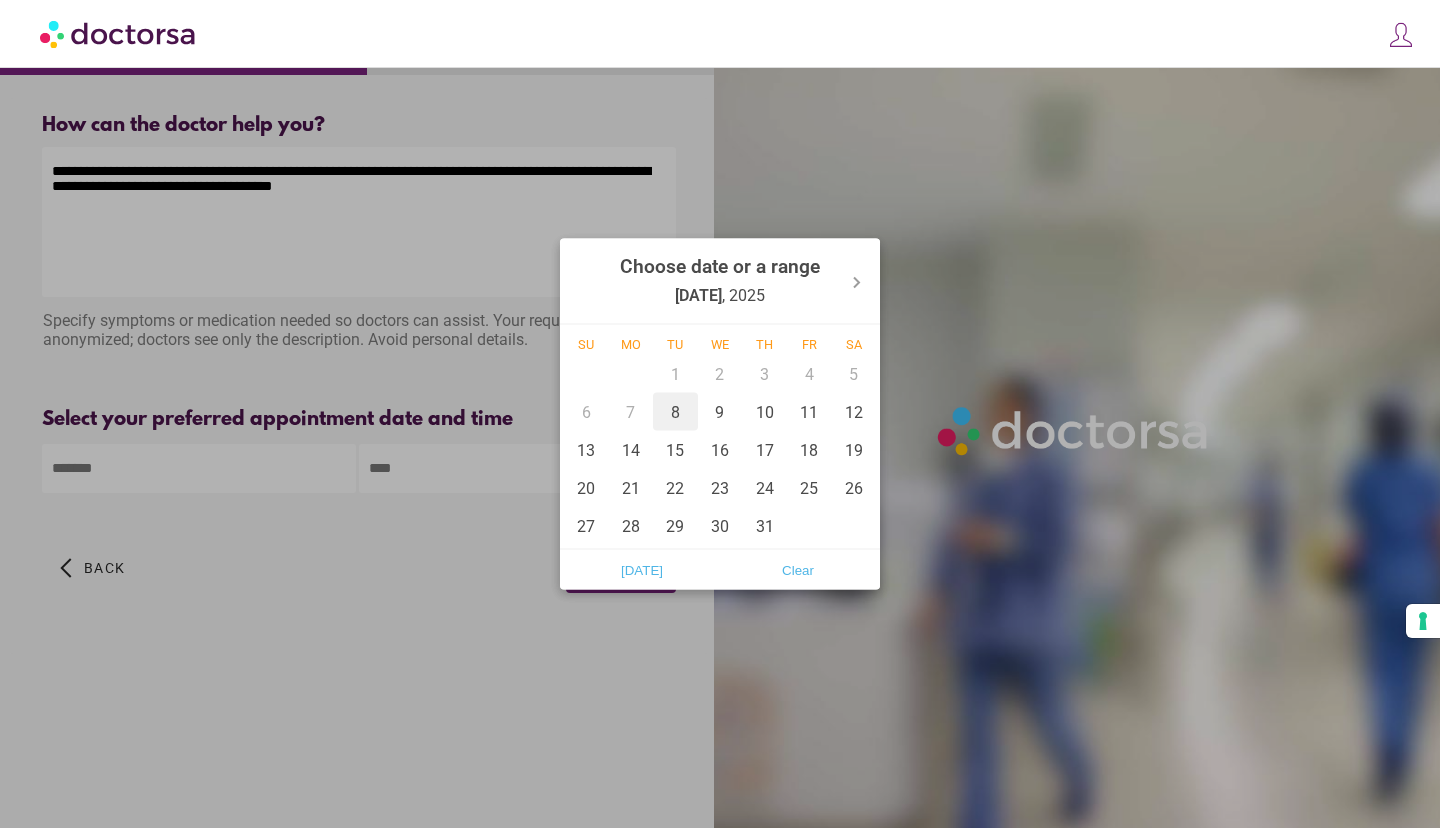 click on "8" at bounding box center (675, 412) 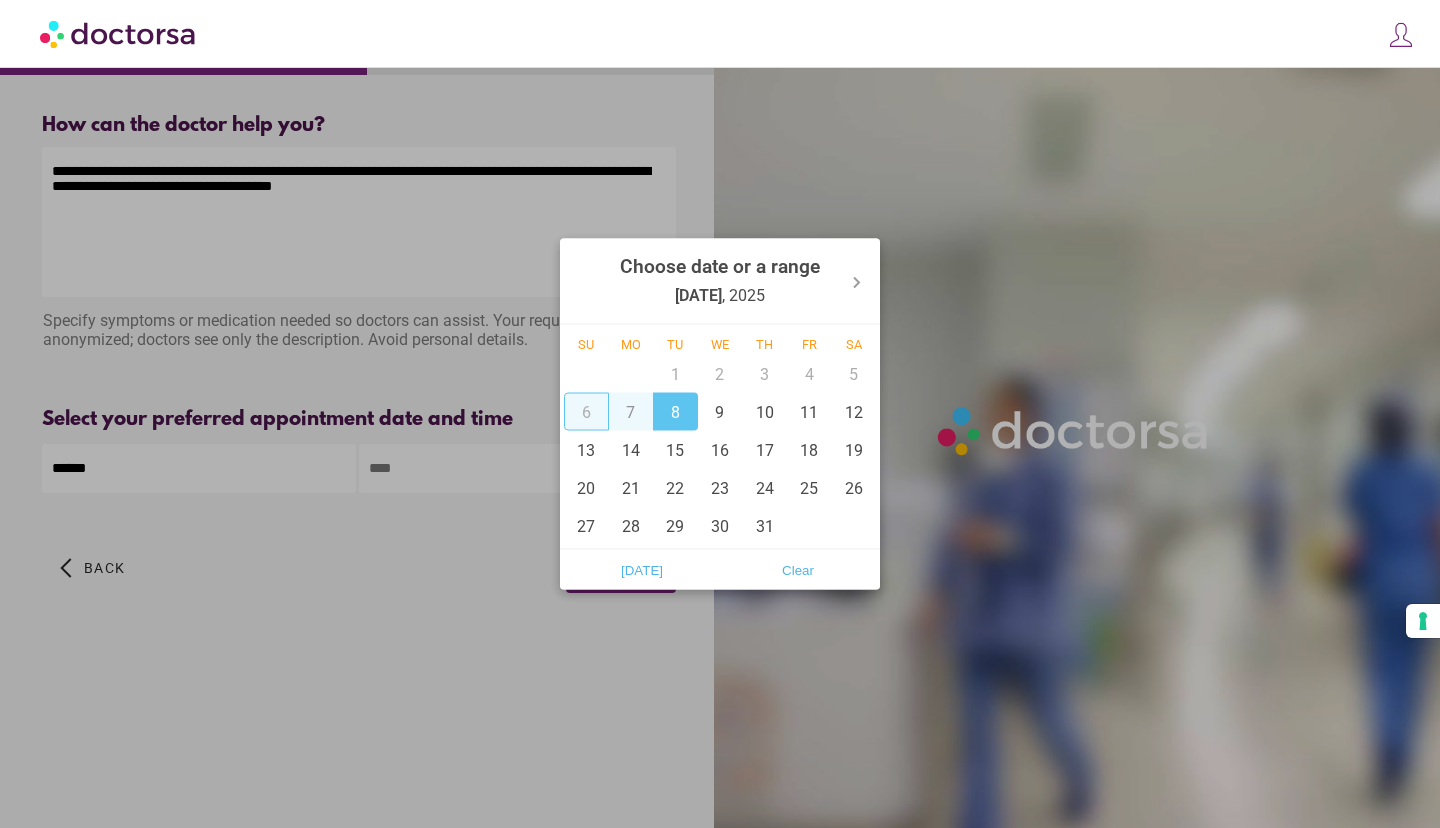 click at bounding box center [720, 414] 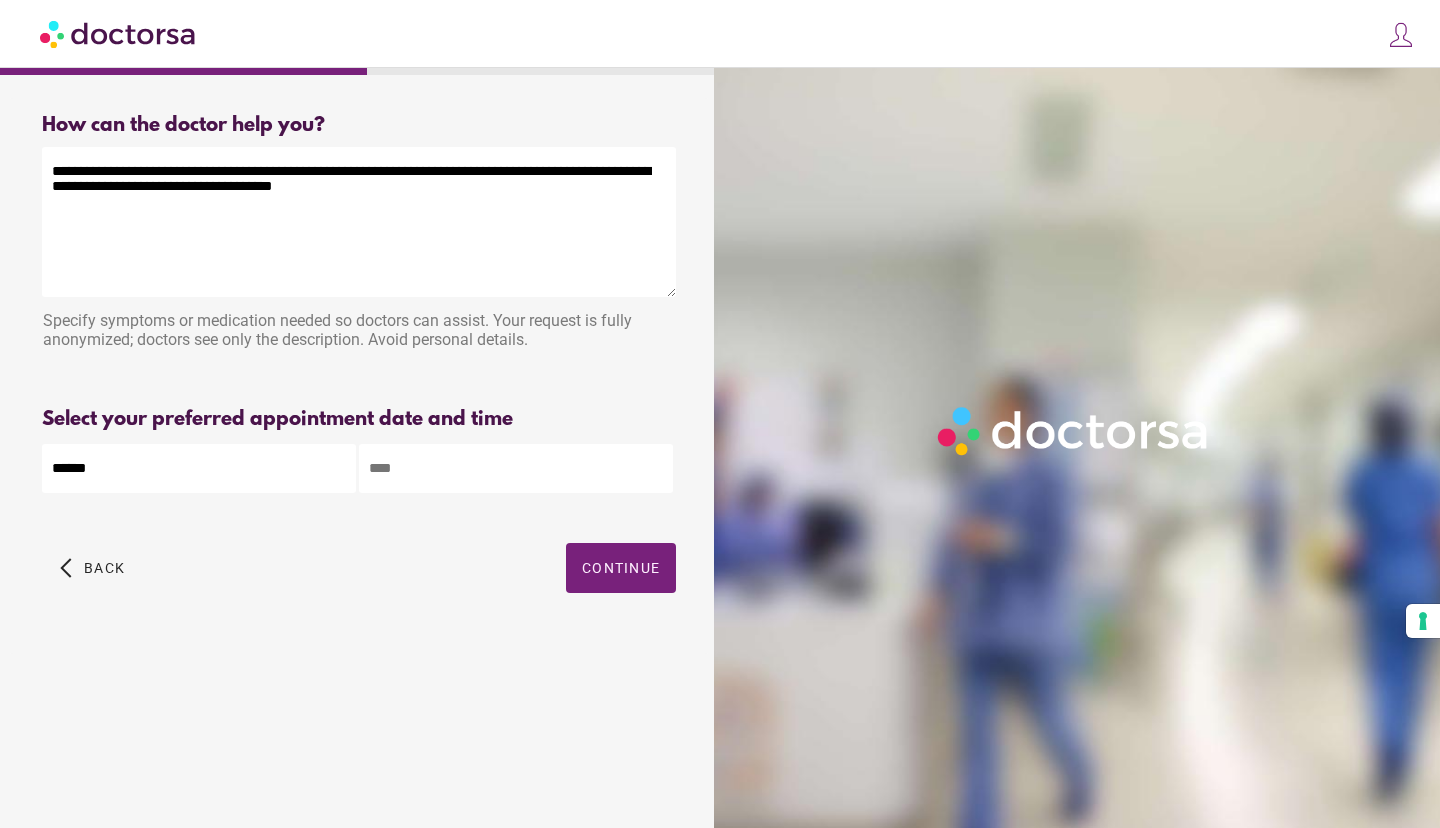 click at bounding box center [516, 468] 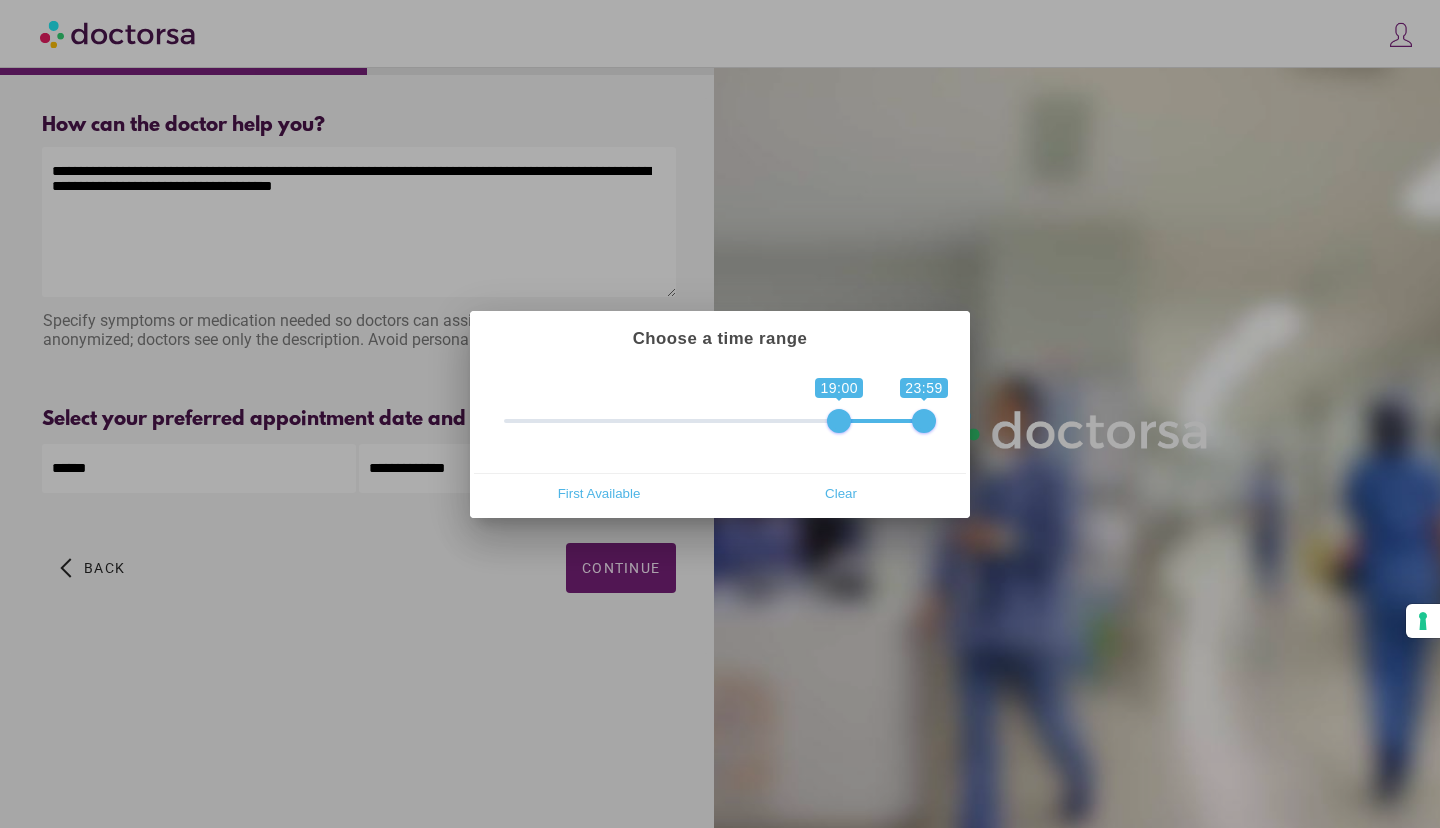 drag, startPoint x: 514, startPoint y: 420, endPoint x: 841, endPoint y: 422, distance: 327.0061 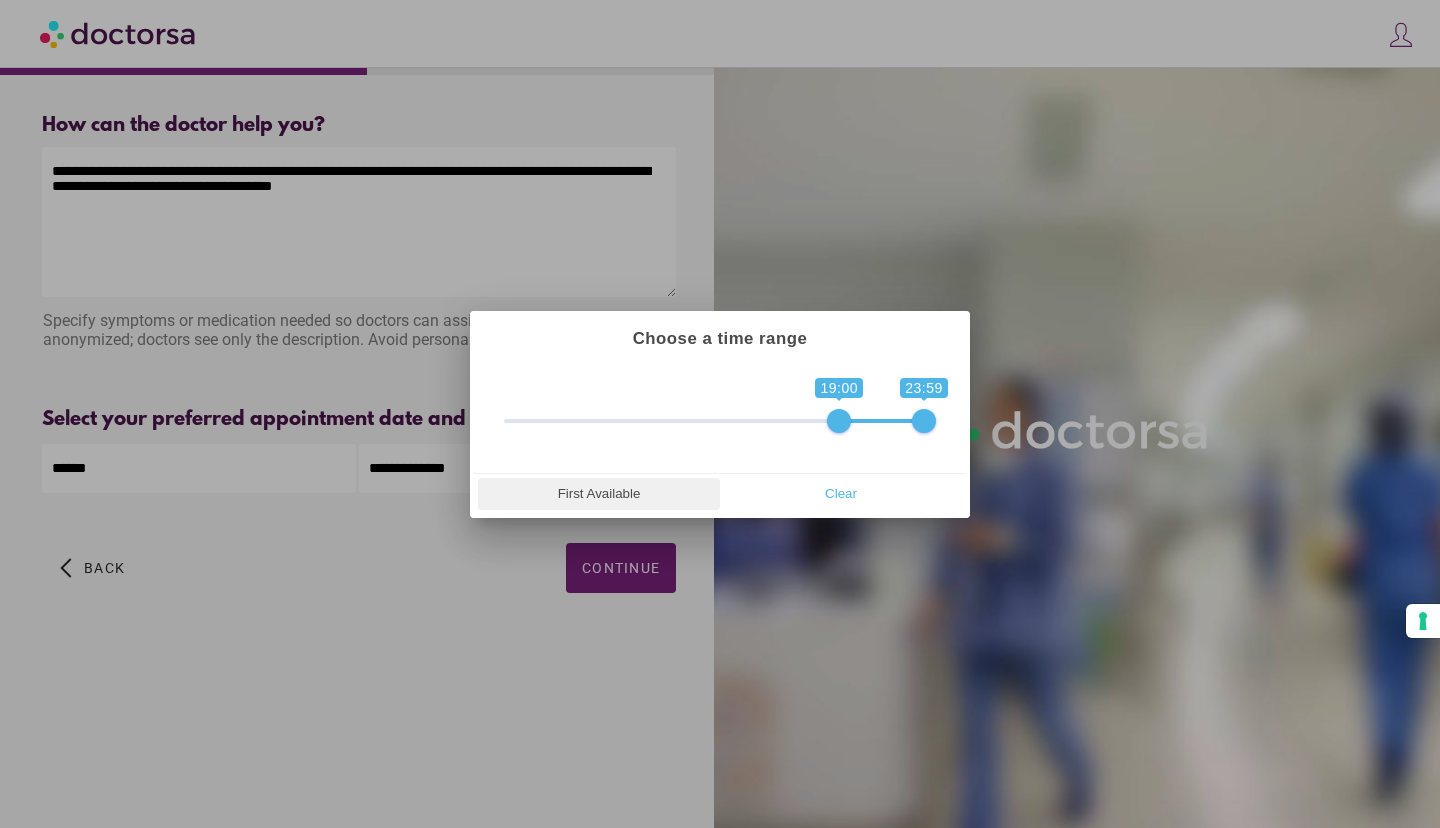 click on "First Available" at bounding box center [599, 494] 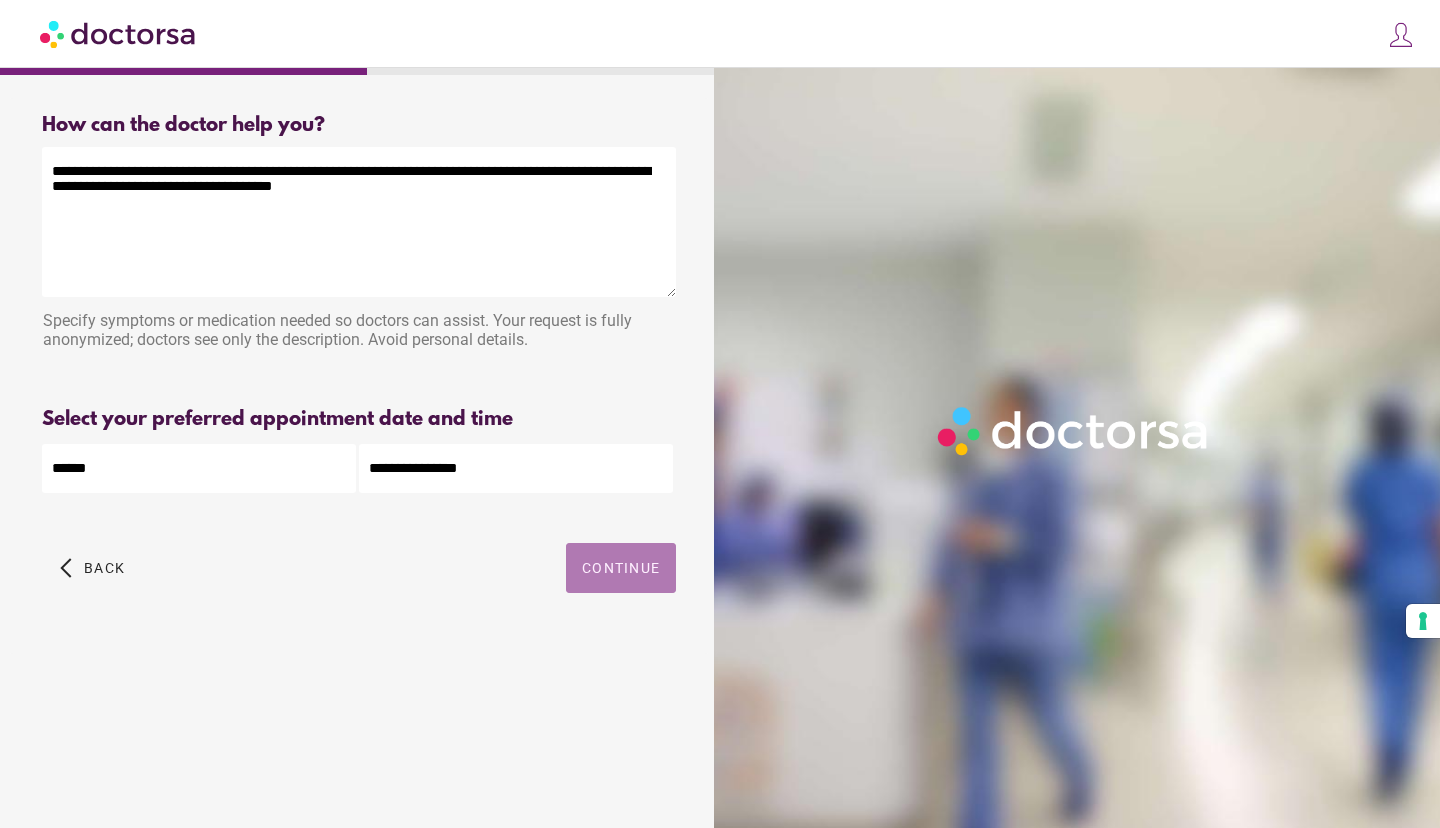 click on "Continue" at bounding box center [621, 568] 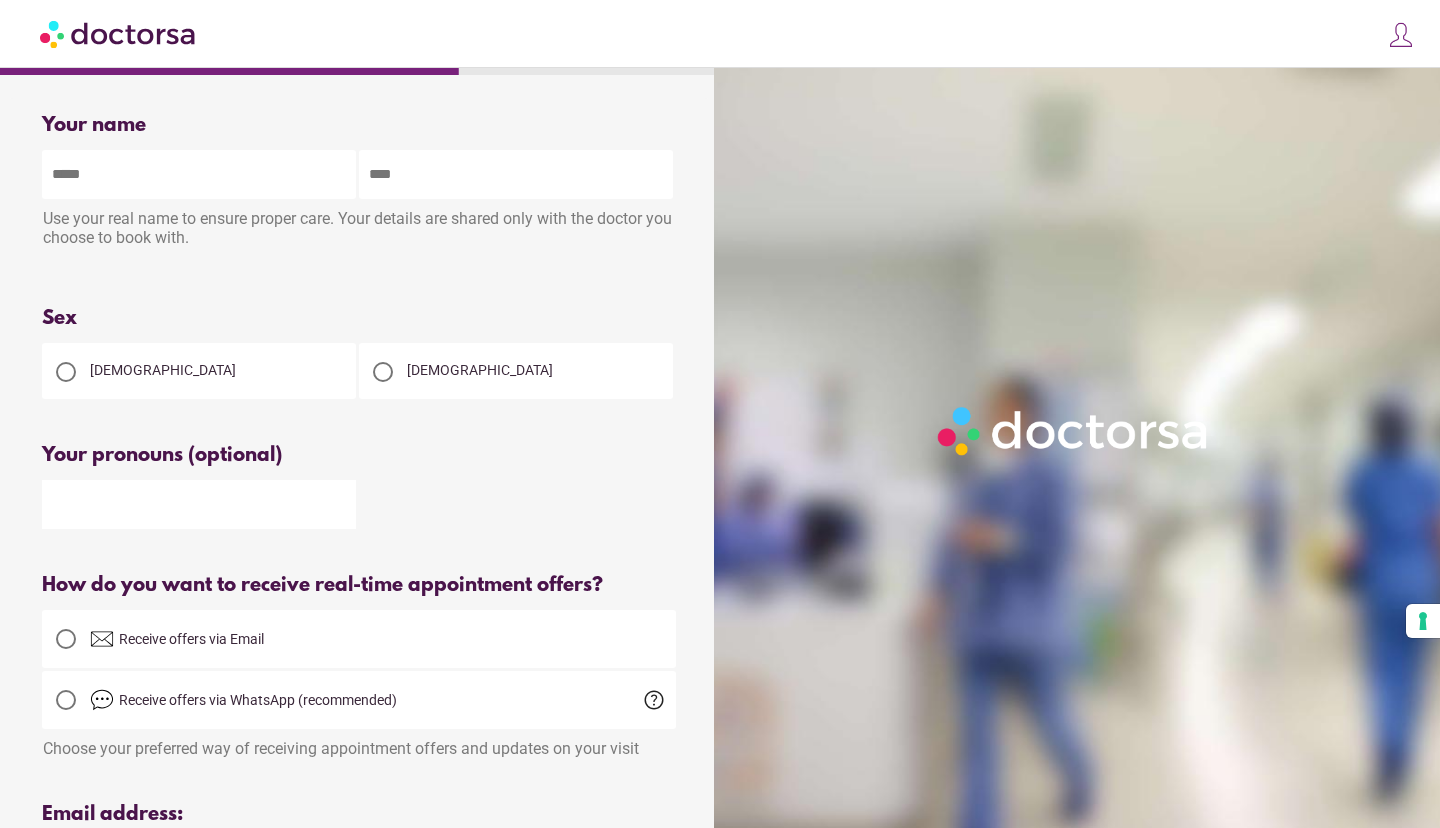 click at bounding box center [199, 174] 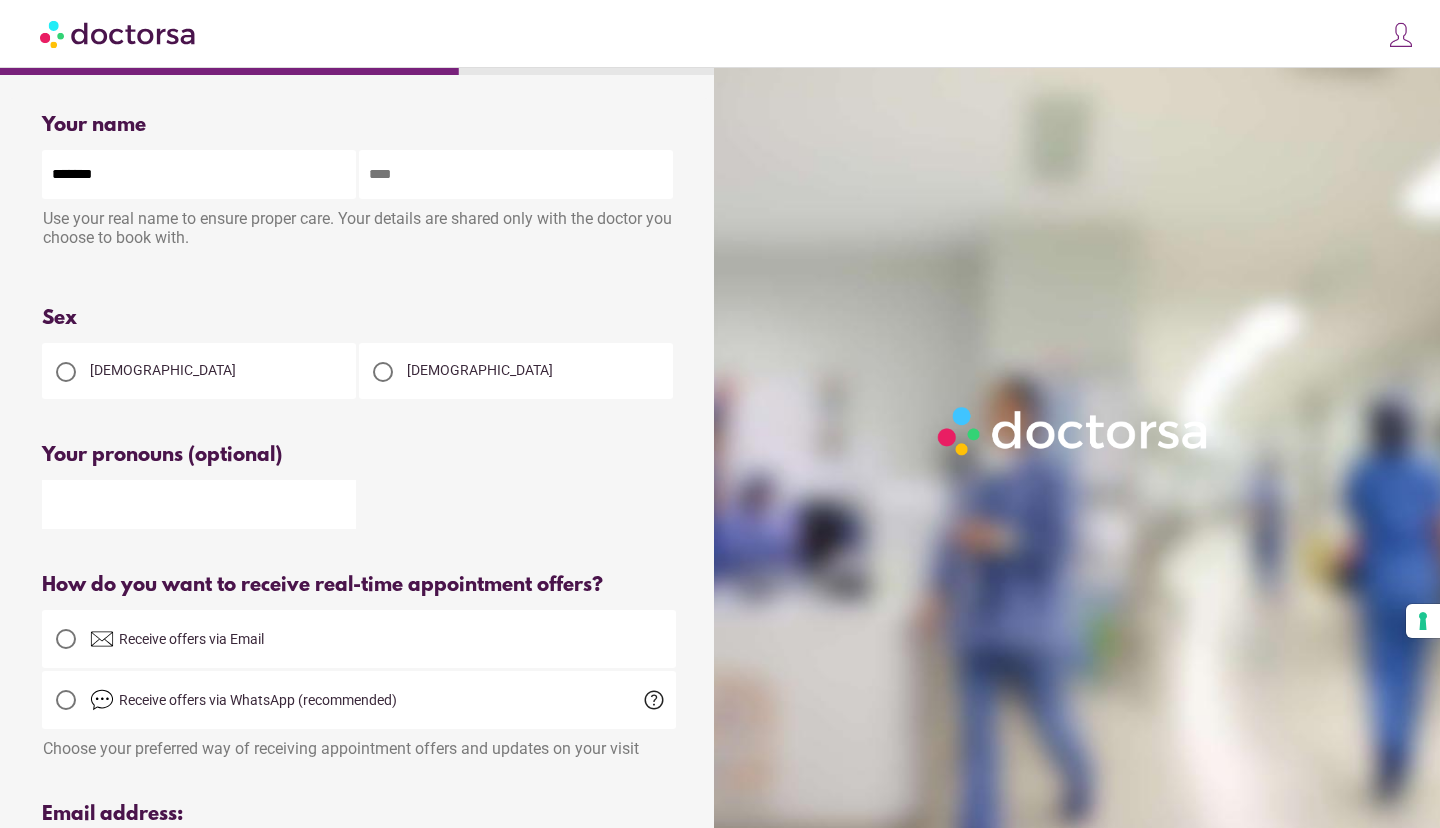 type on "*******" 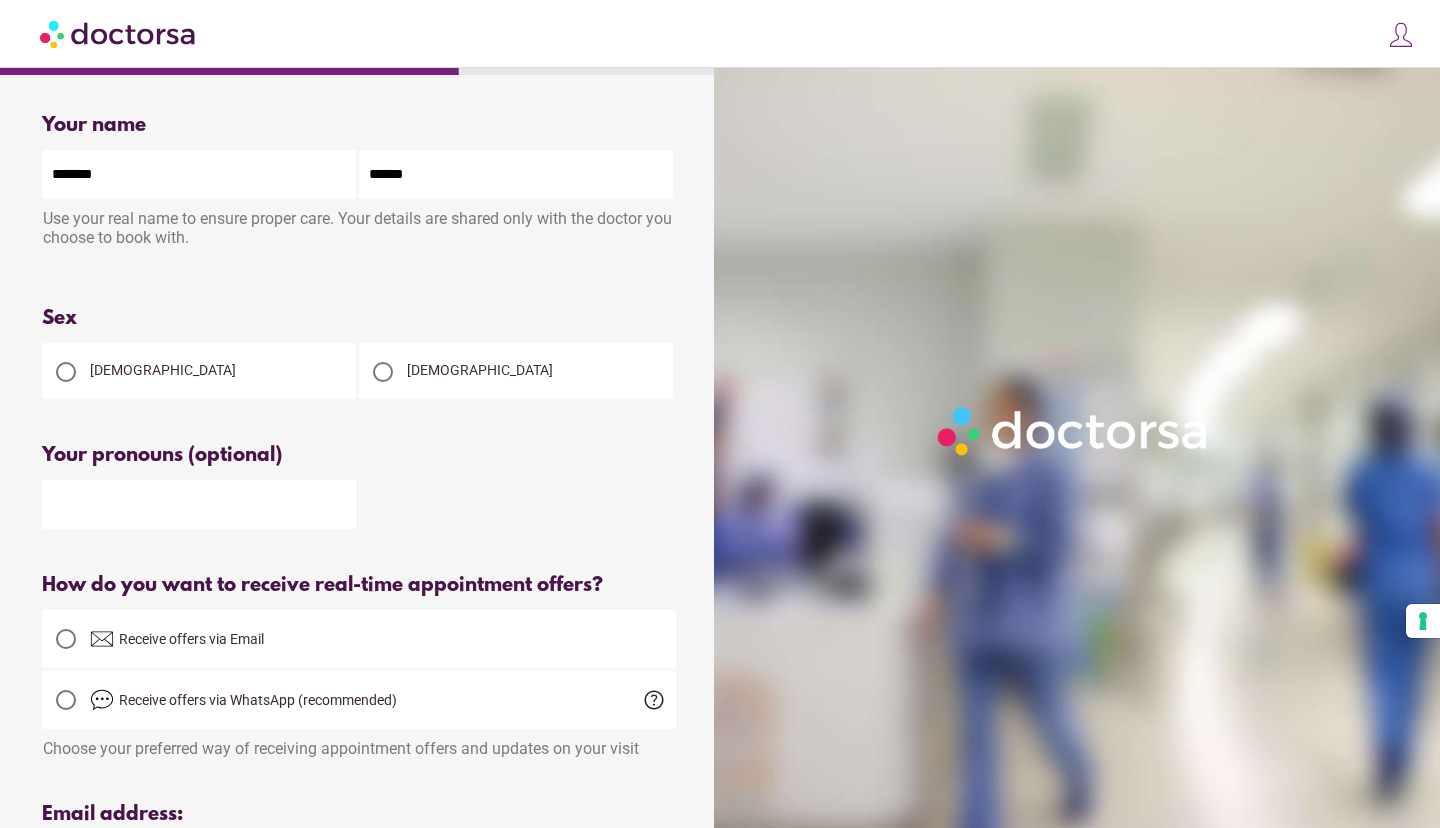 type on "******" 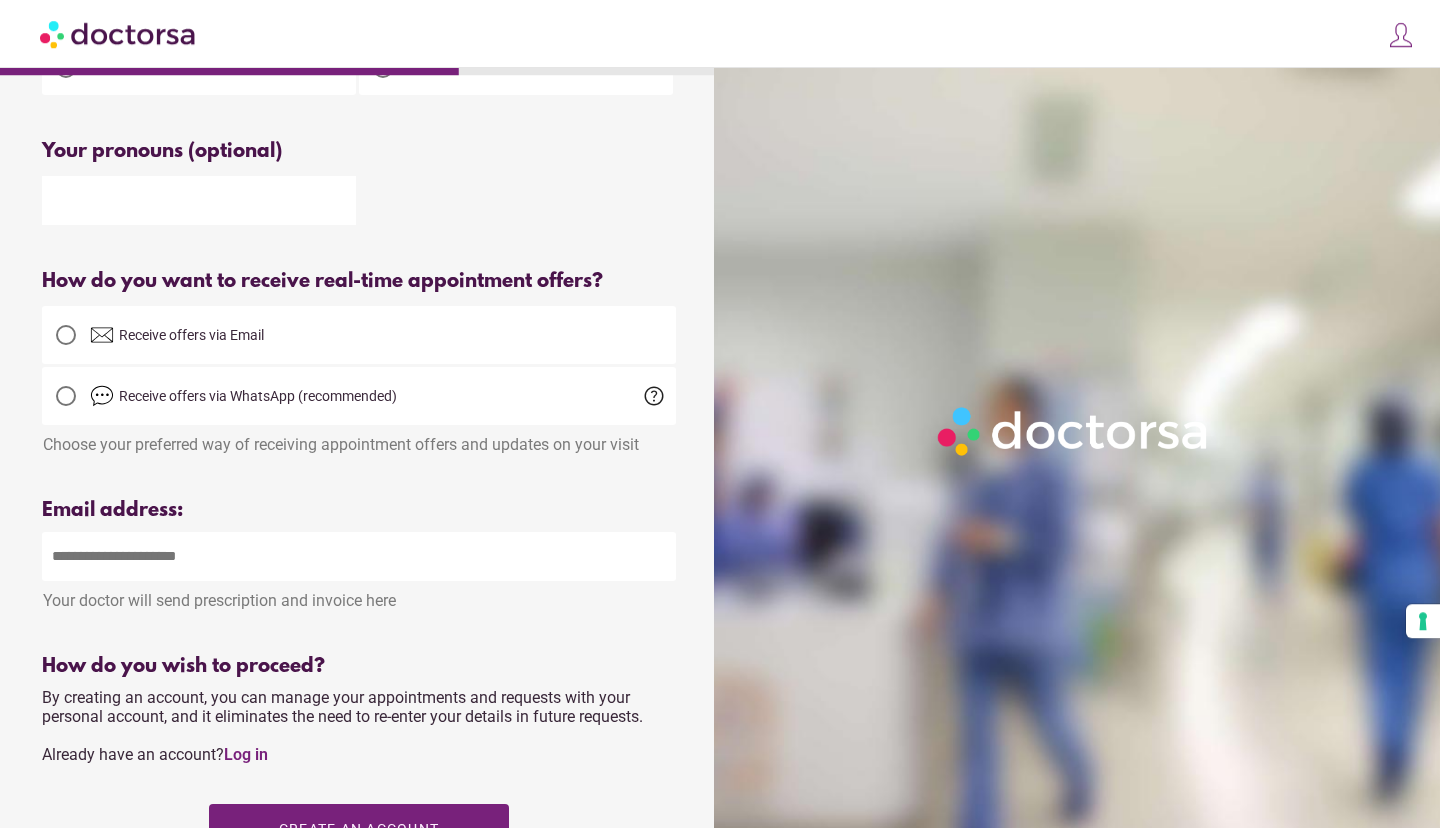 scroll, scrollTop: 306, scrollLeft: 0, axis: vertical 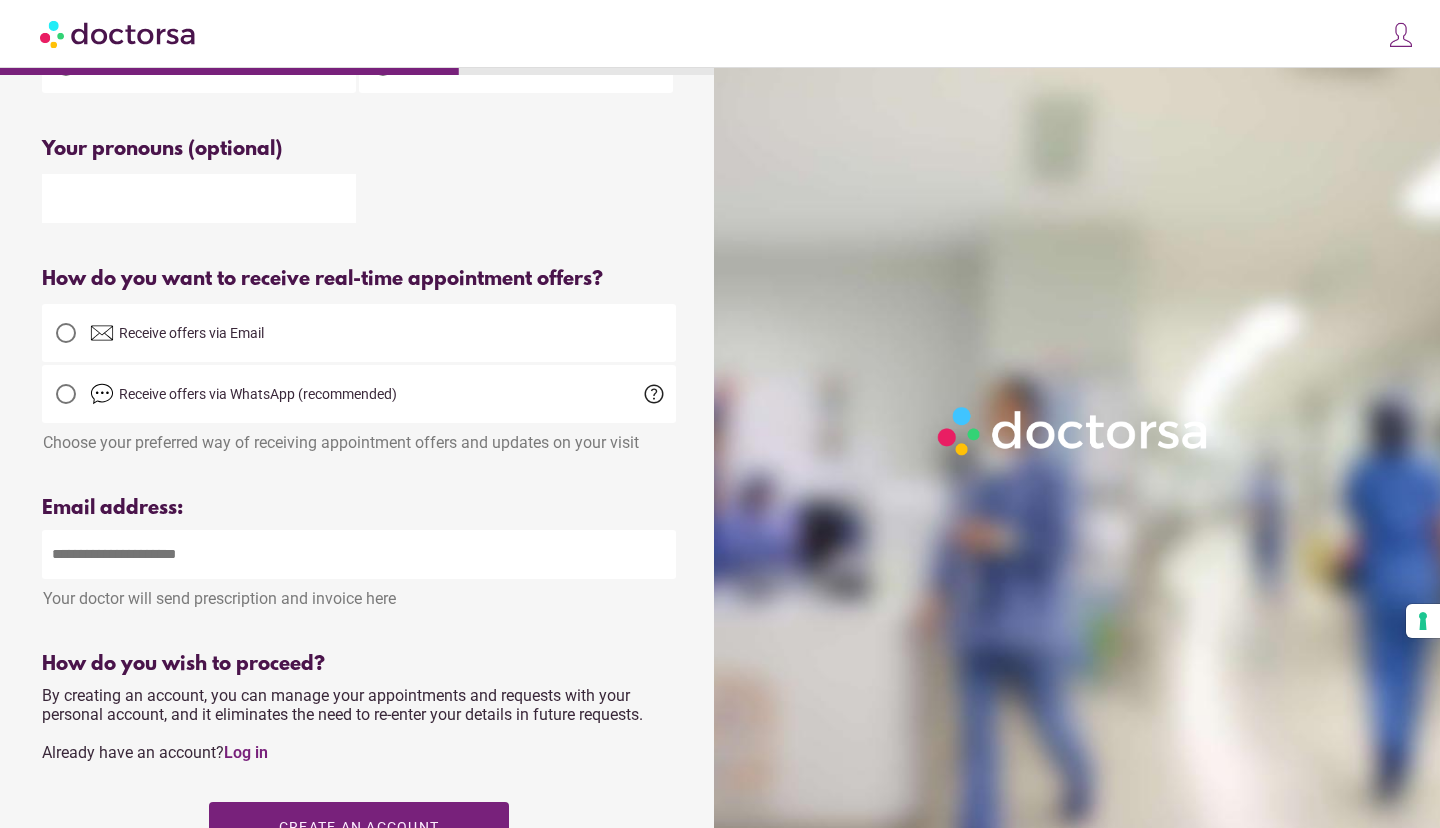 click at bounding box center (359, 554) 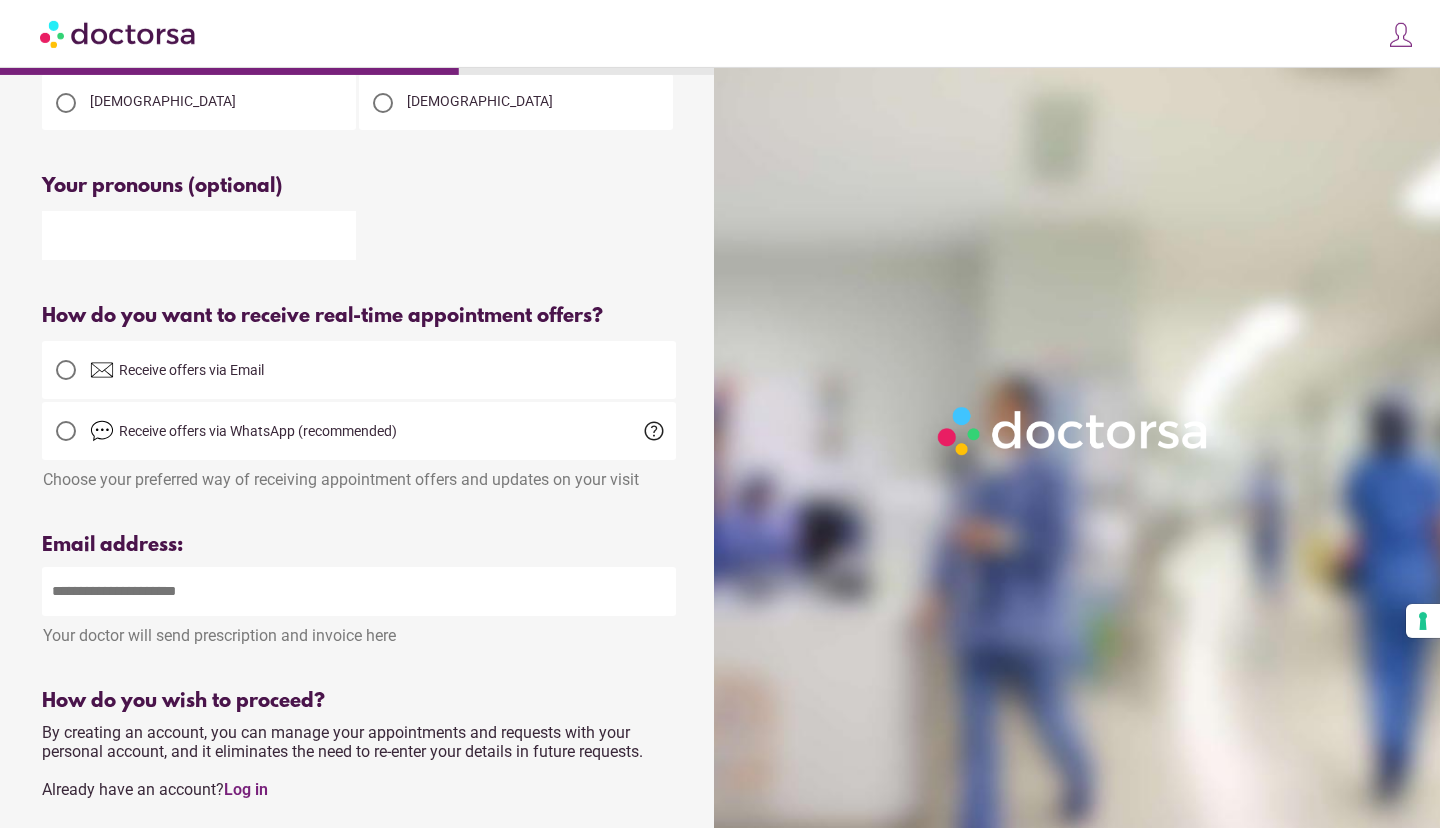 scroll, scrollTop: 0, scrollLeft: 0, axis: both 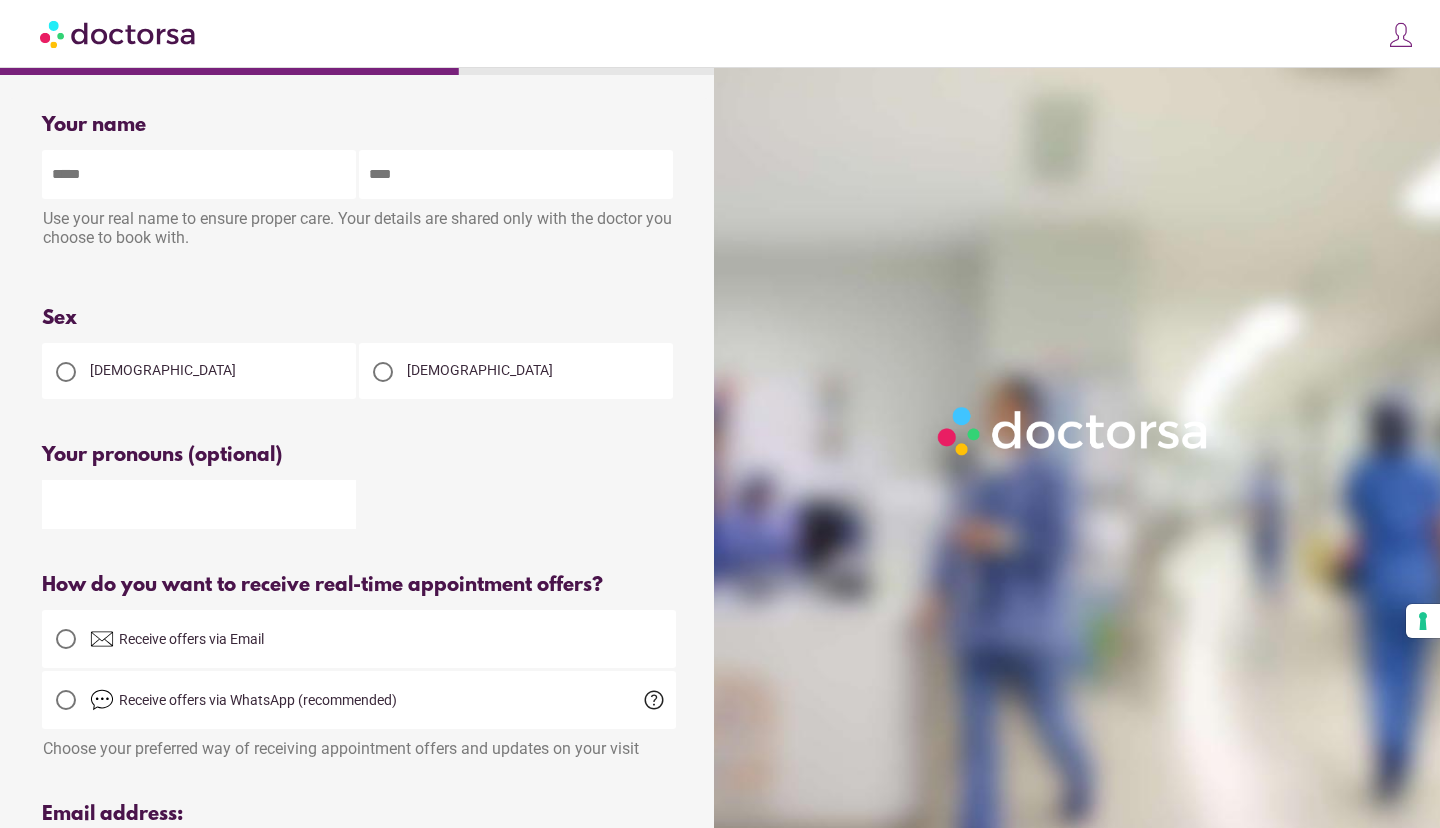 click at bounding box center (199, 174) 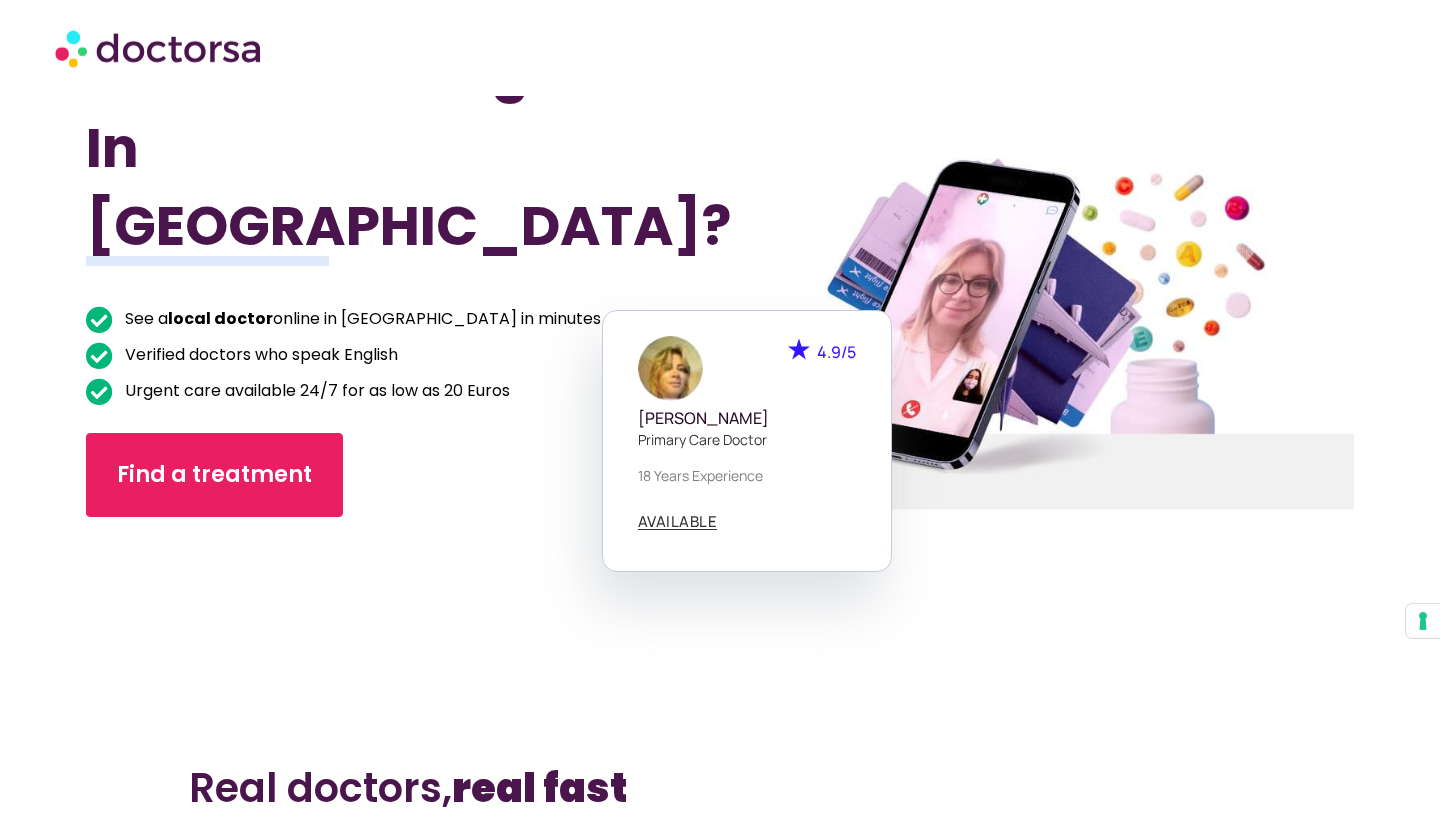 scroll, scrollTop: 183, scrollLeft: 0, axis: vertical 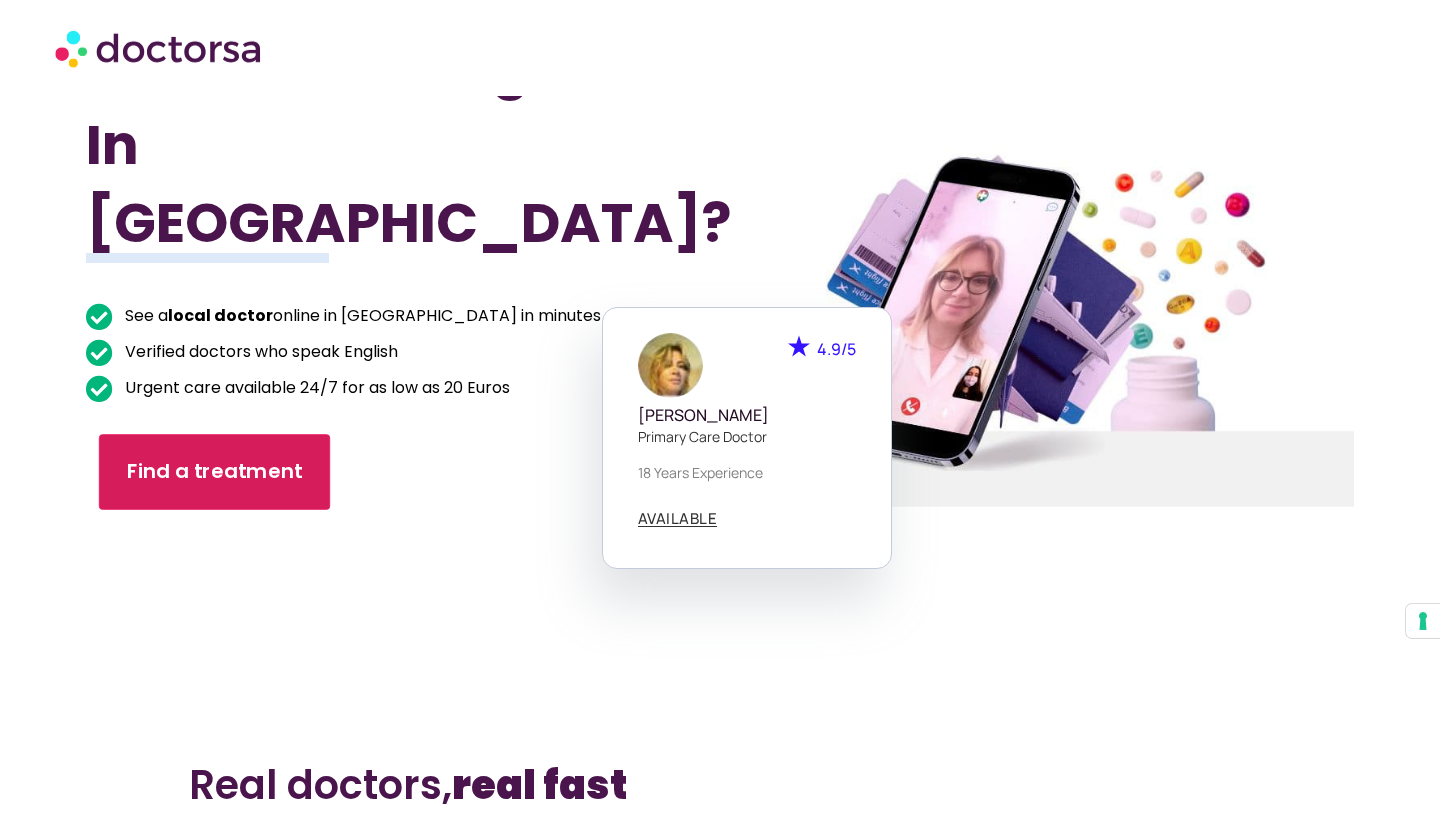 click on "Find a treatment" at bounding box center [215, 472] 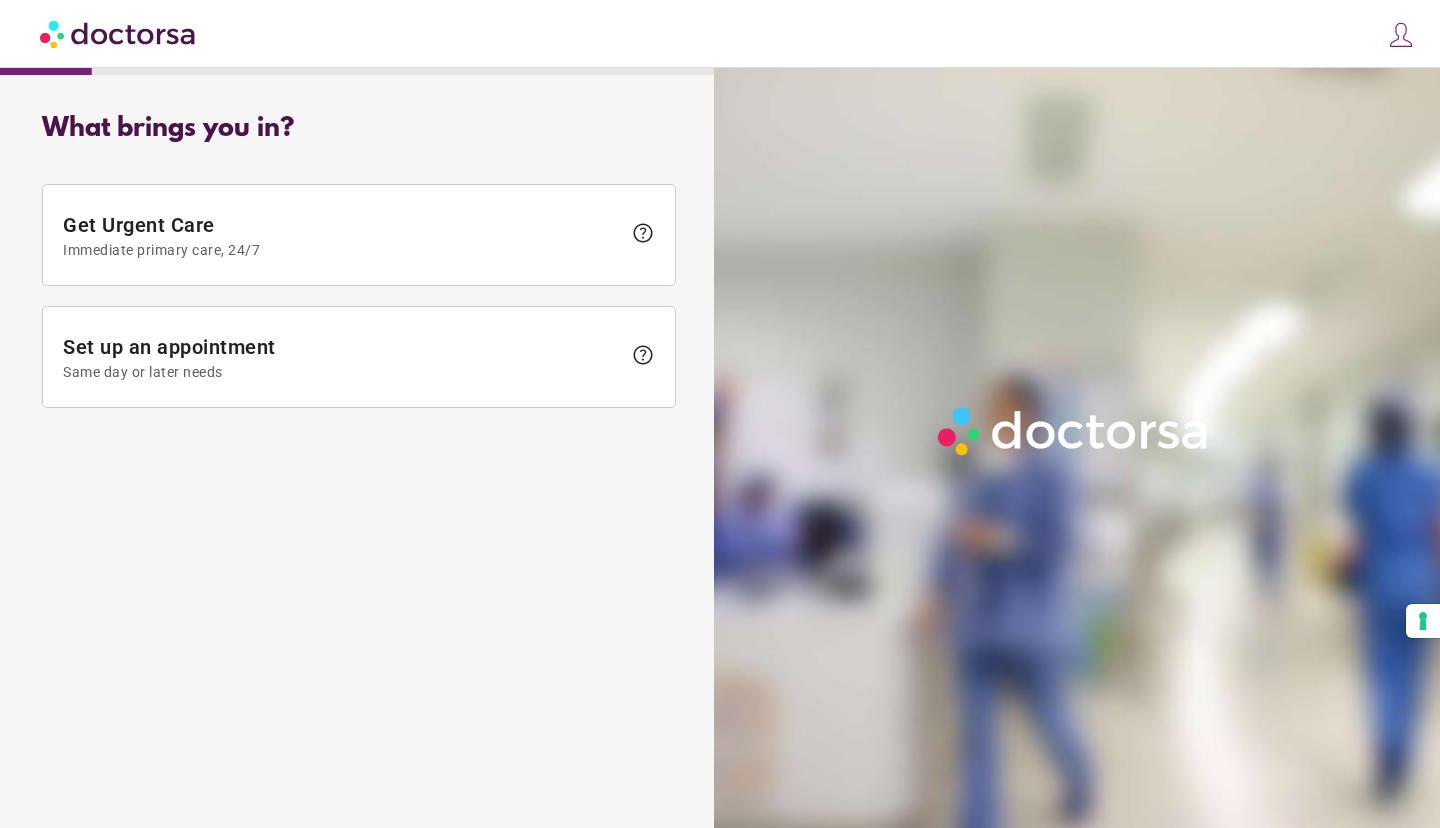 scroll, scrollTop: 0, scrollLeft: 0, axis: both 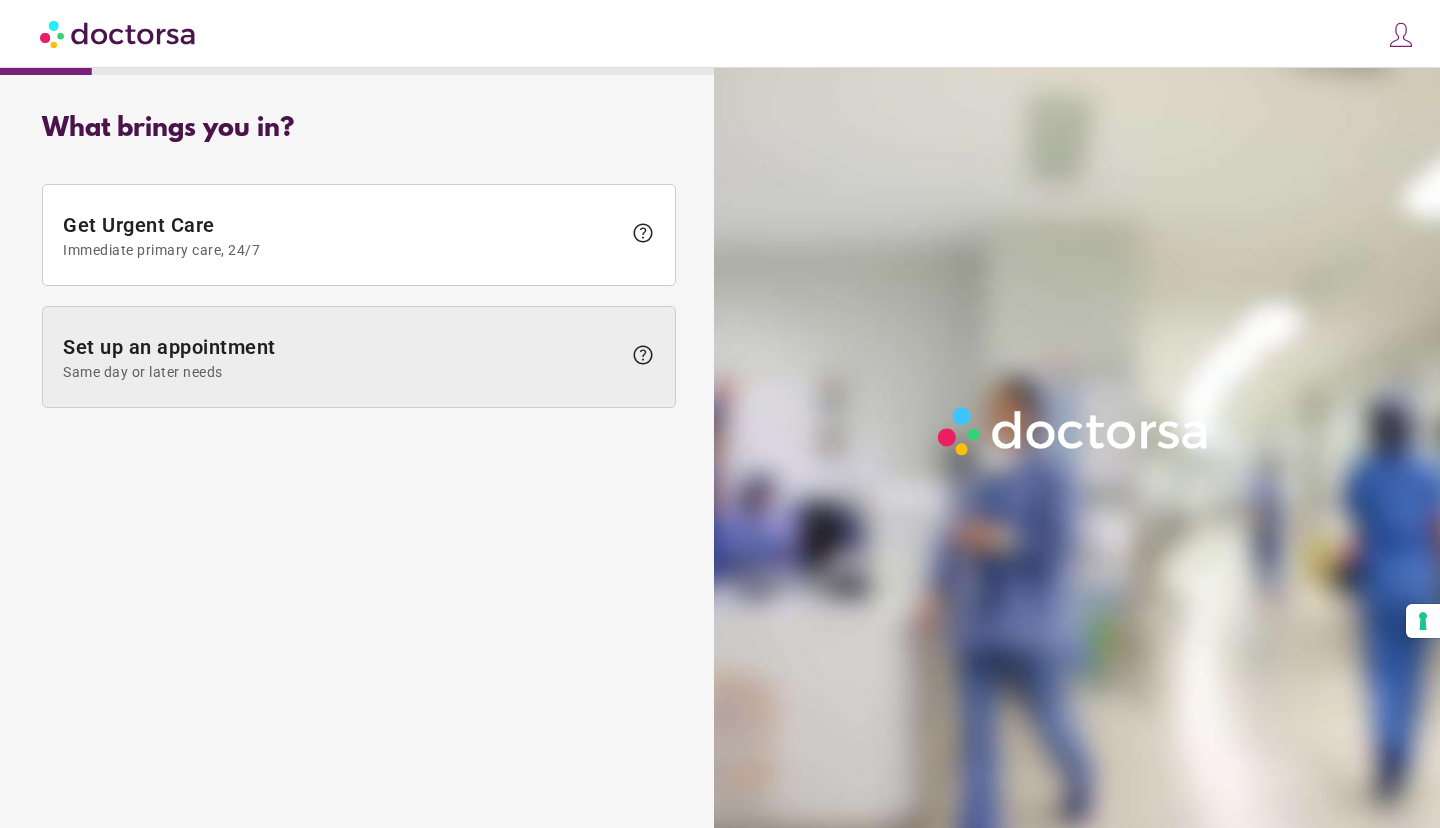 click on "Set up an appointment
Same day or later needs" at bounding box center (342, 357) 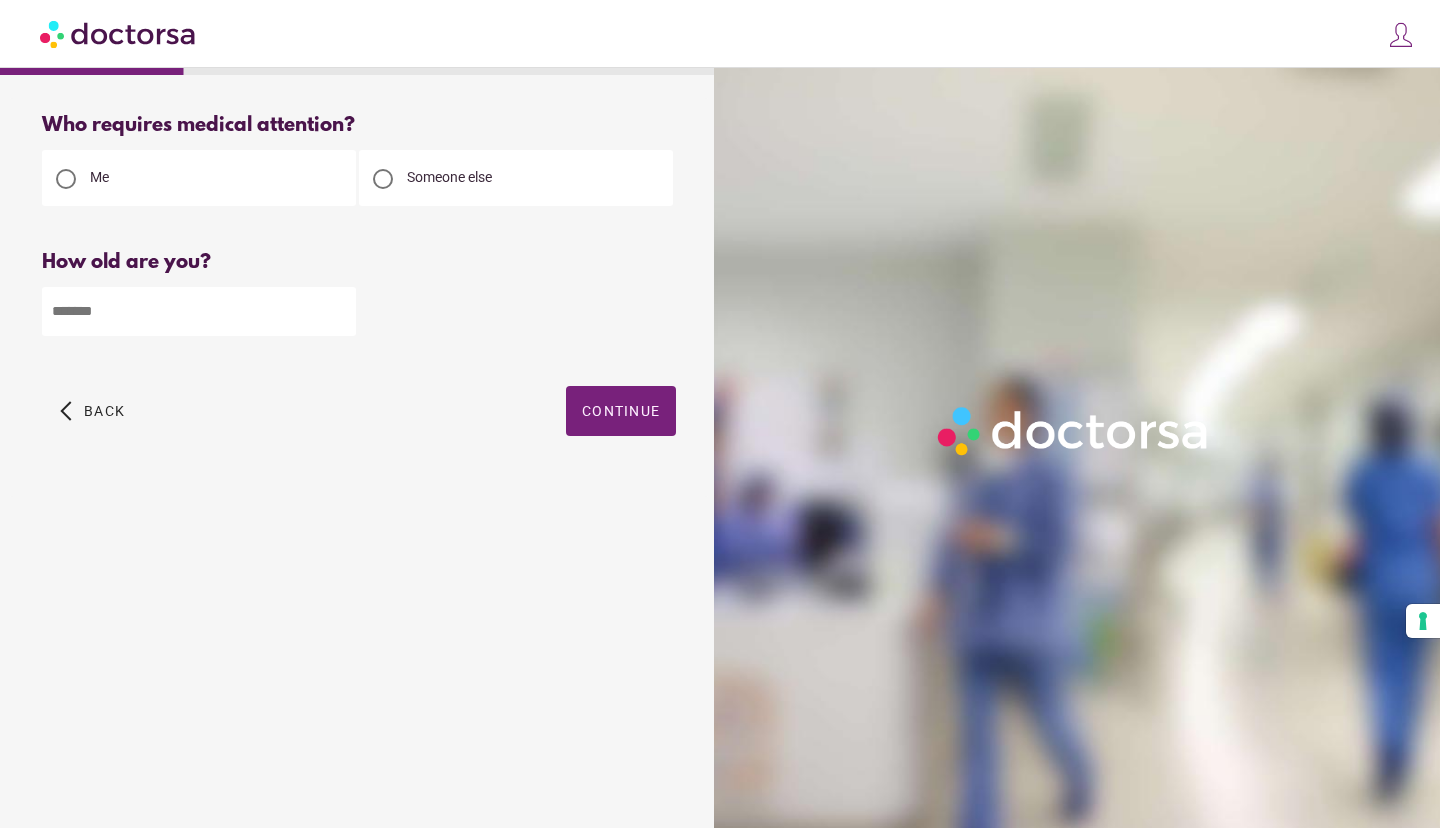click at bounding box center (199, 311) 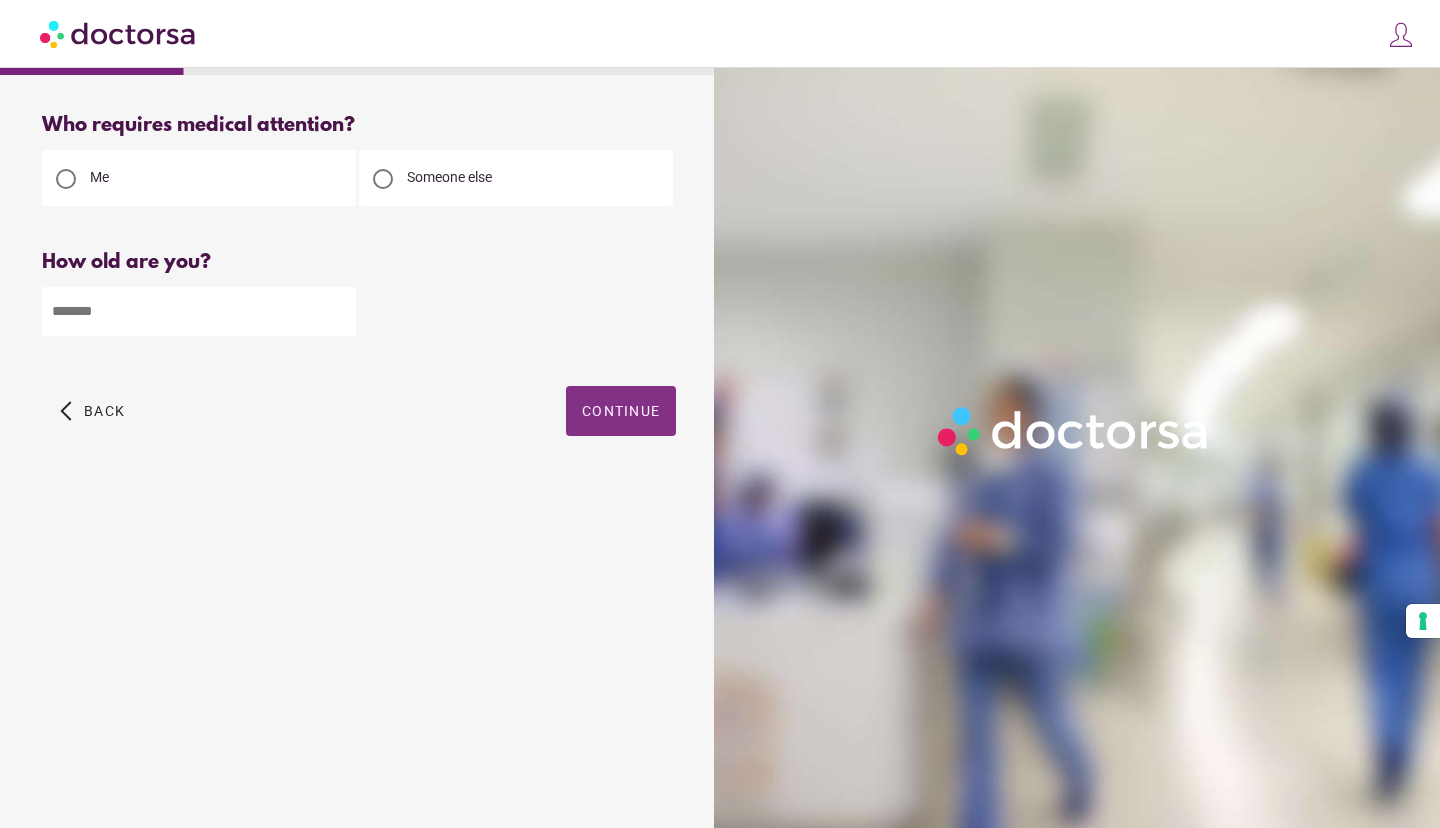 type on "**" 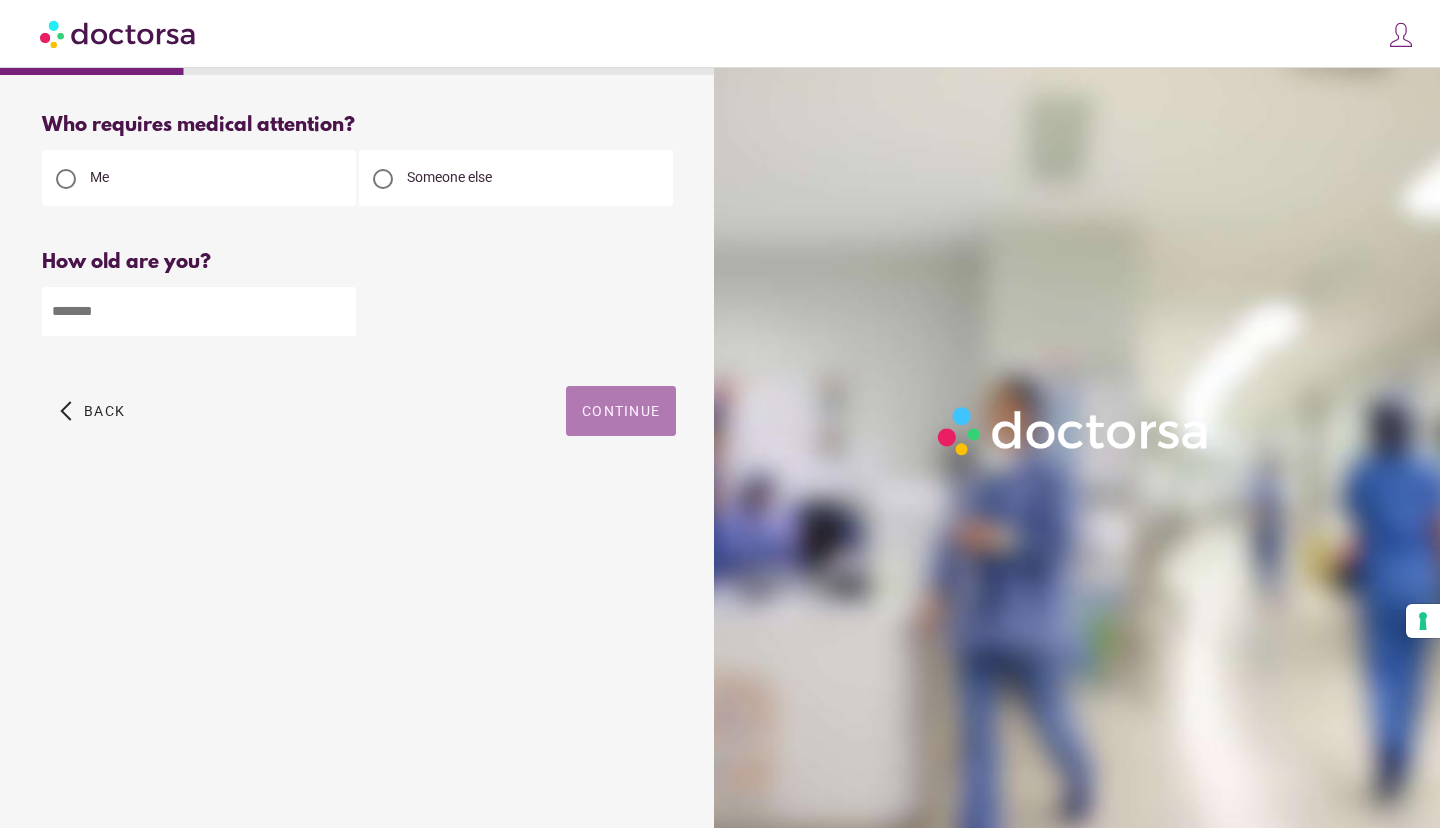 click on "Continue" at bounding box center (621, 411) 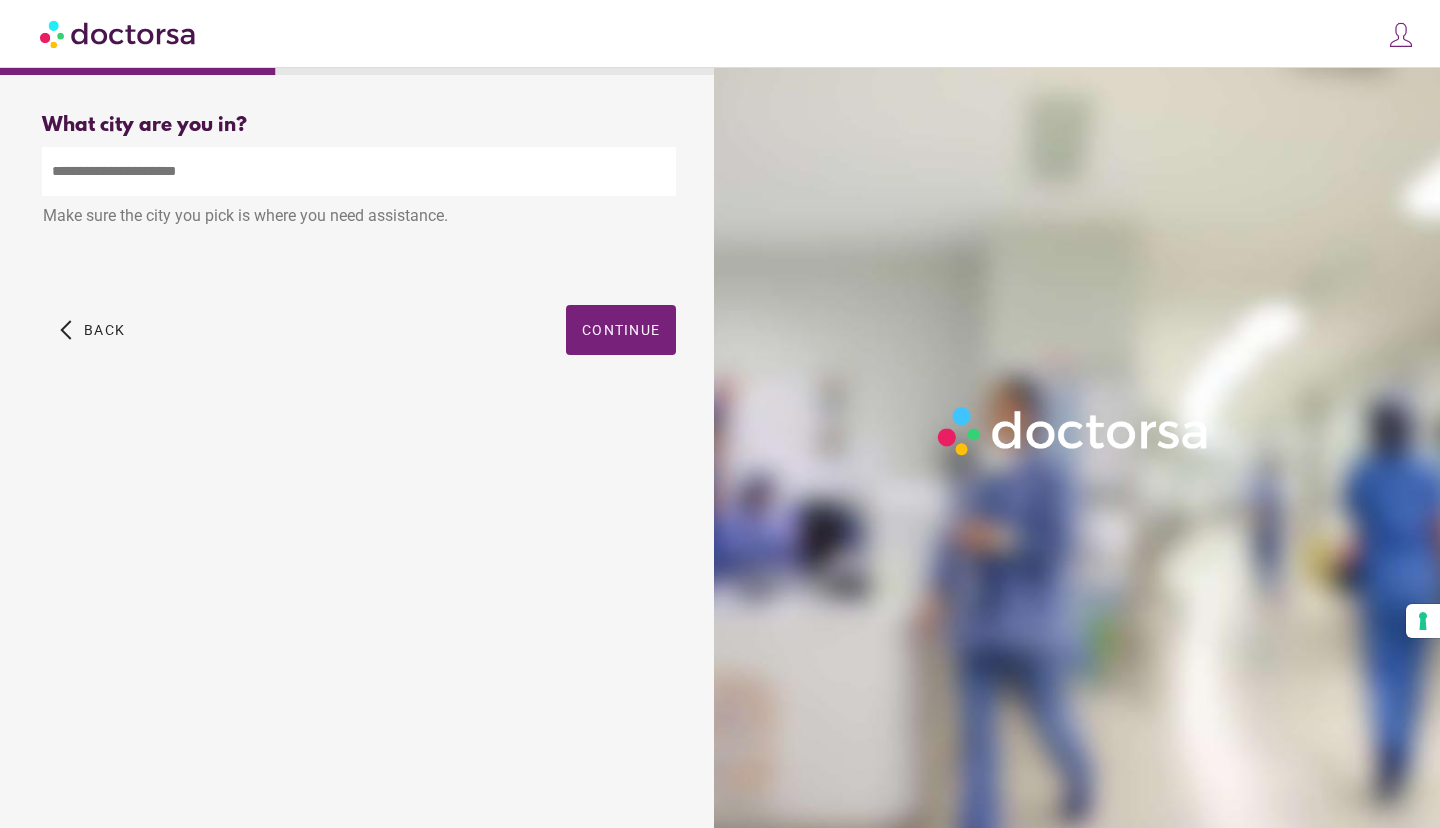 click at bounding box center [359, 171] 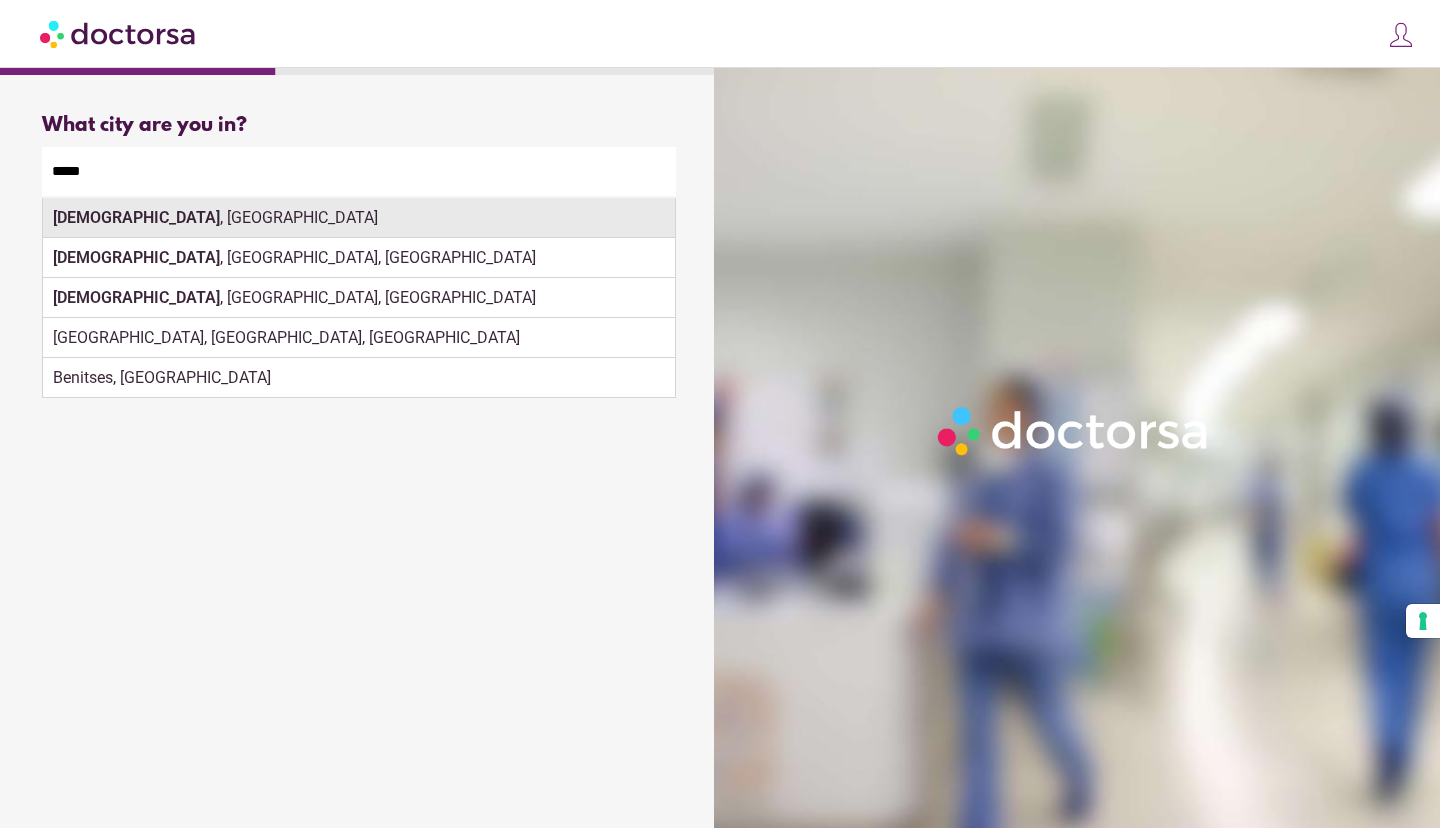 click on "Corfu , Greece" at bounding box center [359, 218] 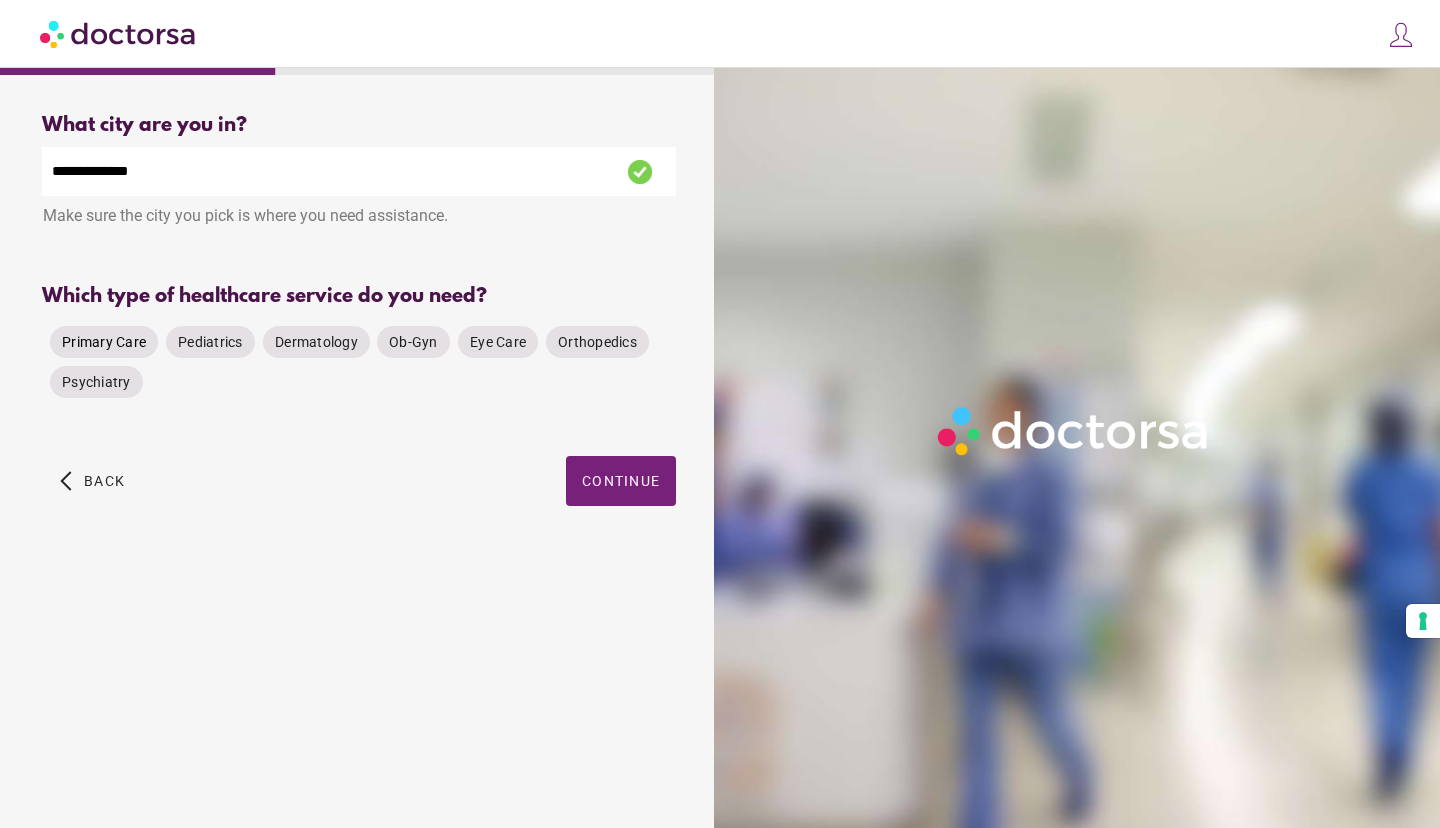 click on "Primary Care" at bounding box center [104, 342] 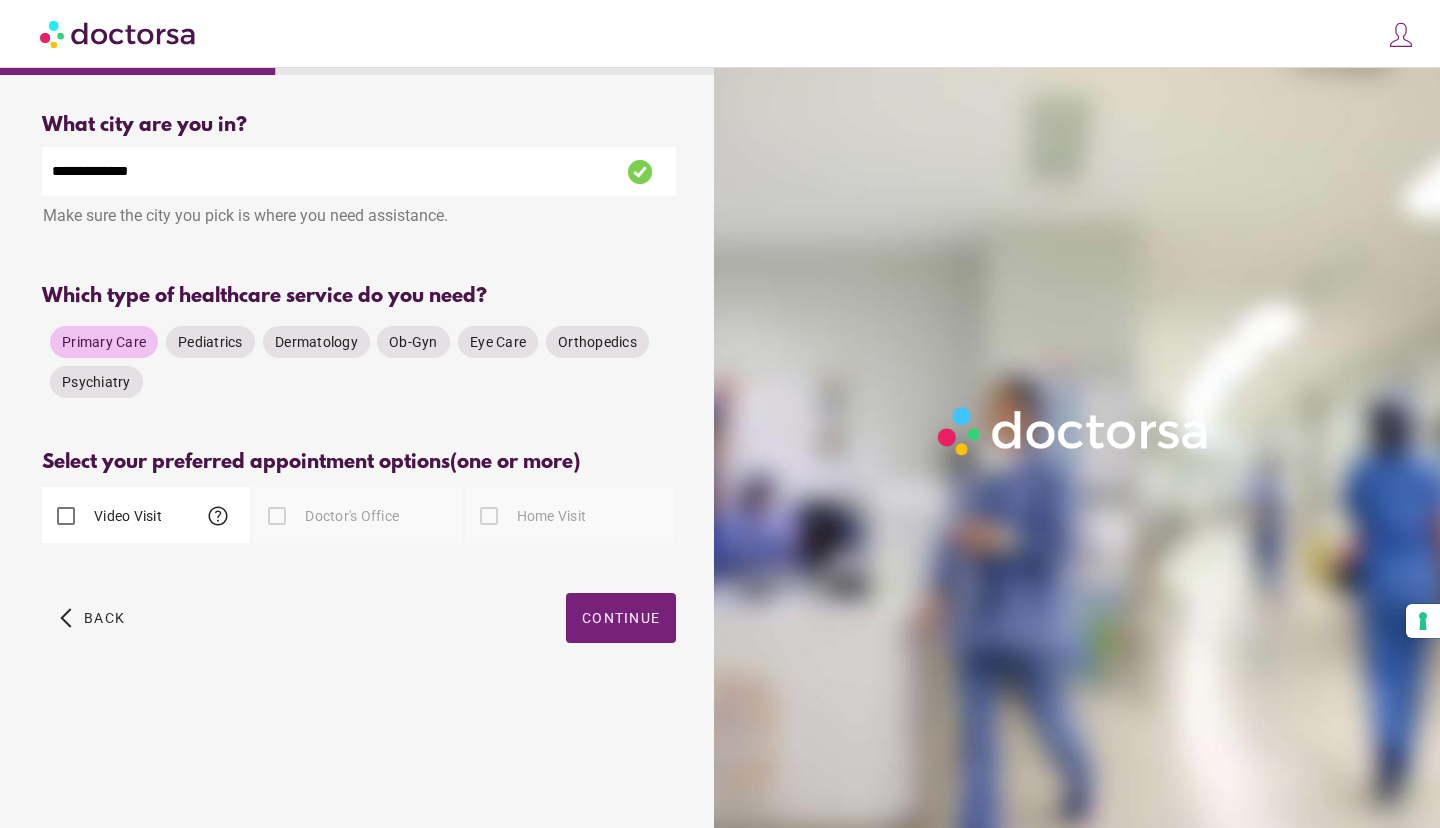 click on "Video Visit" at bounding box center [126, 516] 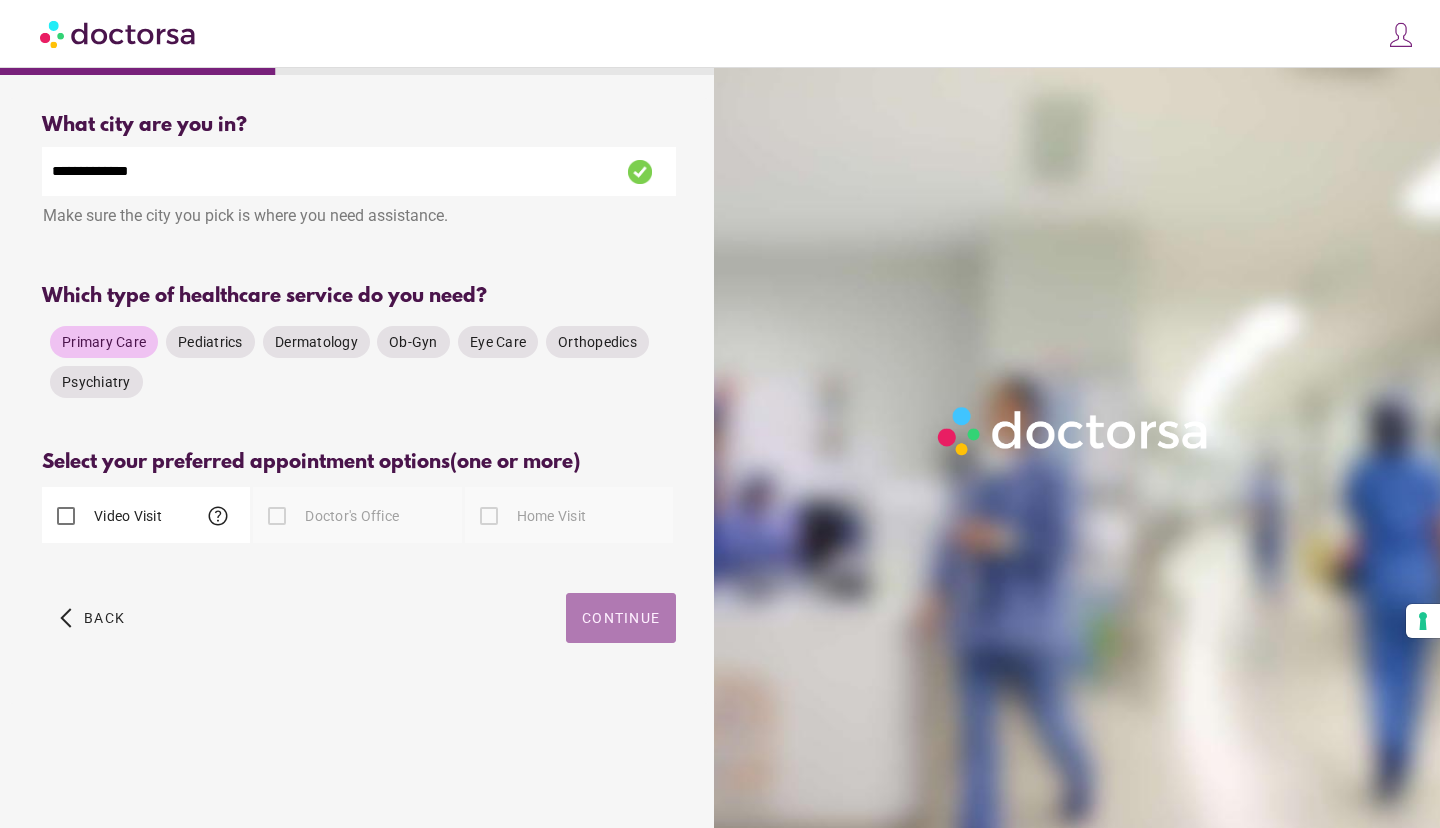 click at bounding box center [621, 618] 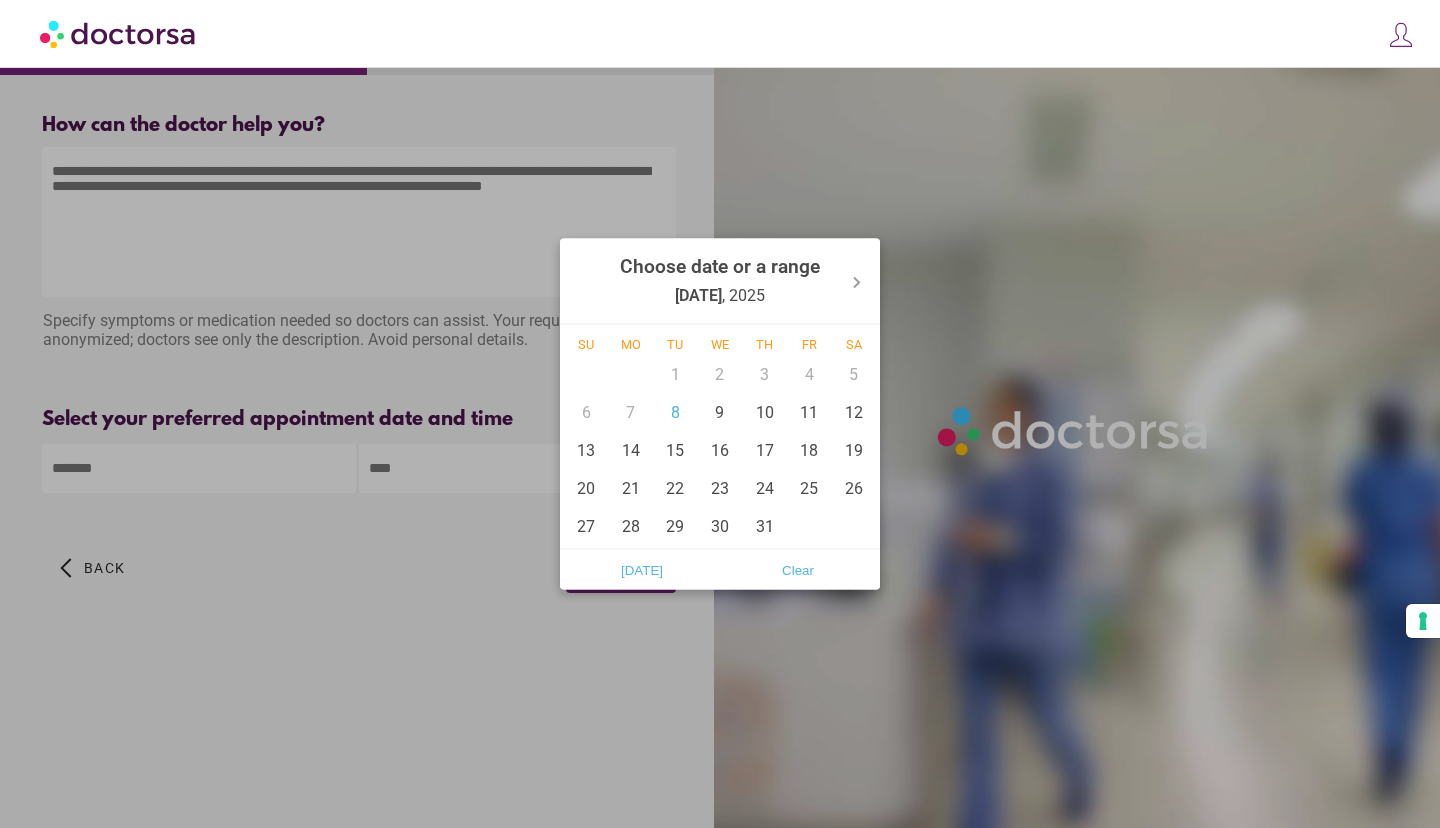 click at bounding box center (199, 468) 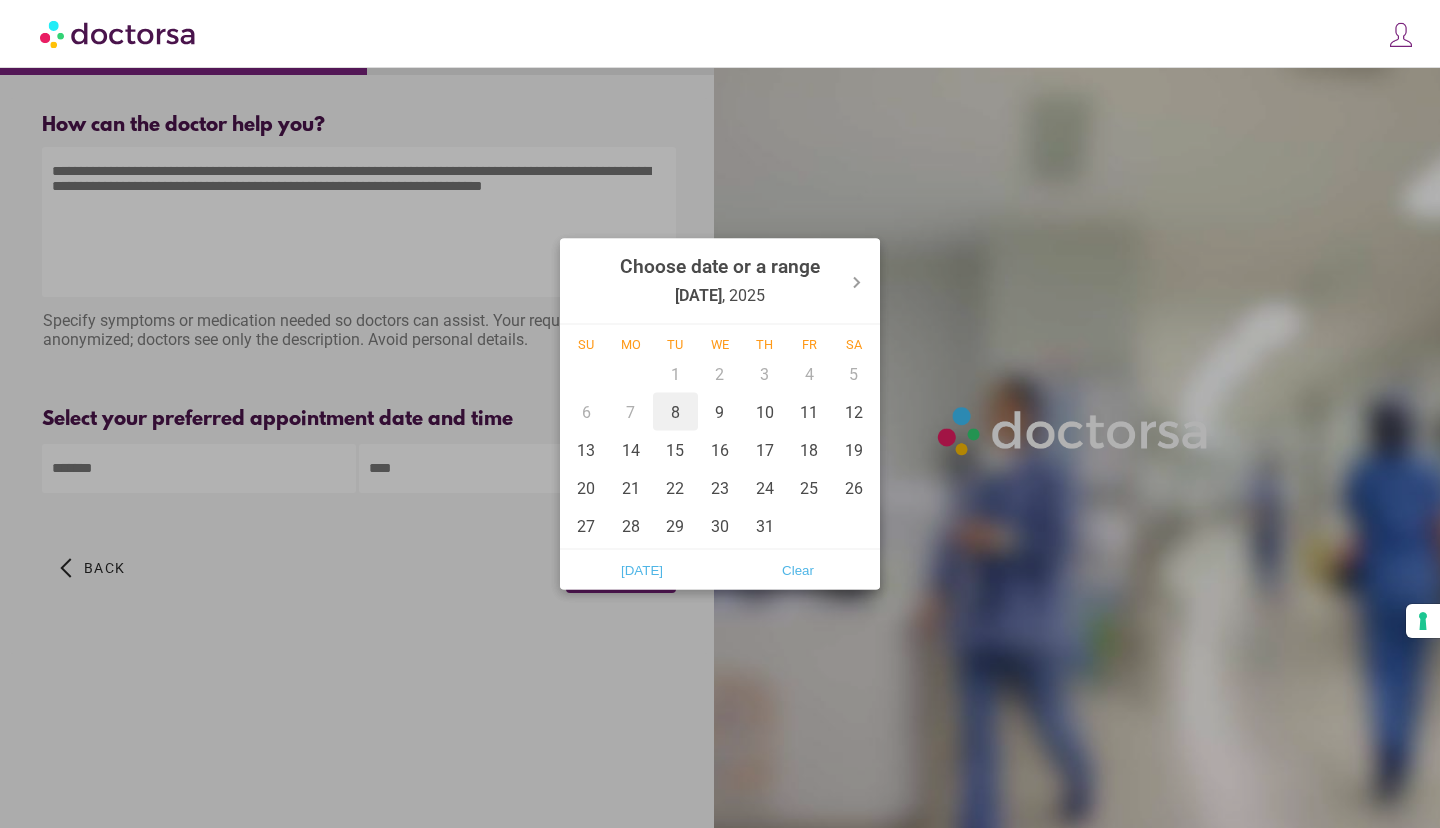 click on "8" at bounding box center [675, 412] 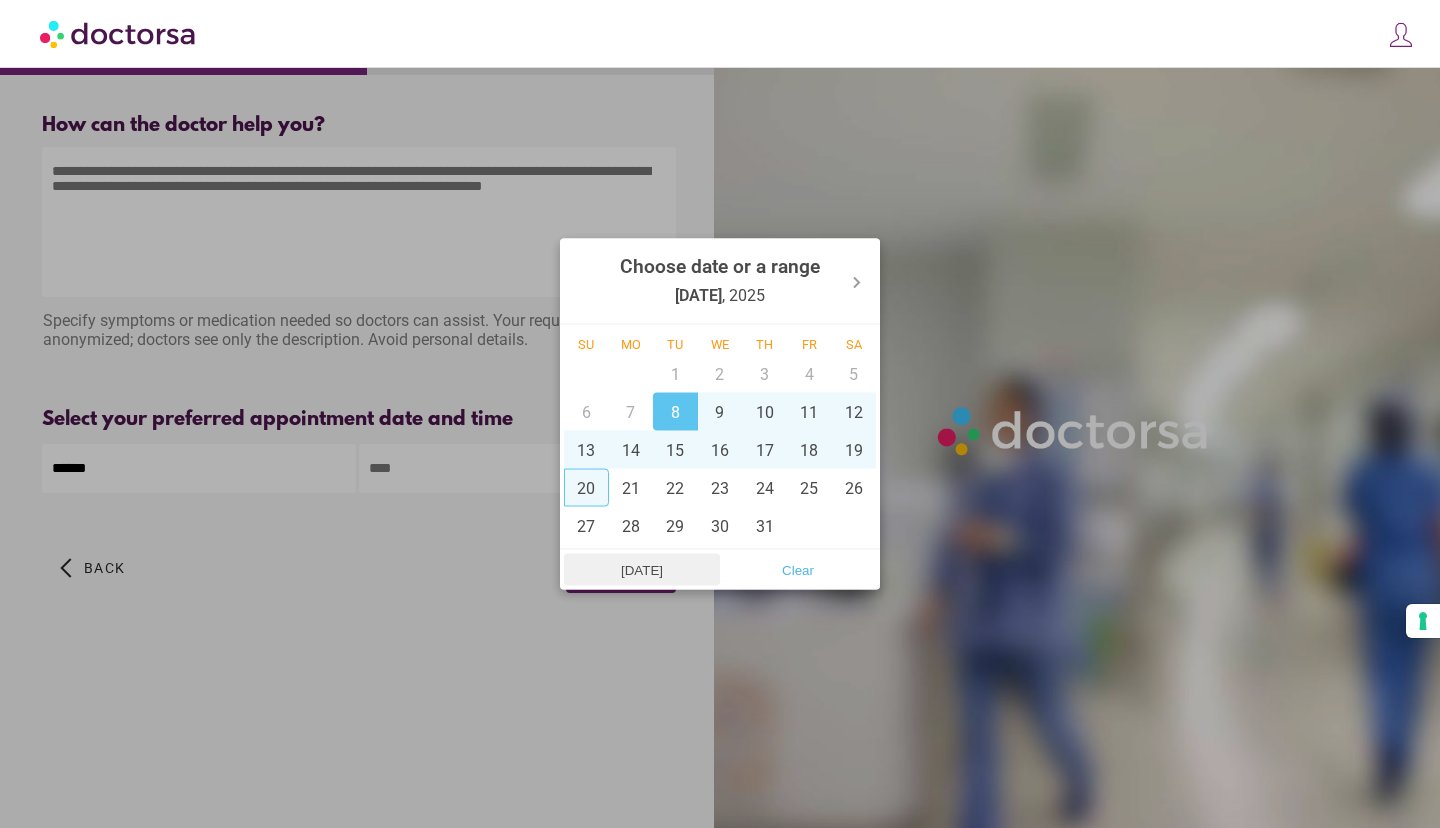 click on "Today" at bounding box center [642, 570] 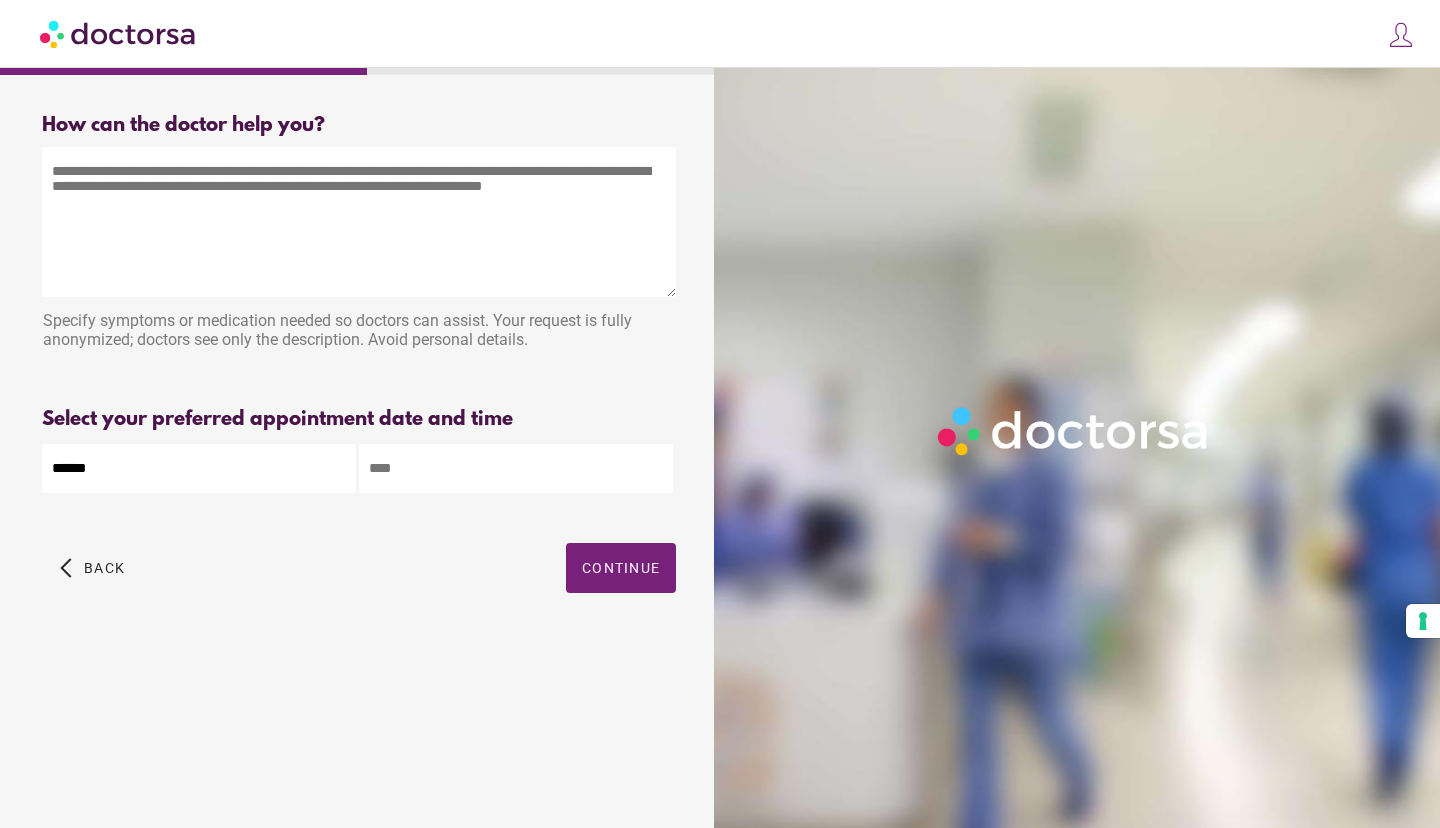 click at bounding box center (516, 468) 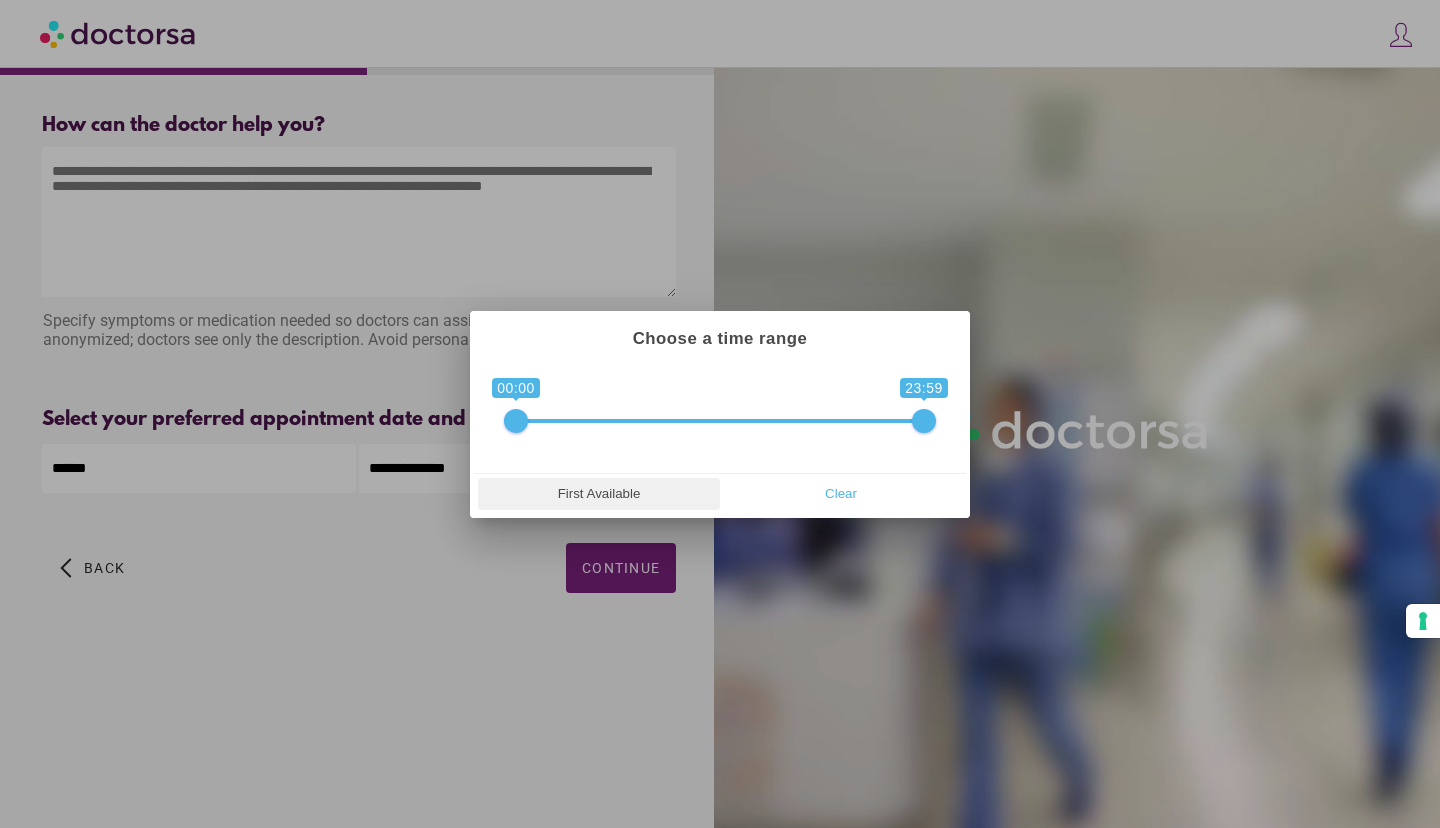 click on "First Available" at bounding box center [599, 494] 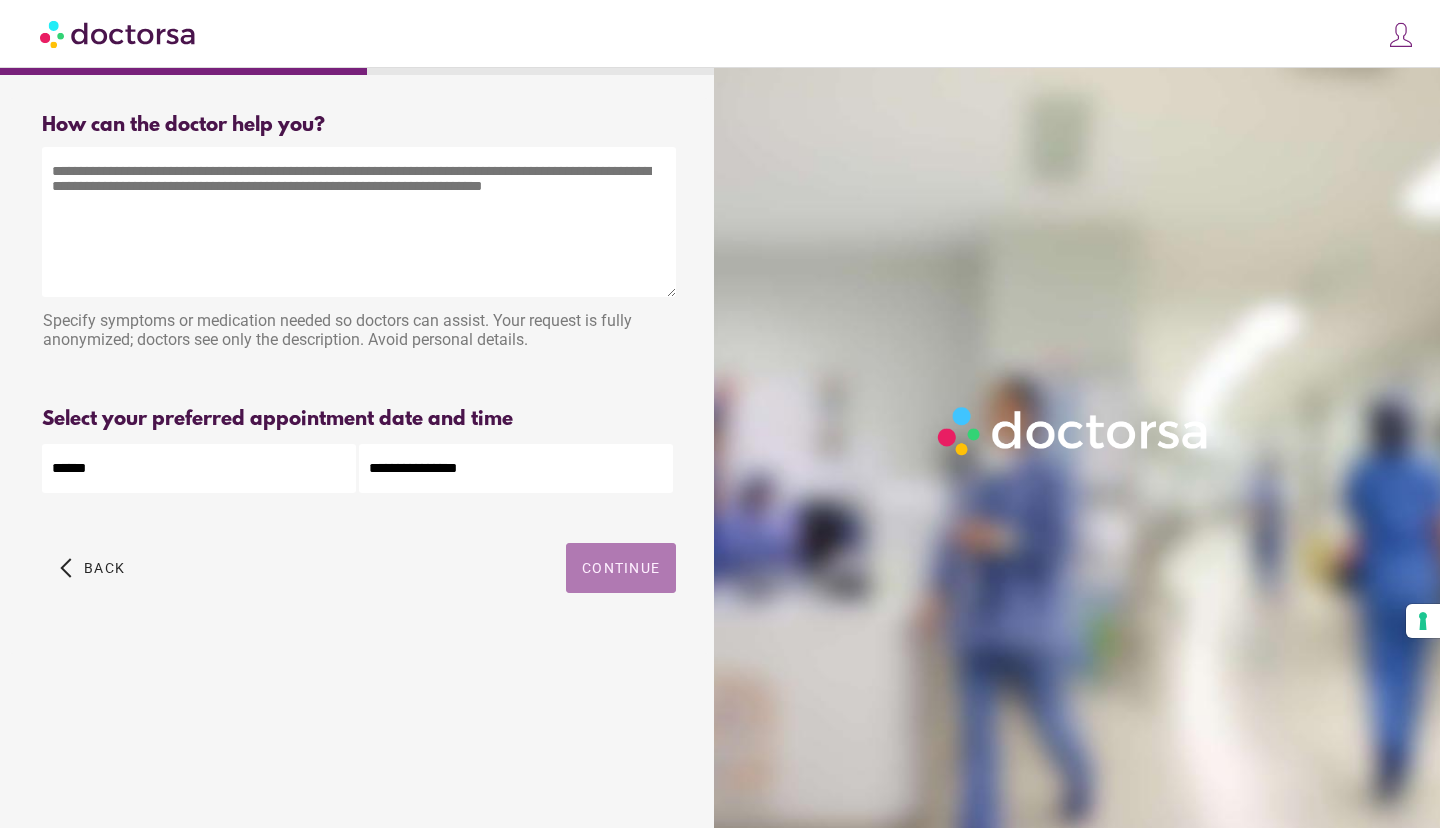 click on "Continue" at bounding box center [621, 568] 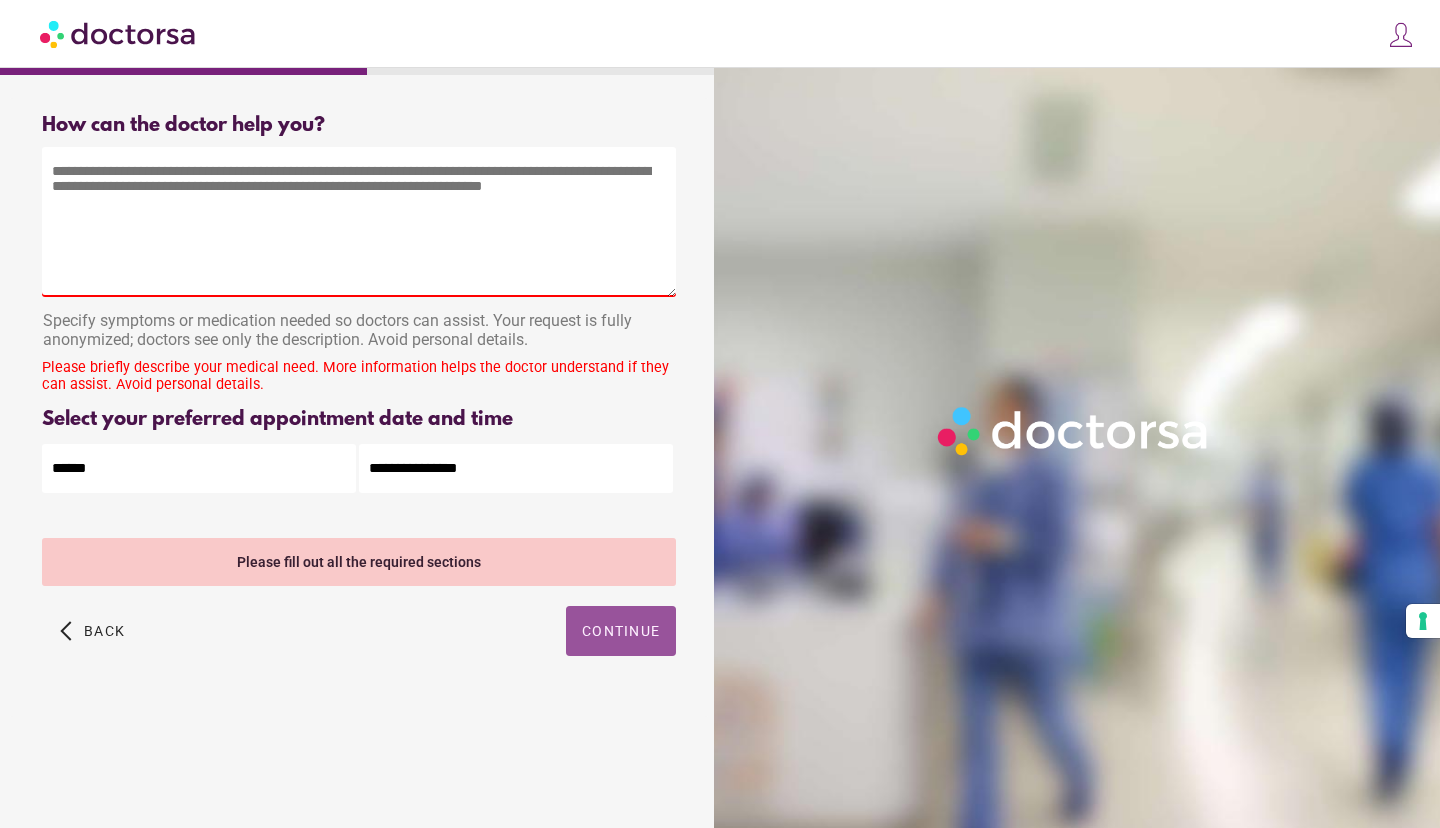 click at bounding box center [359, 222] 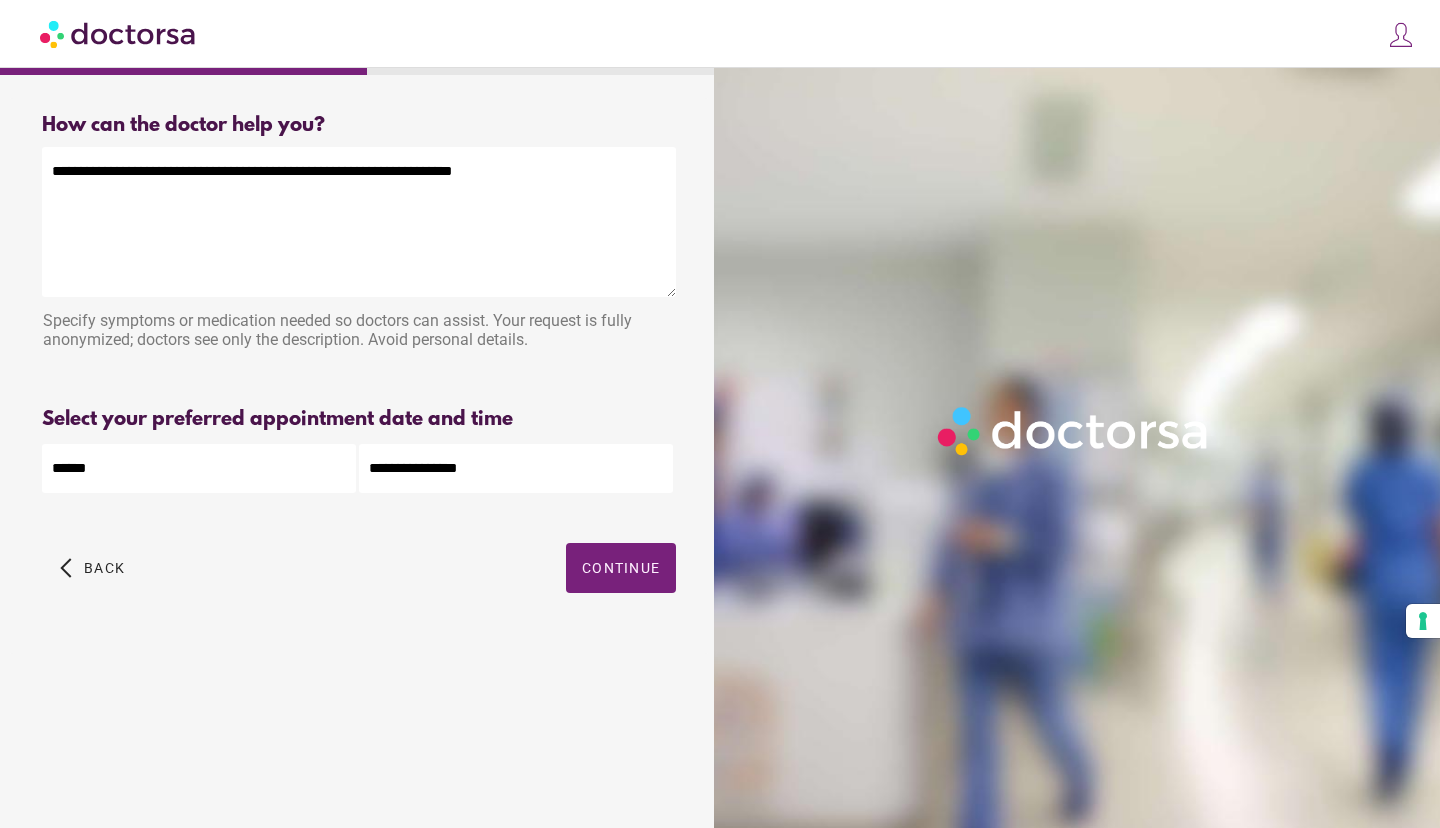 click on "**********" at bounding box center (359, 222) 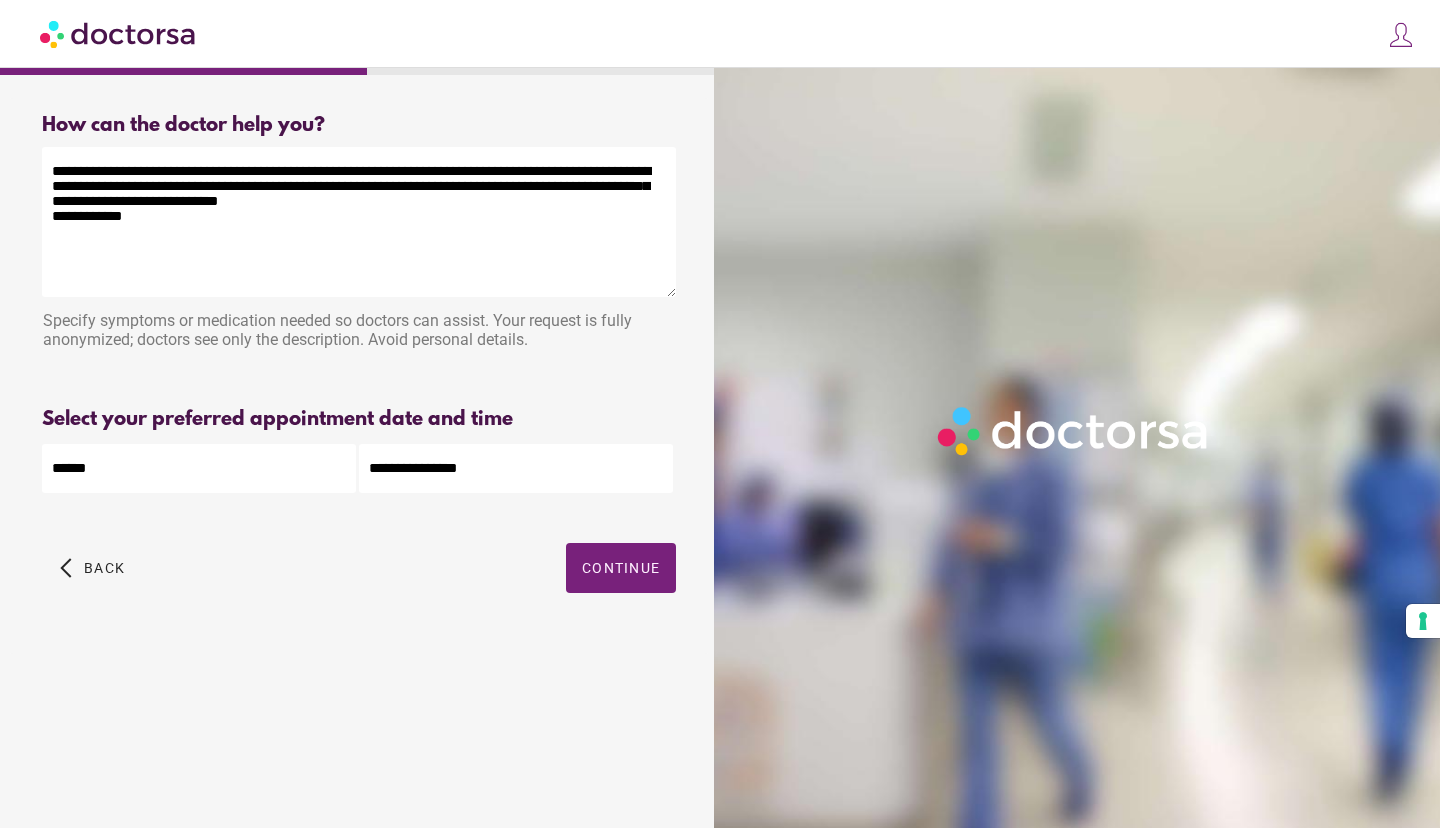 drag, startPoint x: 300, startPoint y: 218, endPoint x: 40, endPoint y: 180, distance: 262.76224 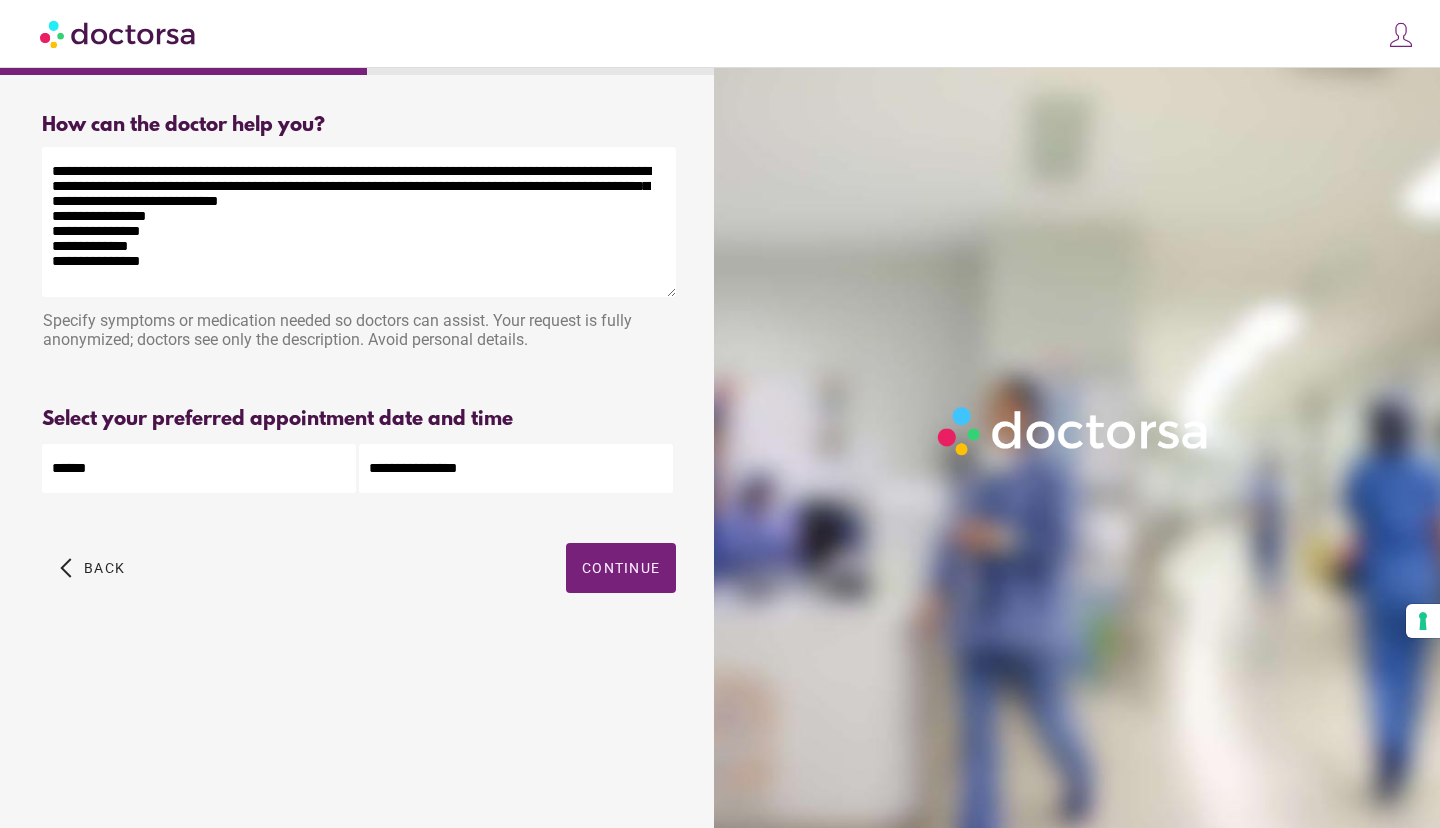 drag, startPoint x: 283, startPoint y: 208, endPoint x: 36, endPoint y: 177, distance: 248.93774 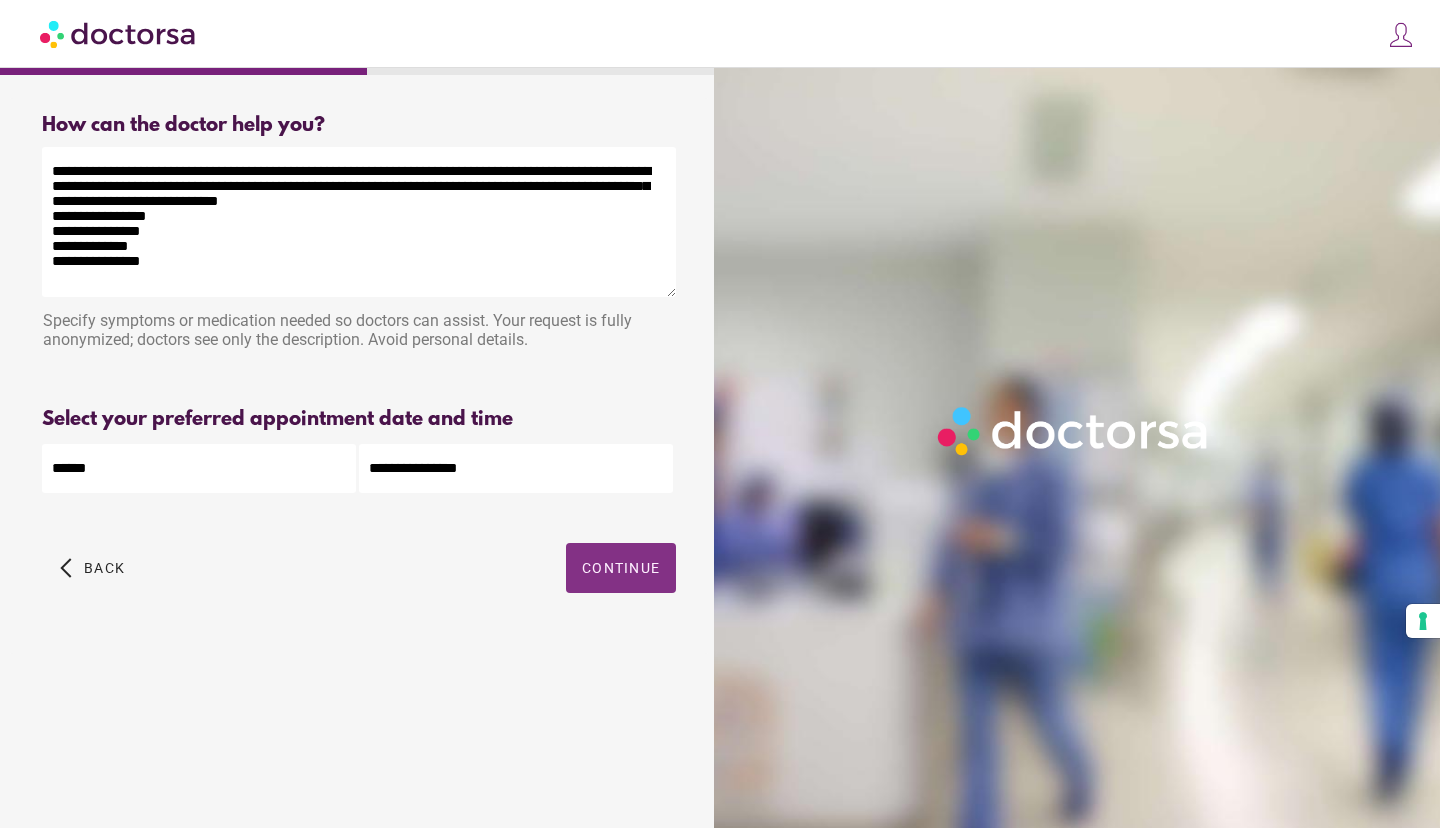 type on "**********" 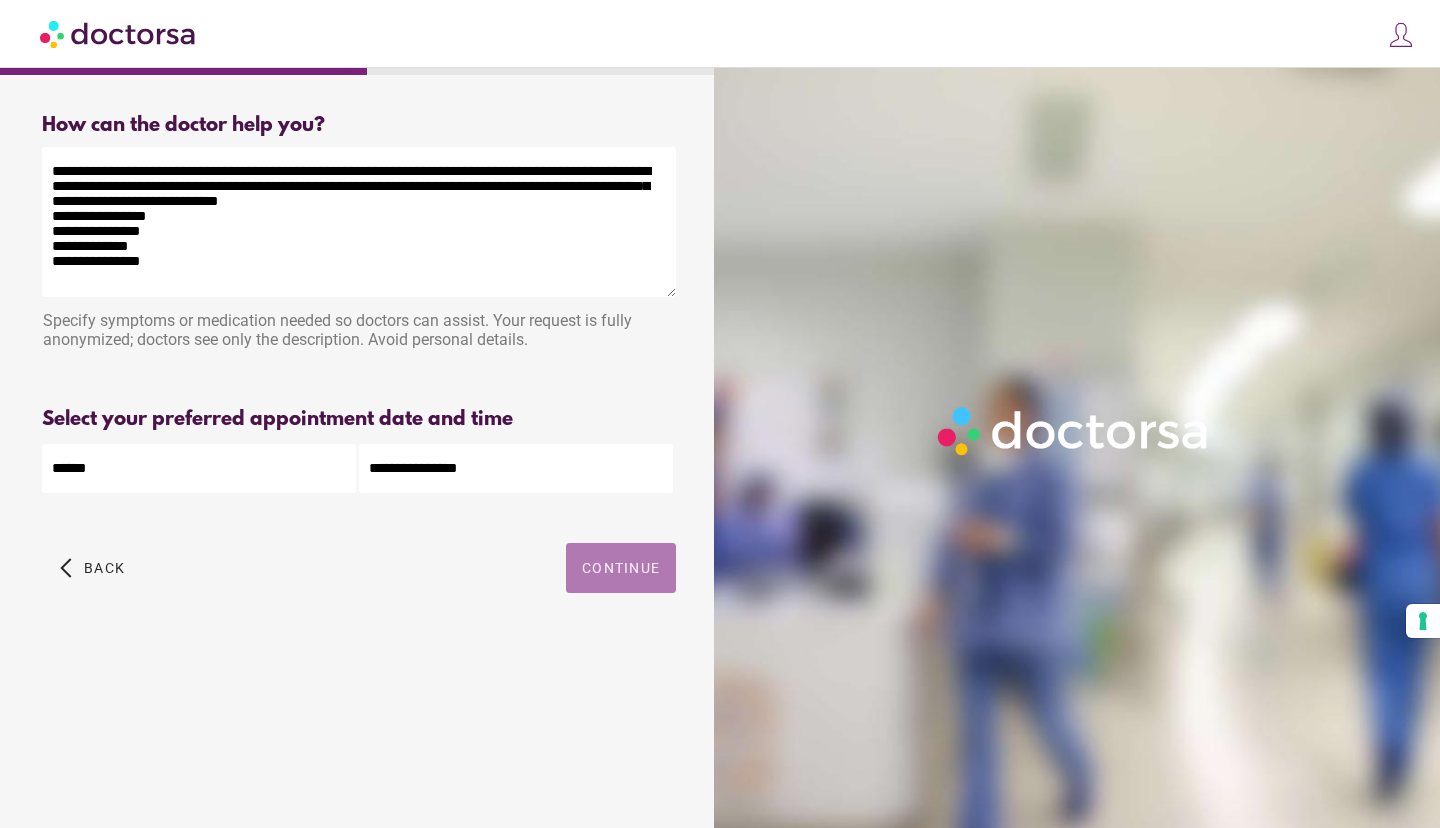click at bounding box center [621, 568] 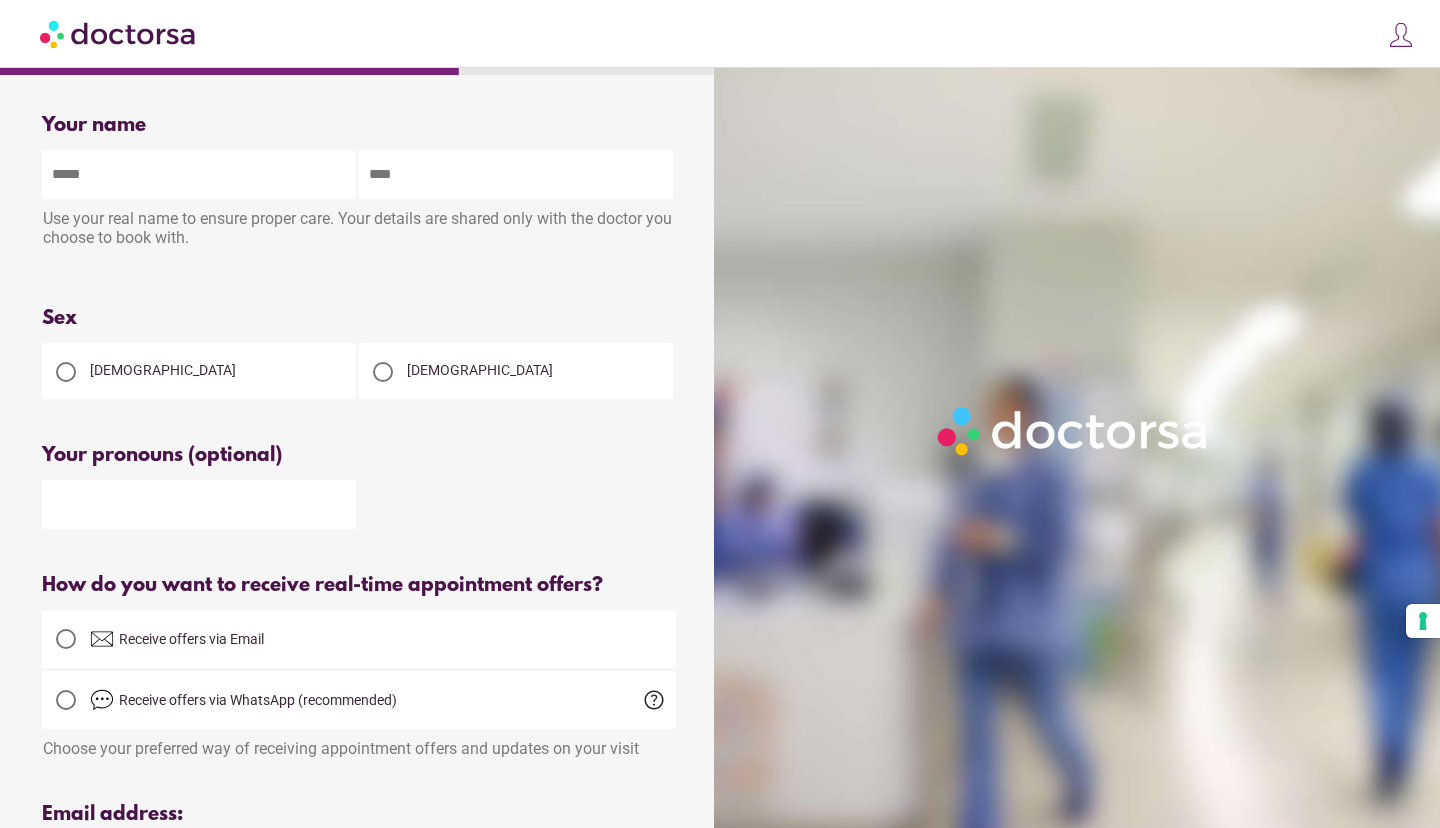 click at bounding box center [199, 174] 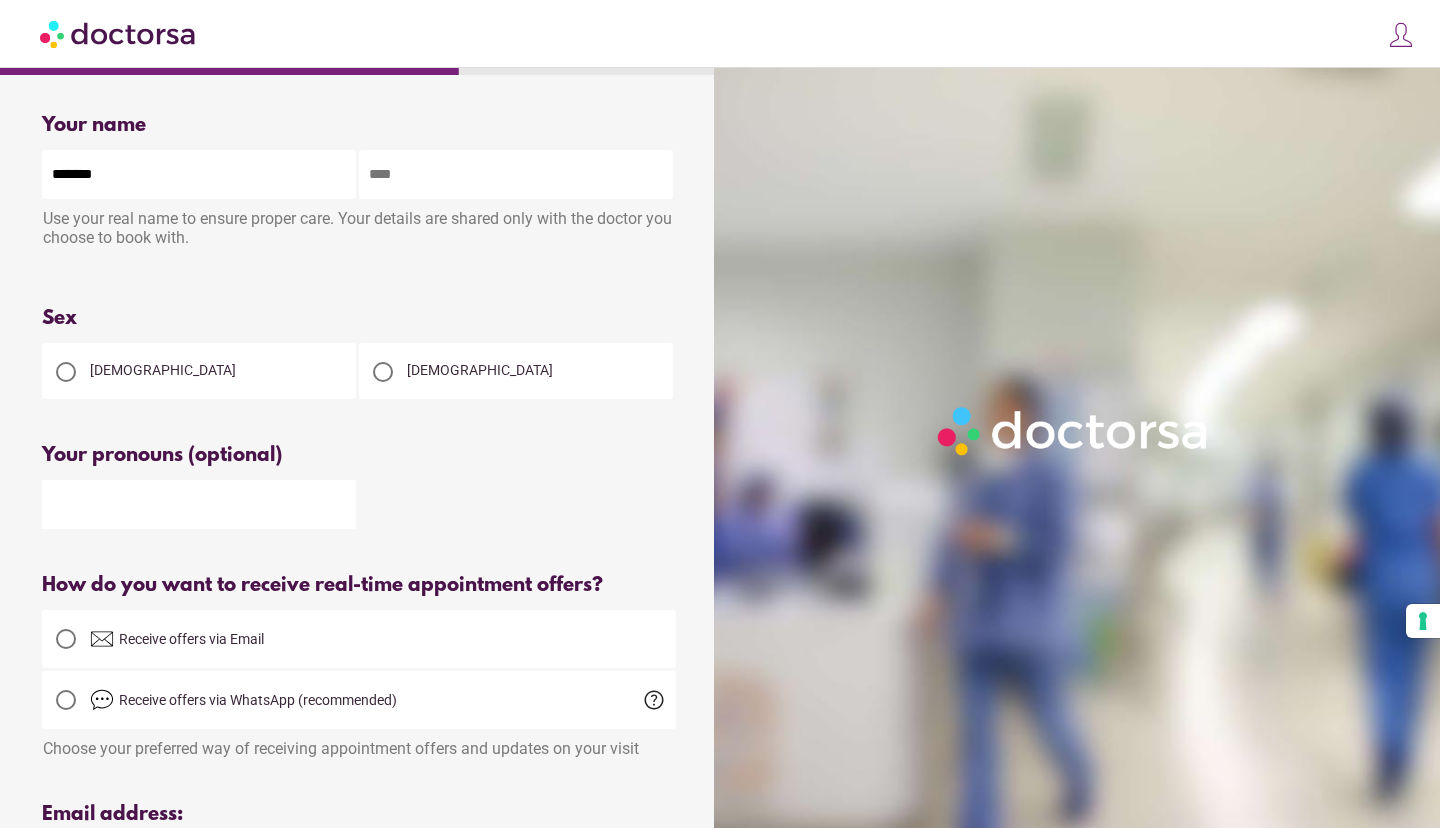 type on "*******" 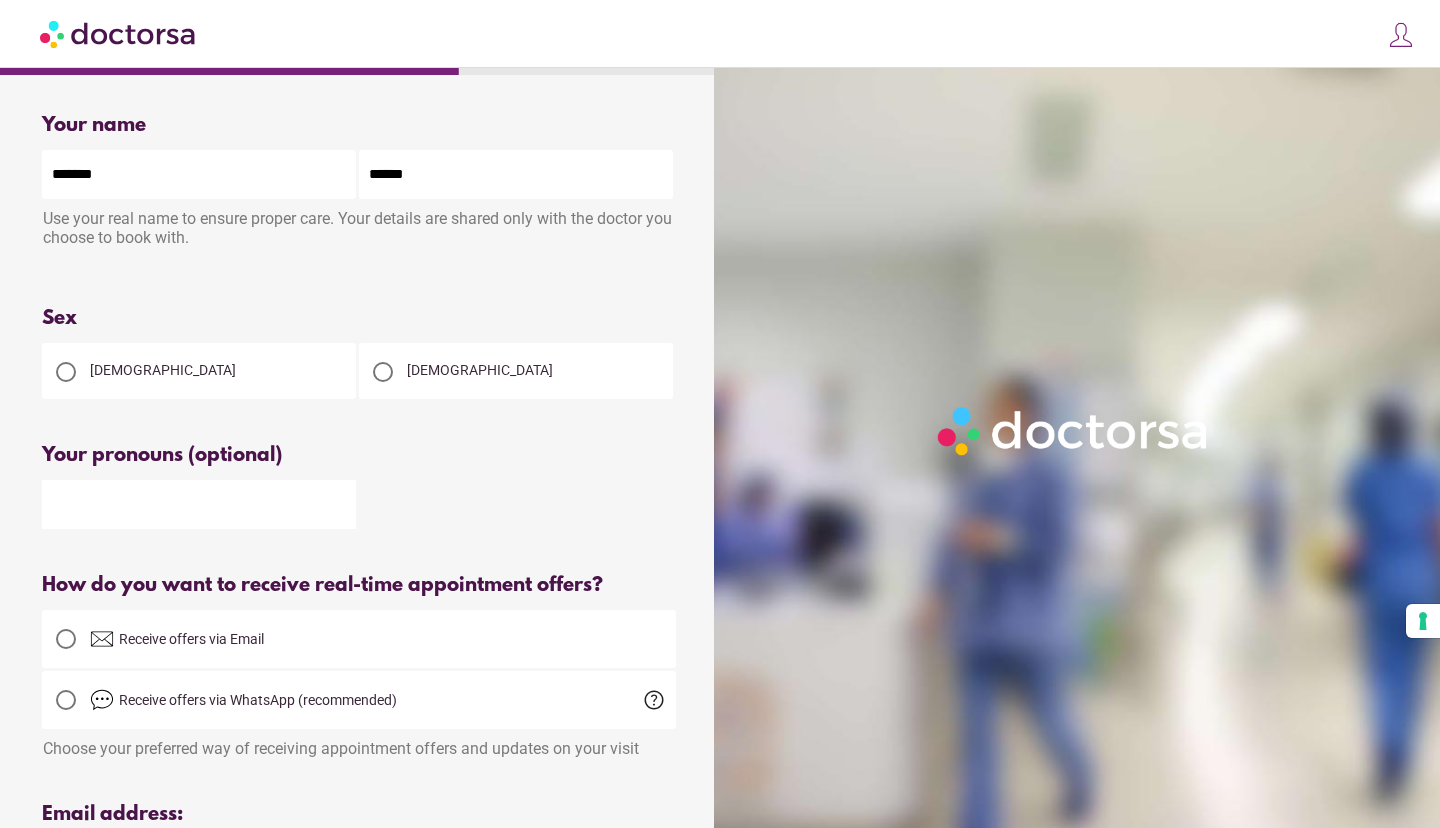 type on "******" 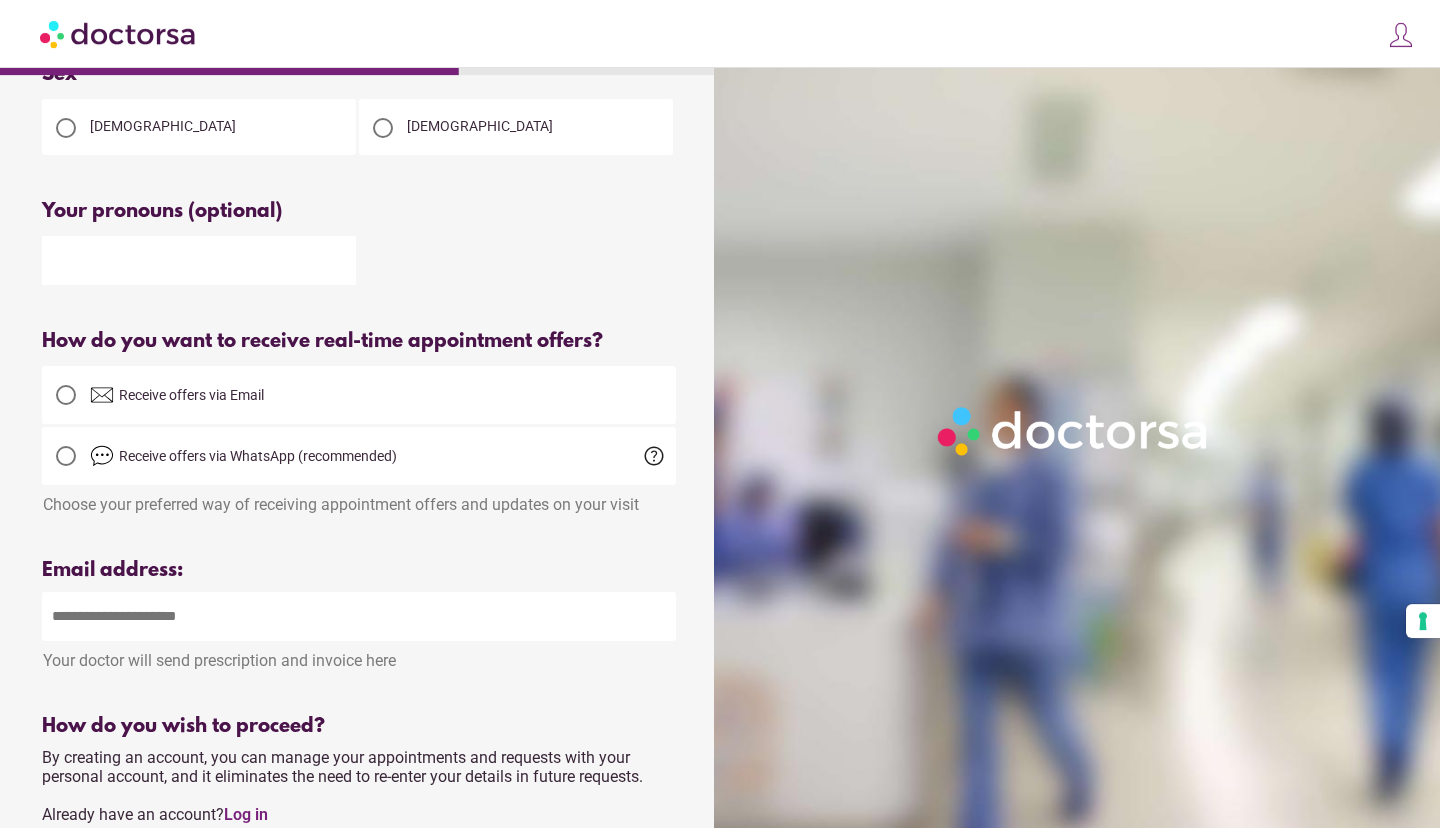scroll, scrollTop: 314, scrollLeft: 0, axis: vertical 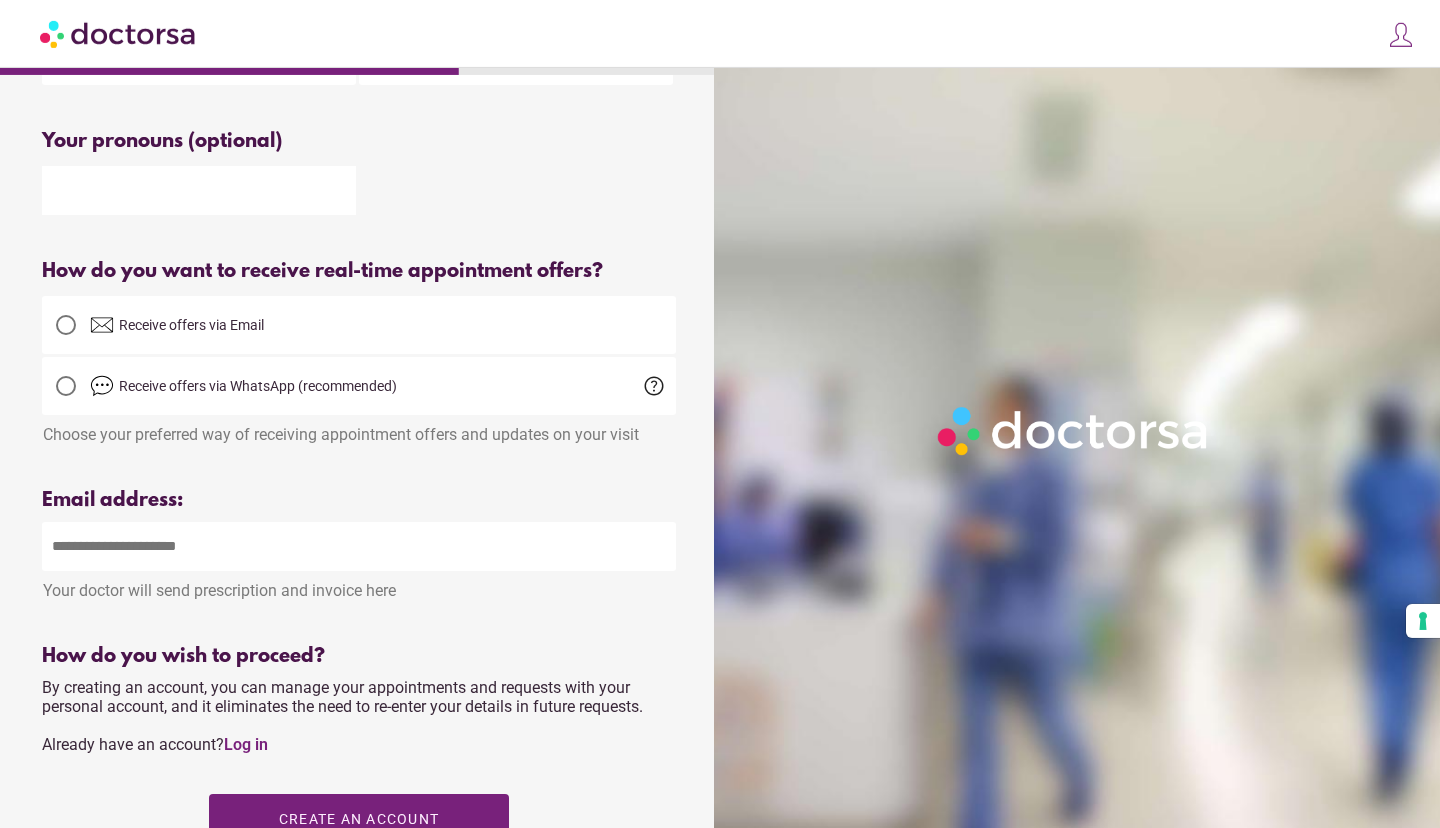 click at bounding box center [359, 546] 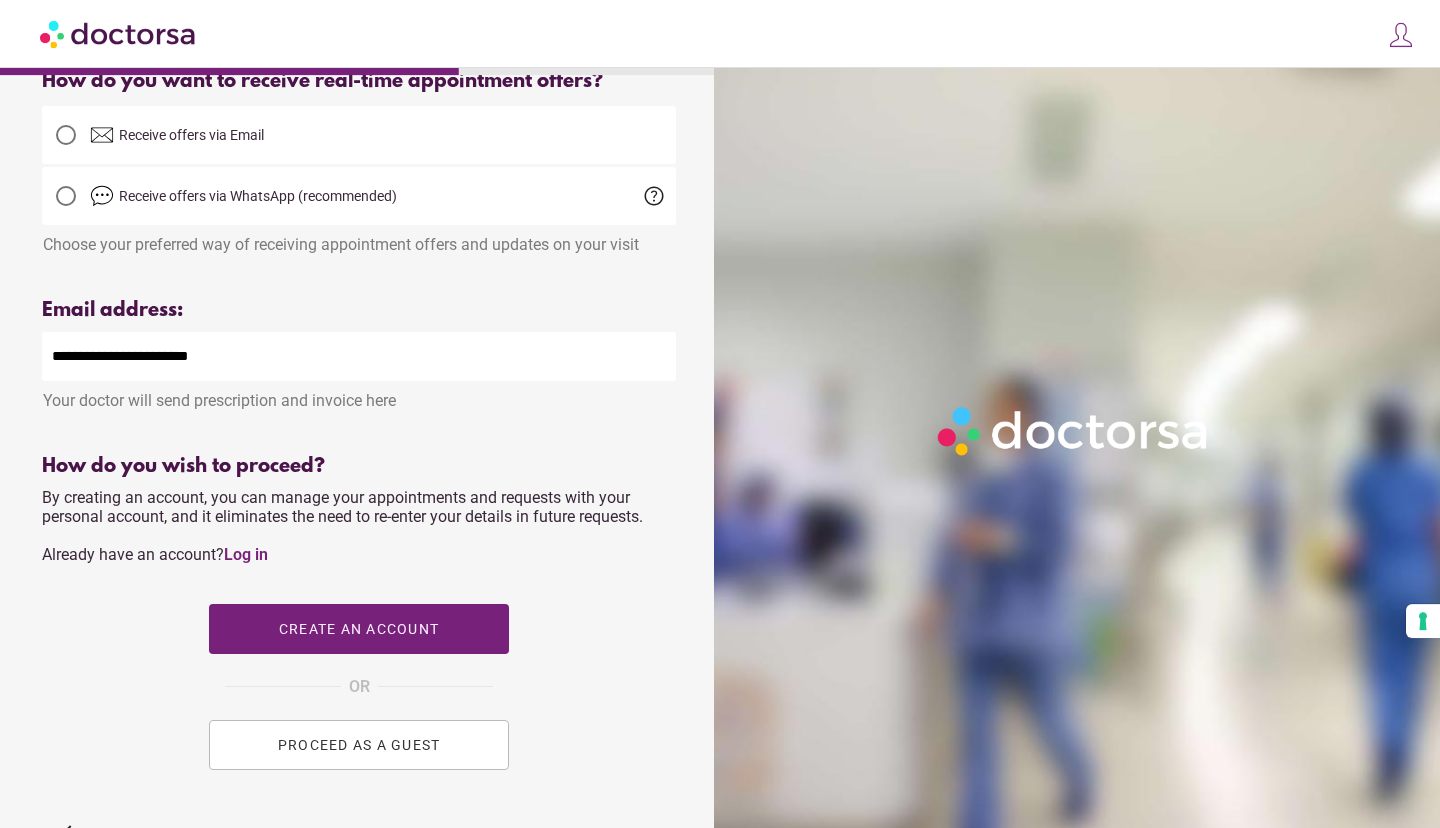 scroll, scrollTop: 531, scrollLeft: 0, axis: vertical 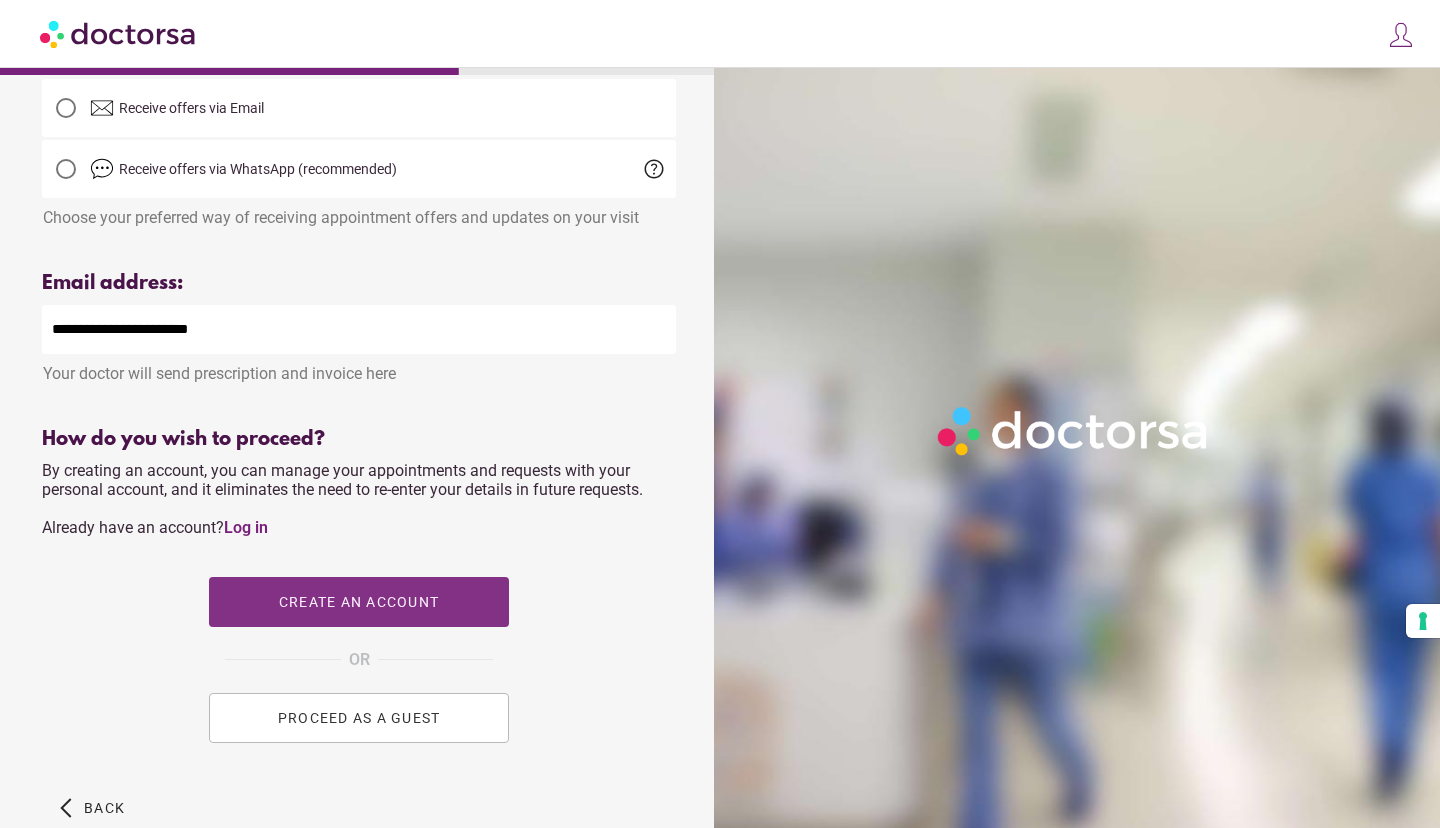 type on "**********" 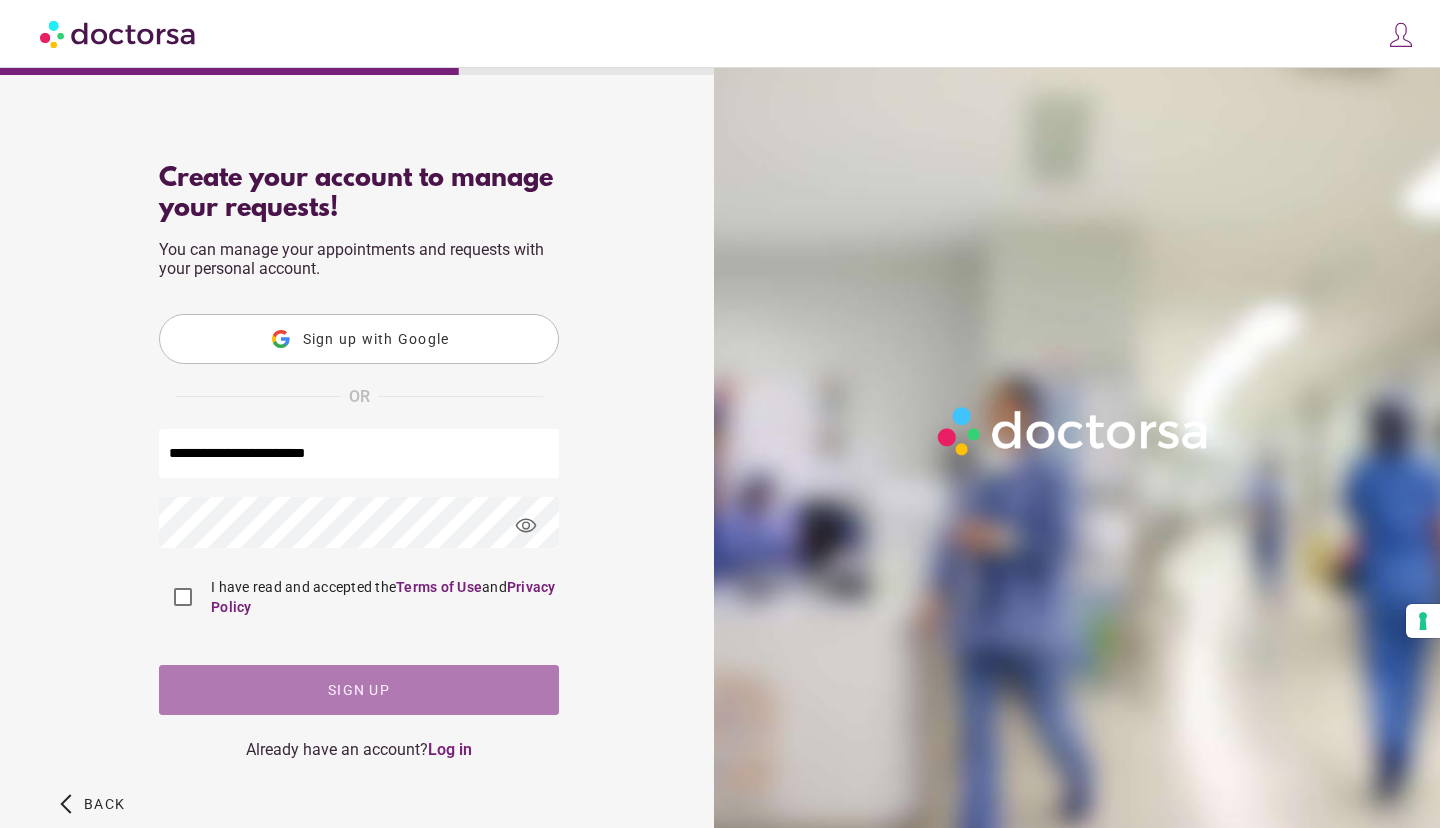 click at bounding box center [359, 690] 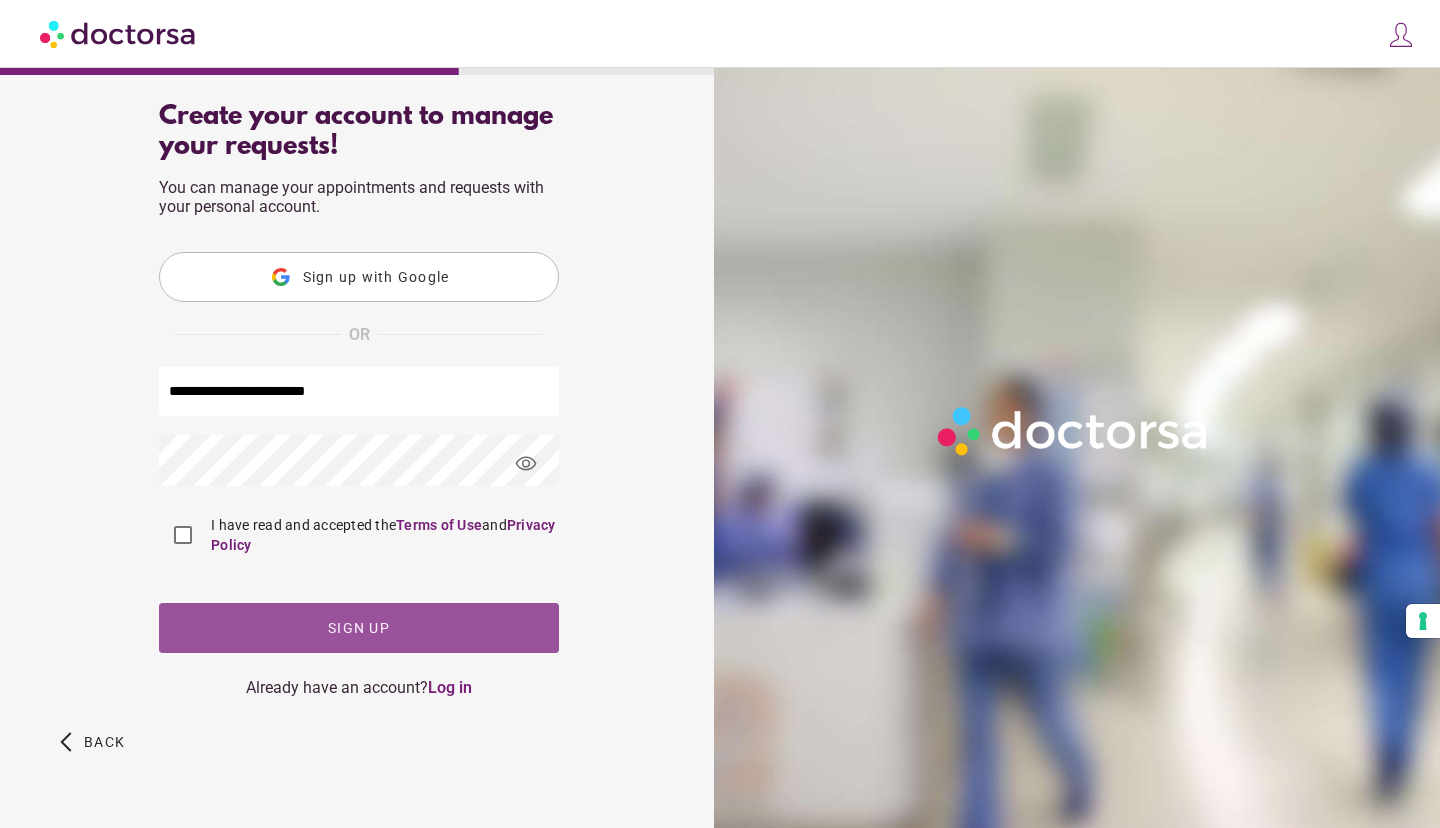 scroll, scrollTop: 0, scrollLeft: 0, axis: both 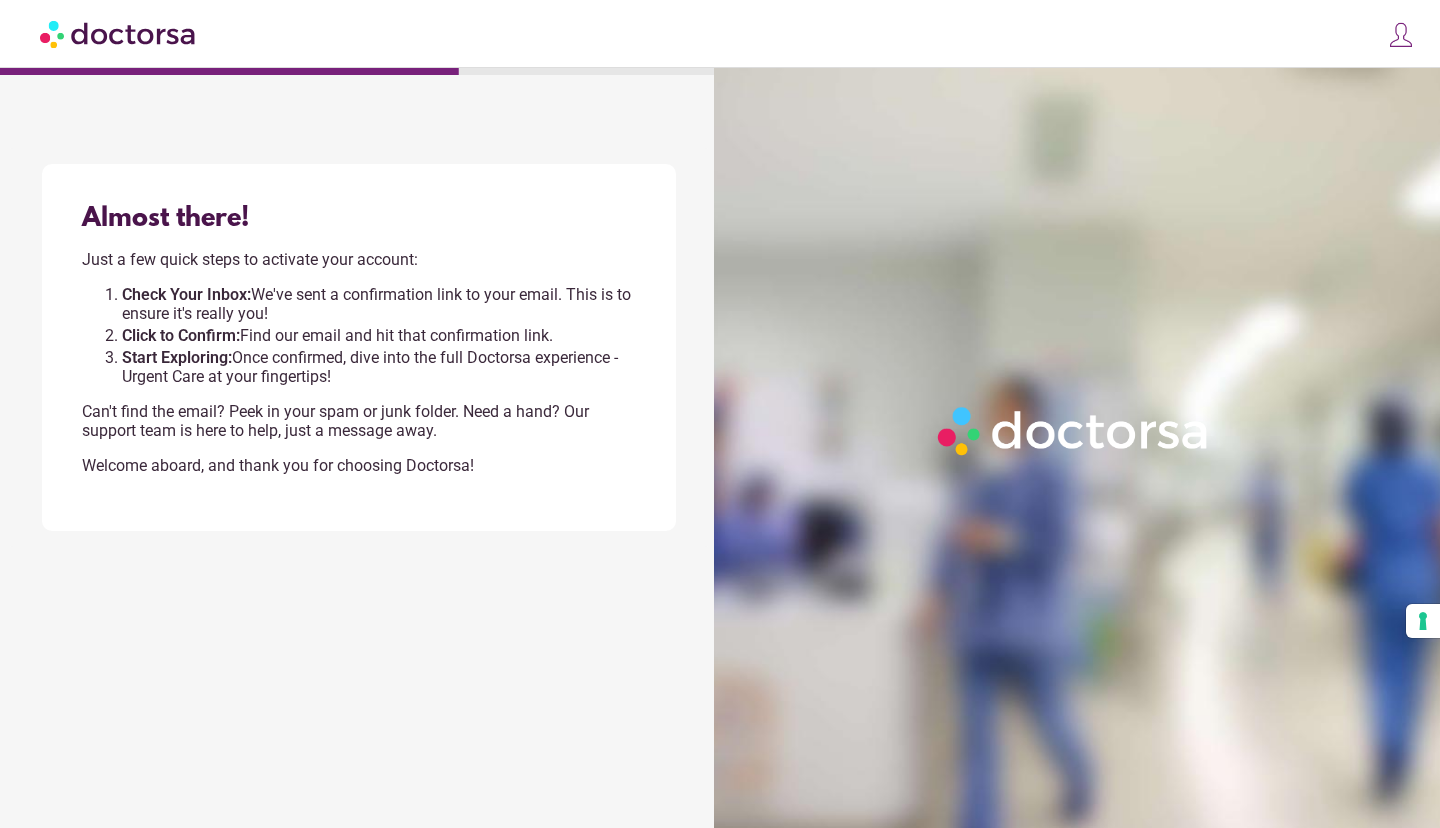 click at bounding box center [1401, 35] 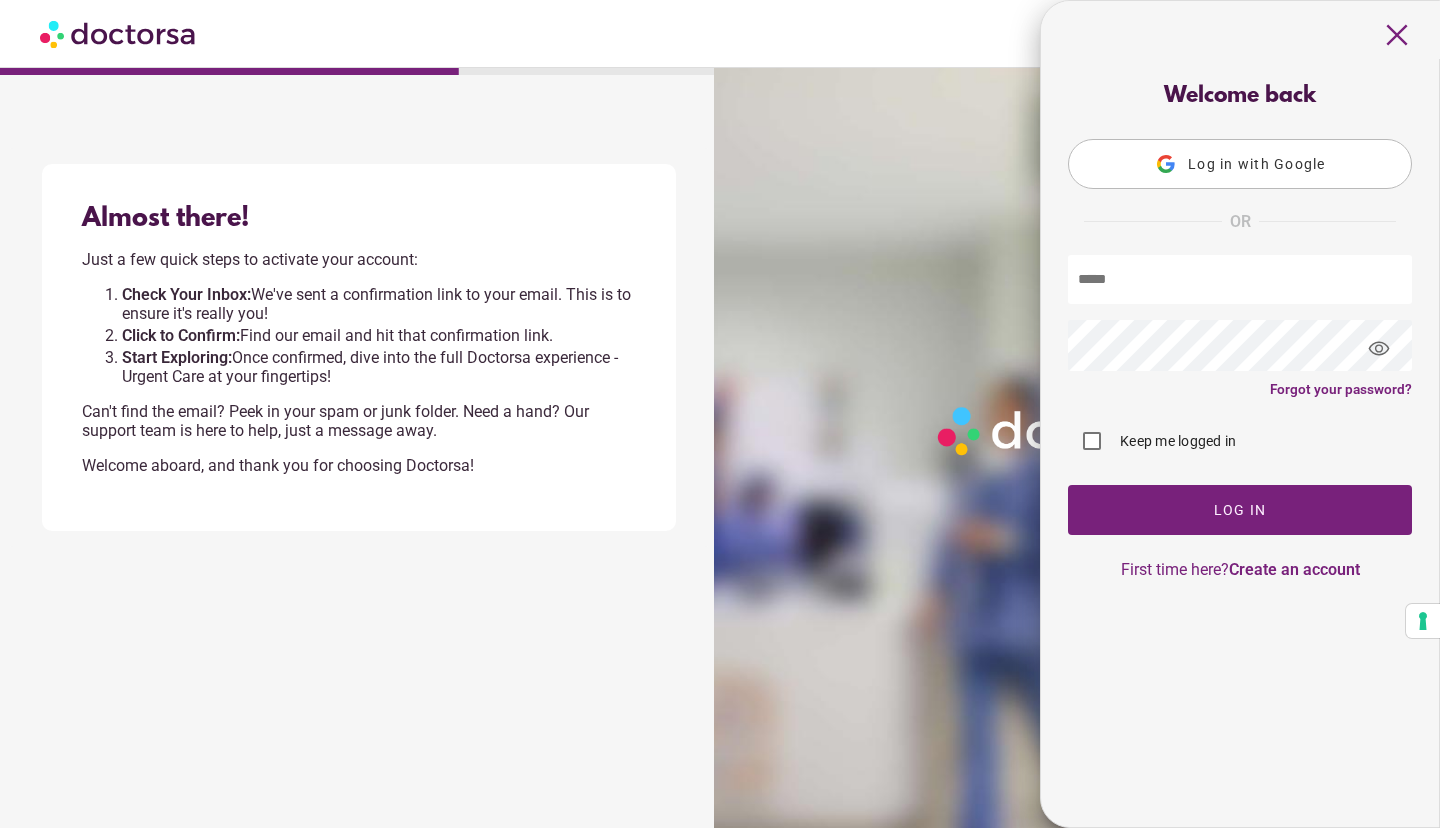 click at bounding box center [1240, 279] 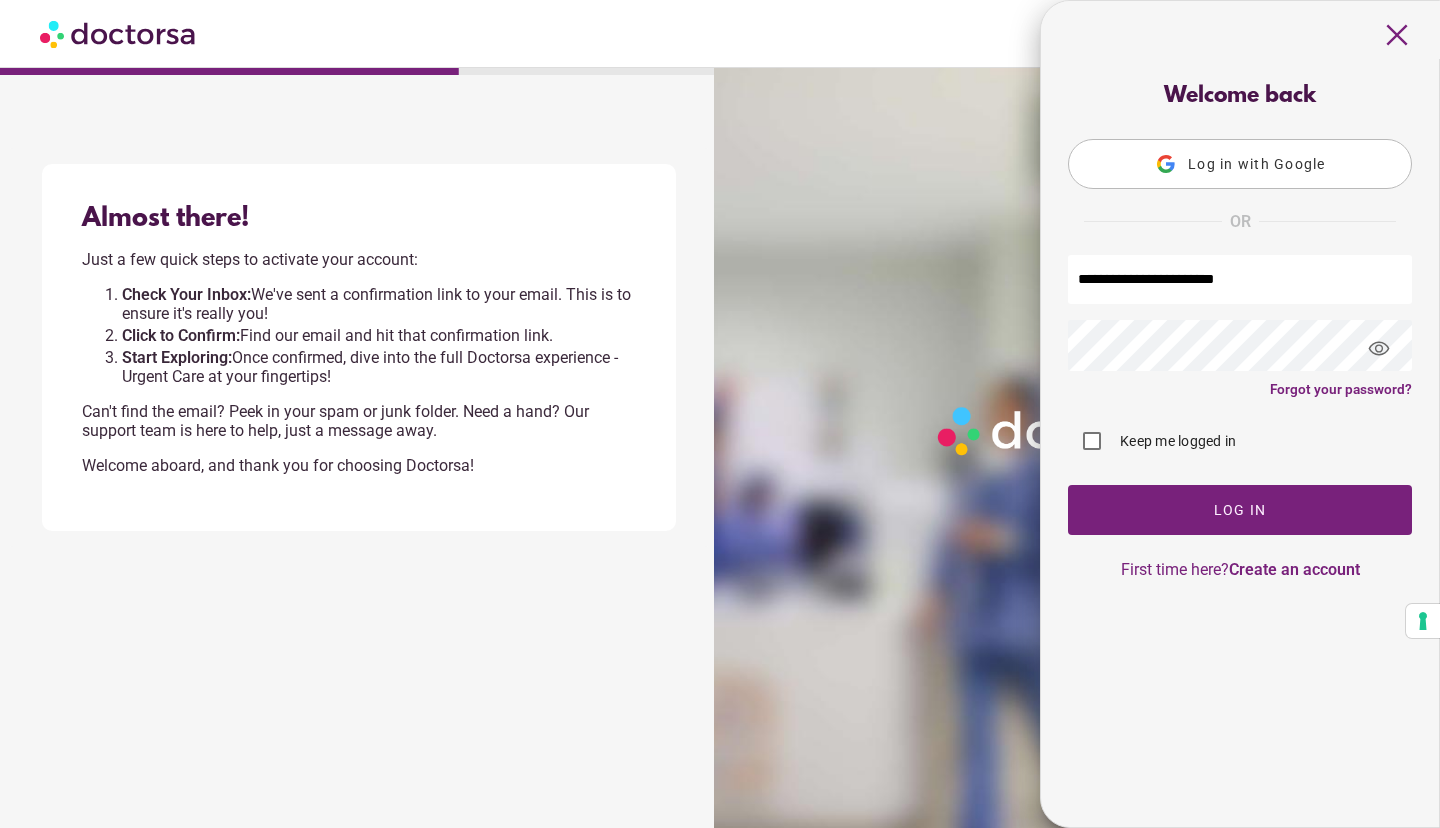 type on "**********" 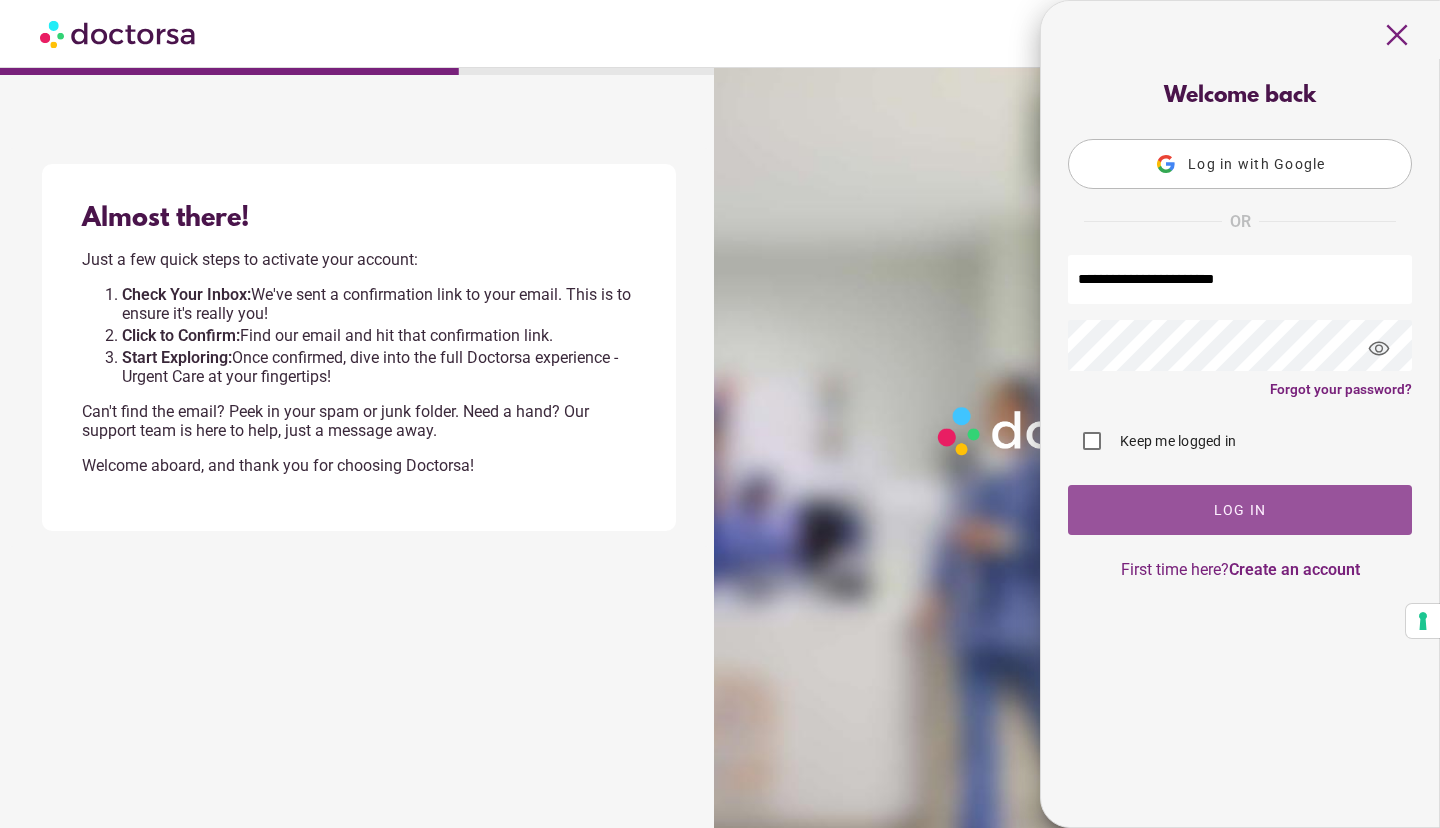 click at bounding box center [1240, 510] 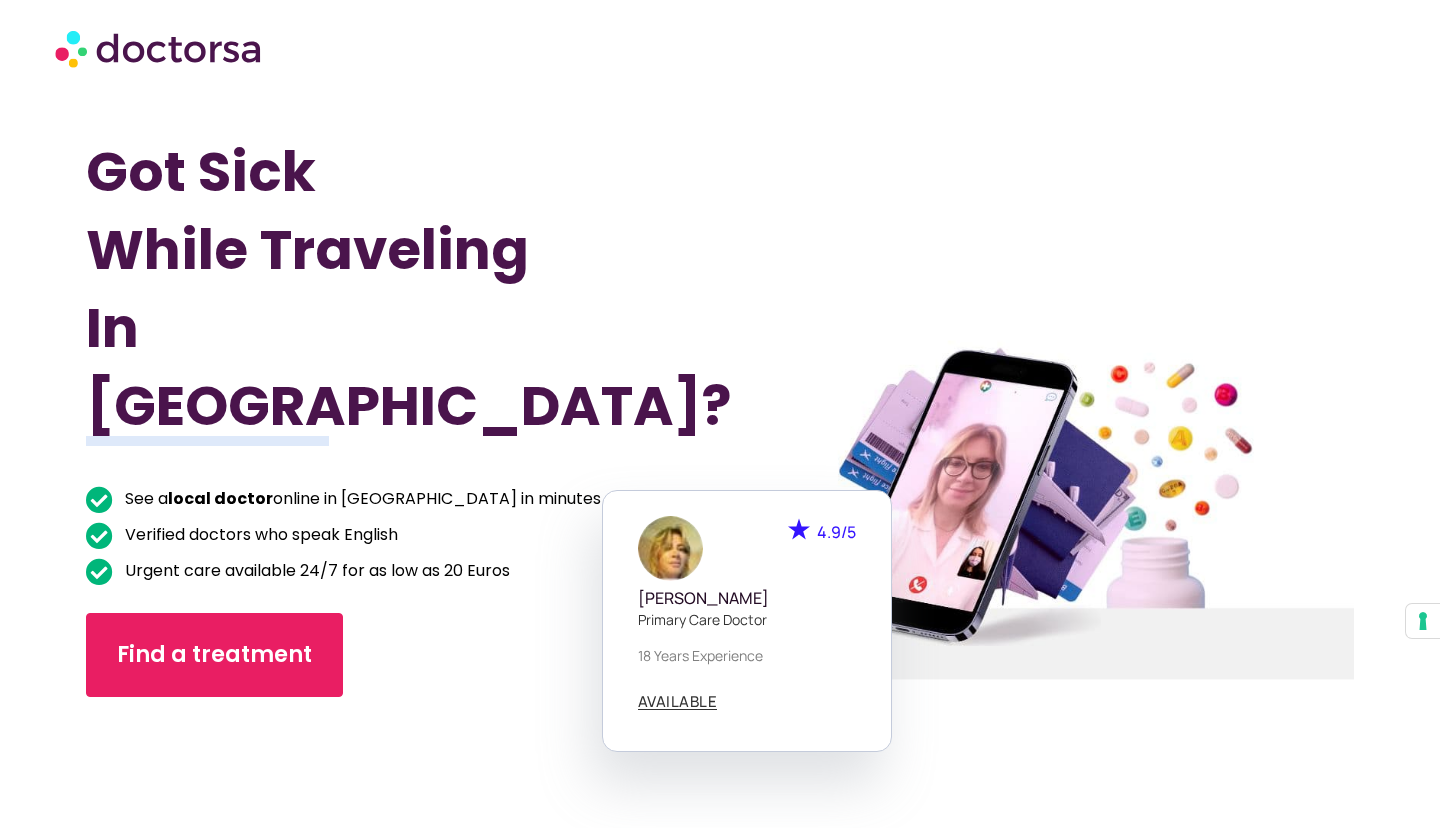 scroll, scrollTop: 0, scrollLeft: 0, axis: both 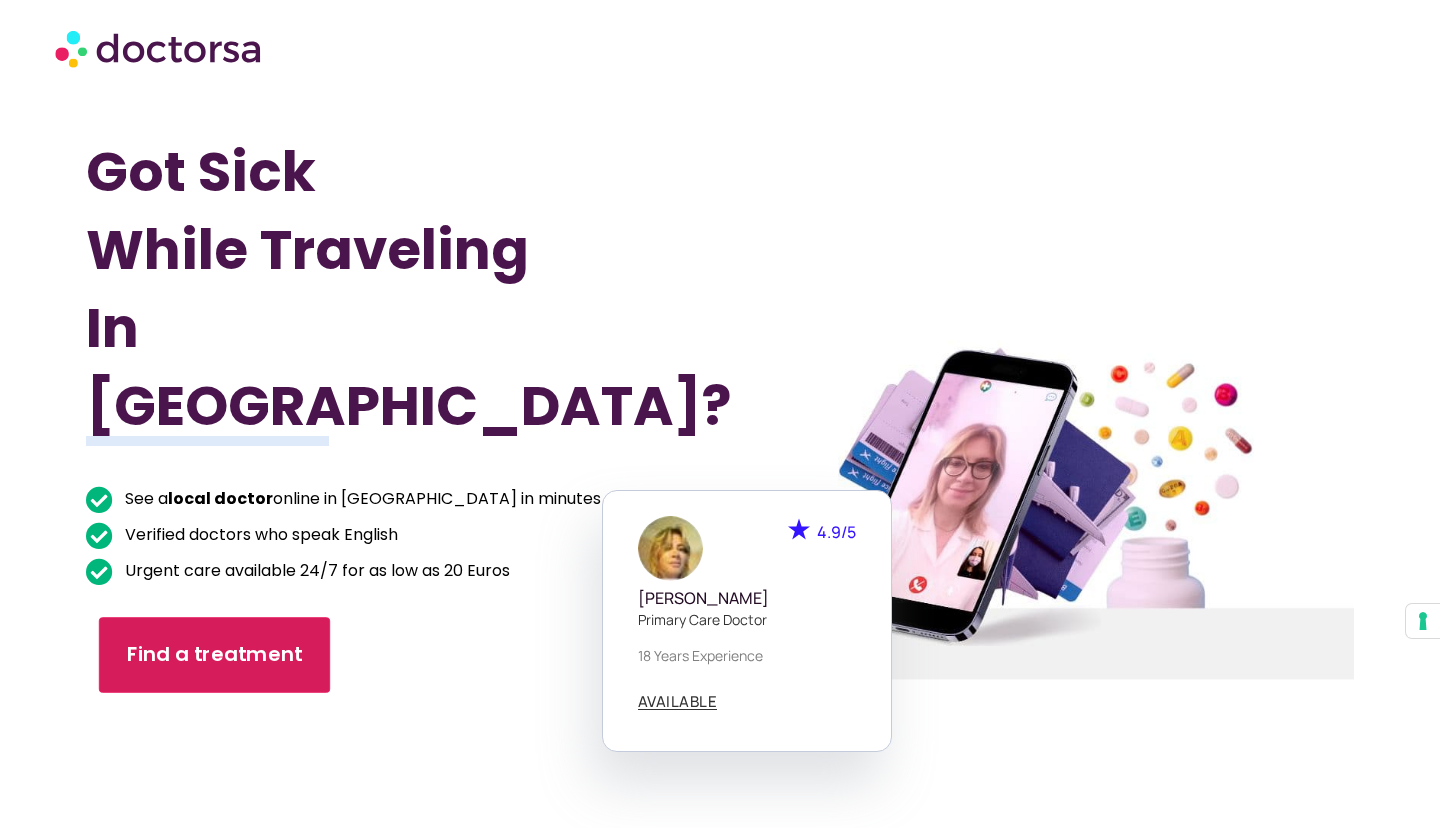 click on "Find a treatment" at bounding box center (215, 655) 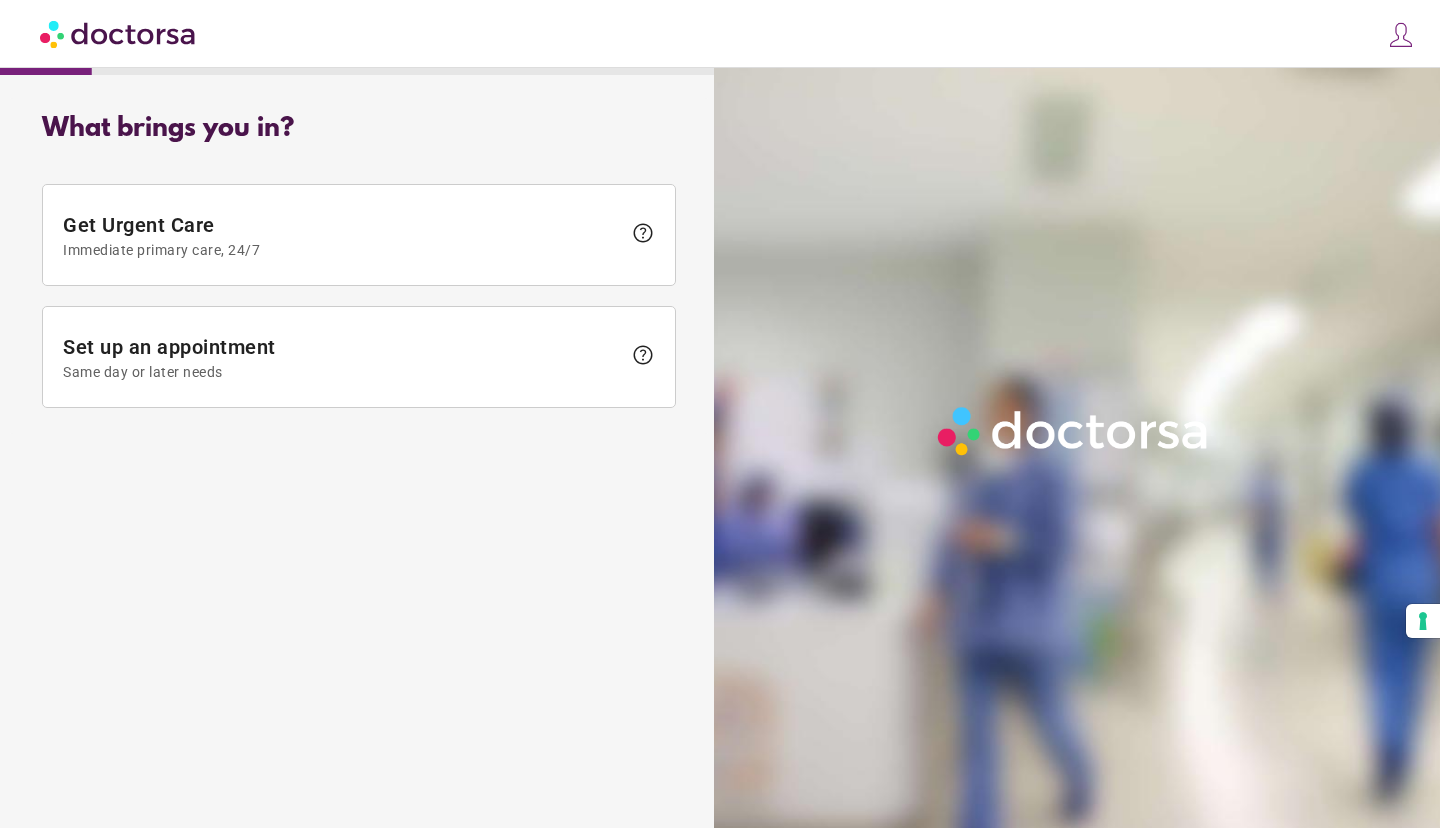 scroll, scrollTop: 0, scrollLeft: 0, axis: both 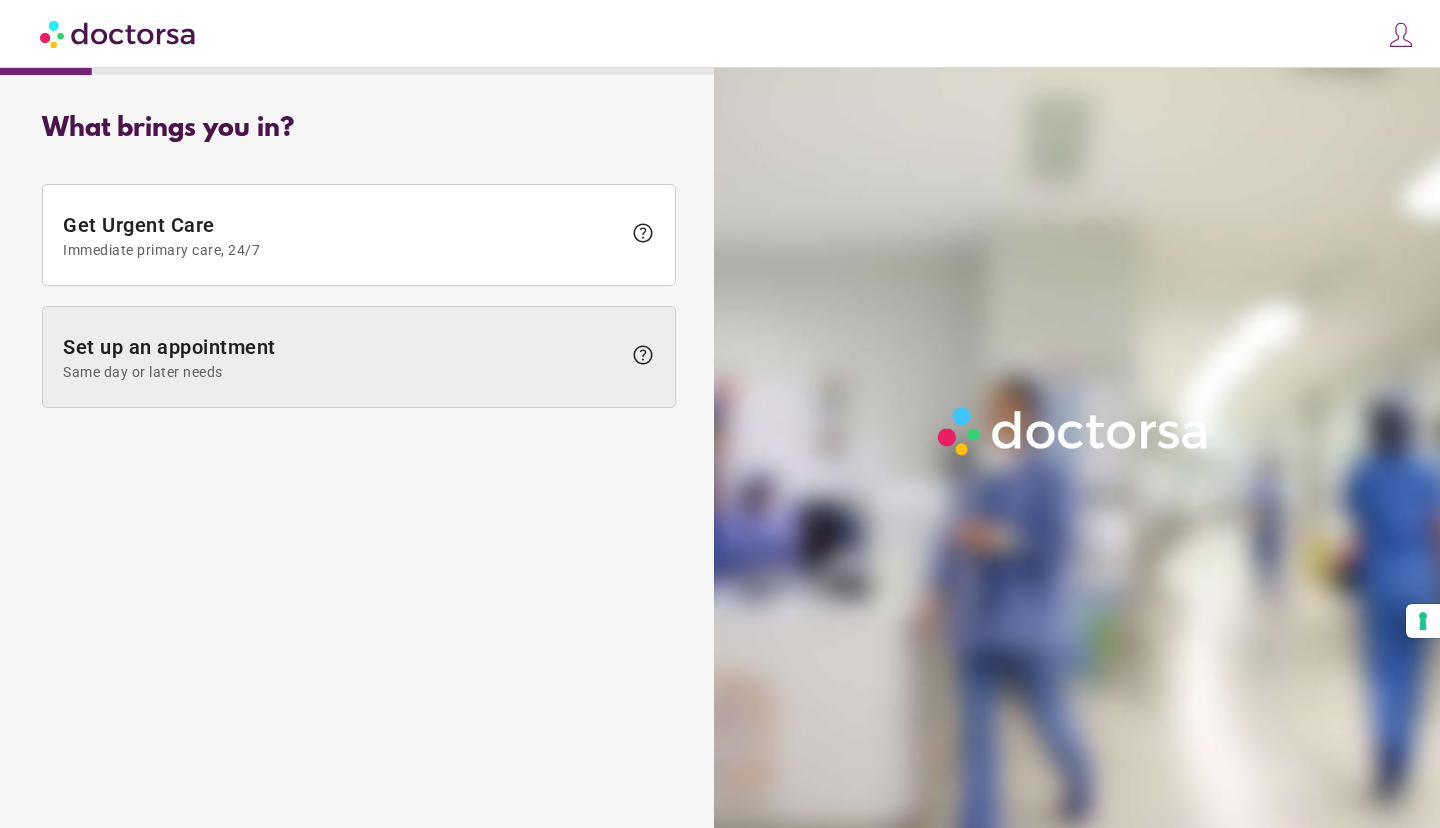 click on "Set up an appointment
Same day or later needs" at bounding box center [342, 357] 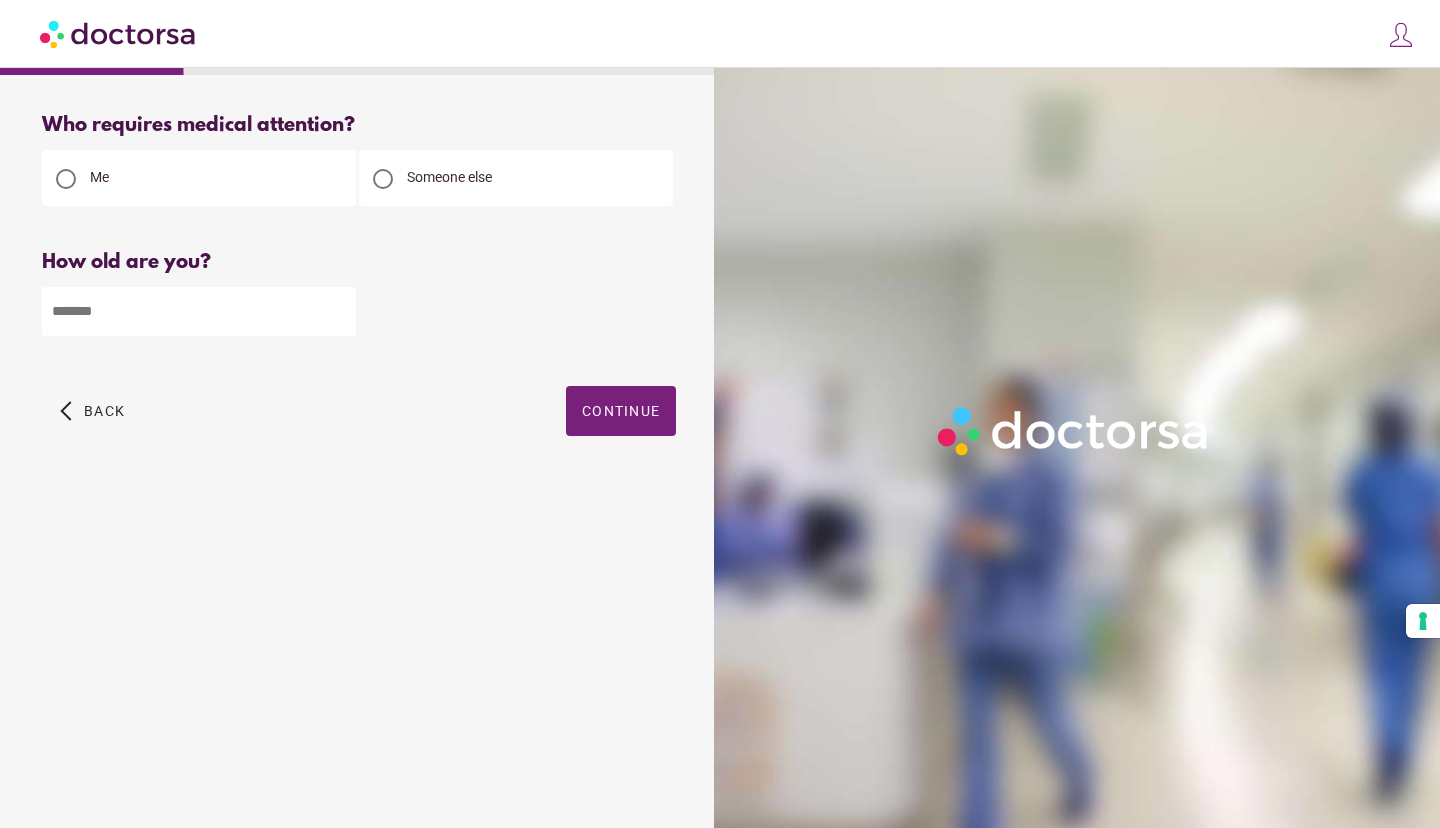 click on "Someone else" at bounding box center [449, 177] 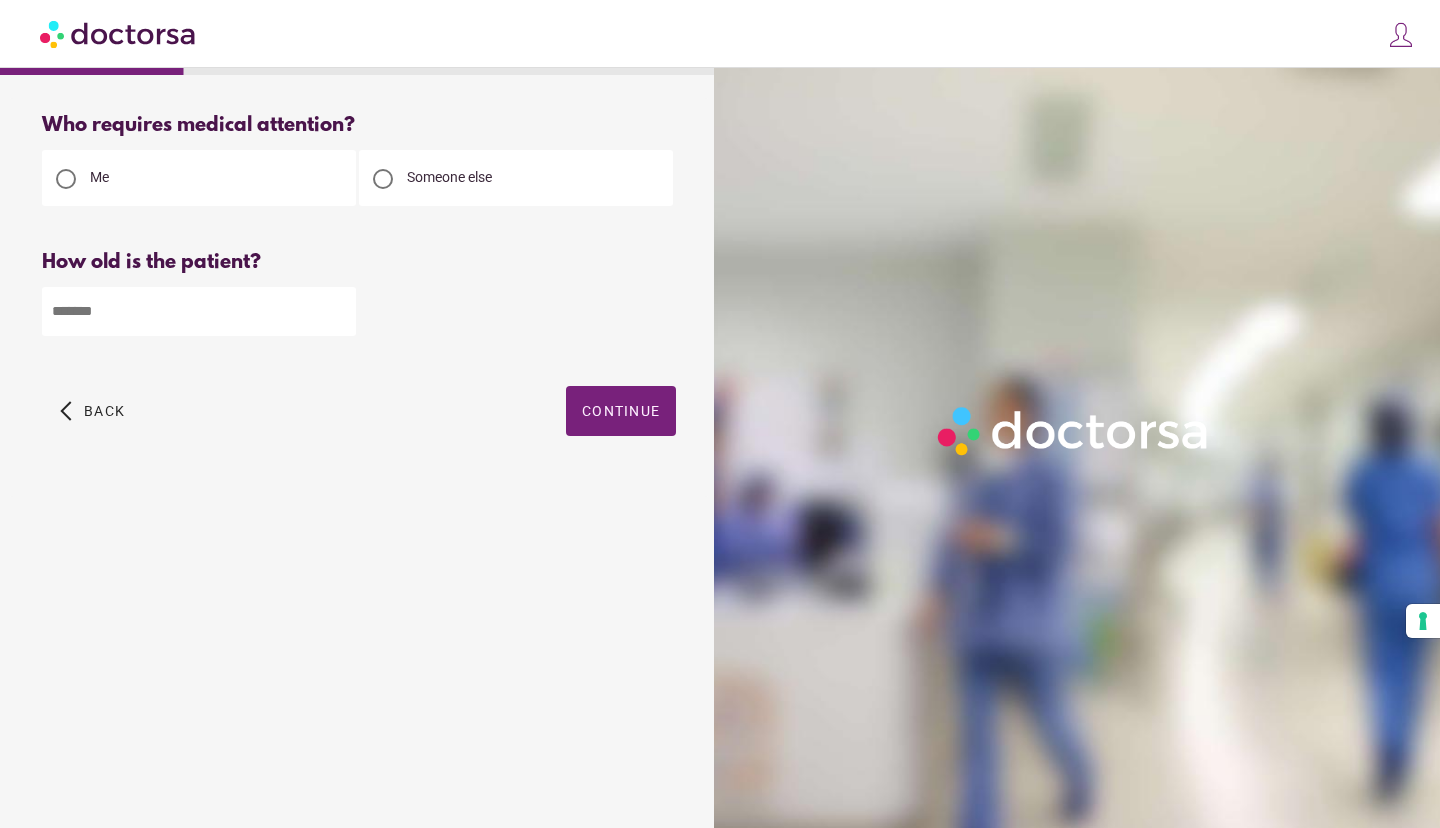click at bounding box center (199, 311) 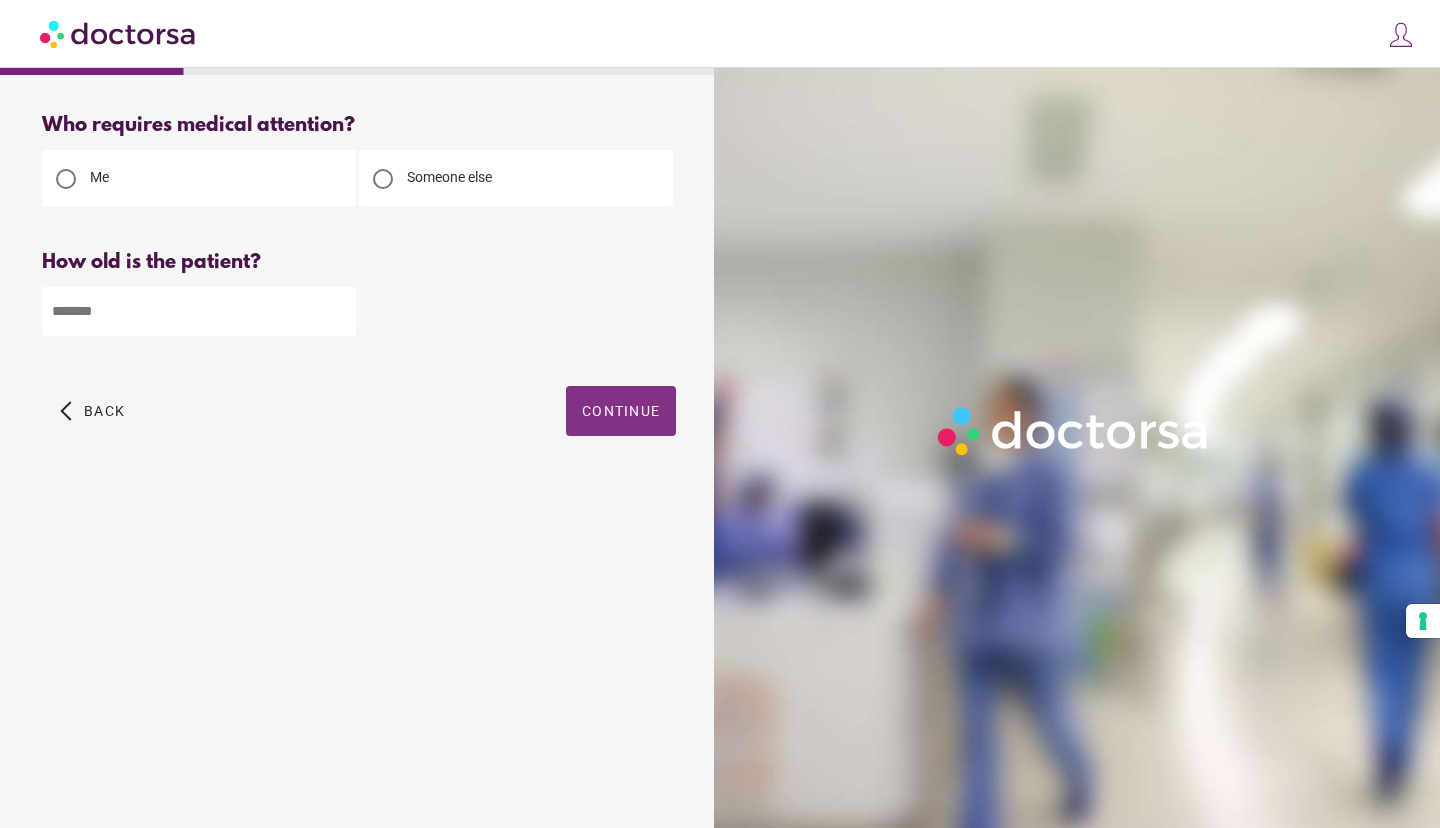 type on "**" 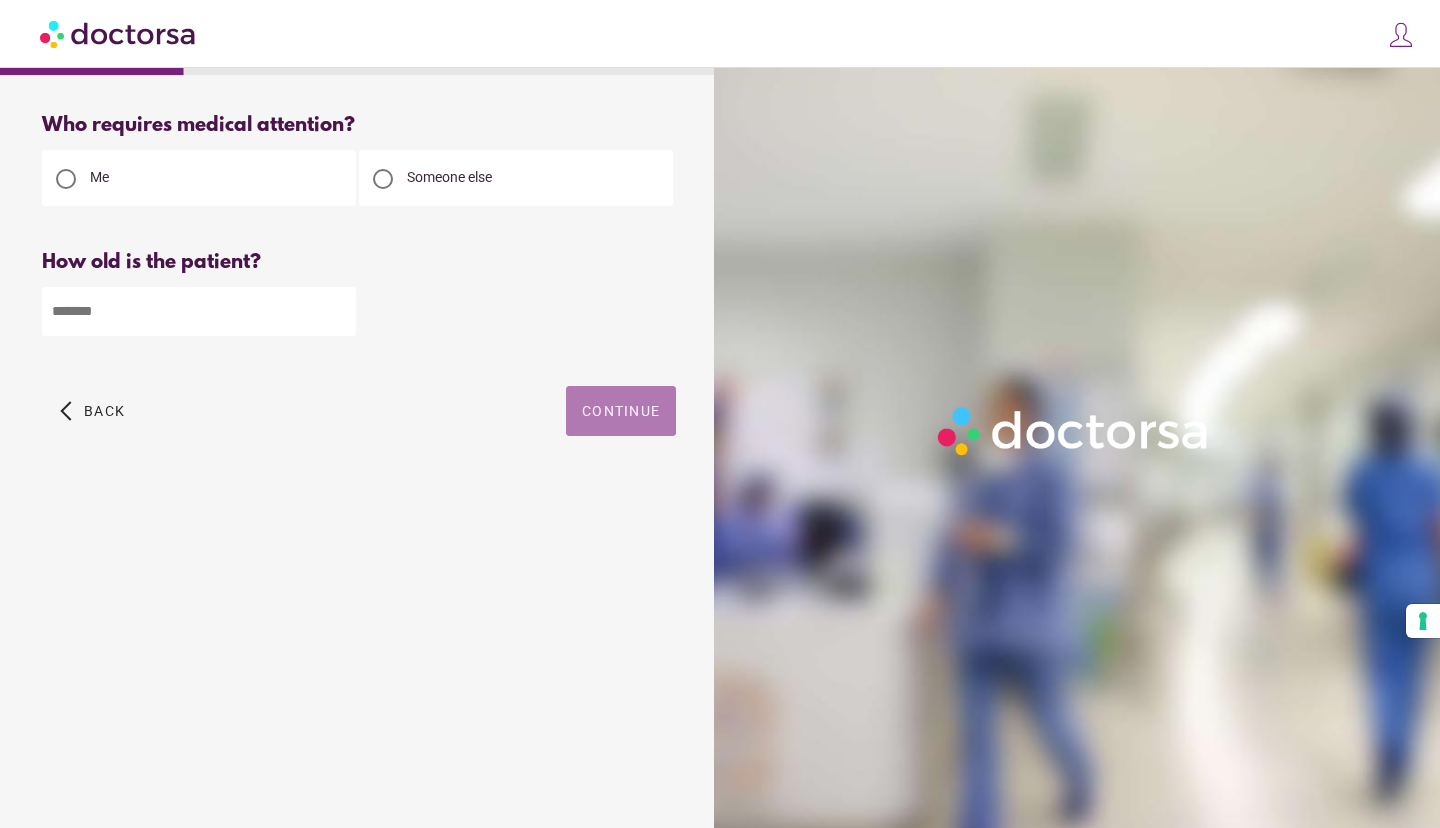 click on "Continue" at bounding box center (621, 411) 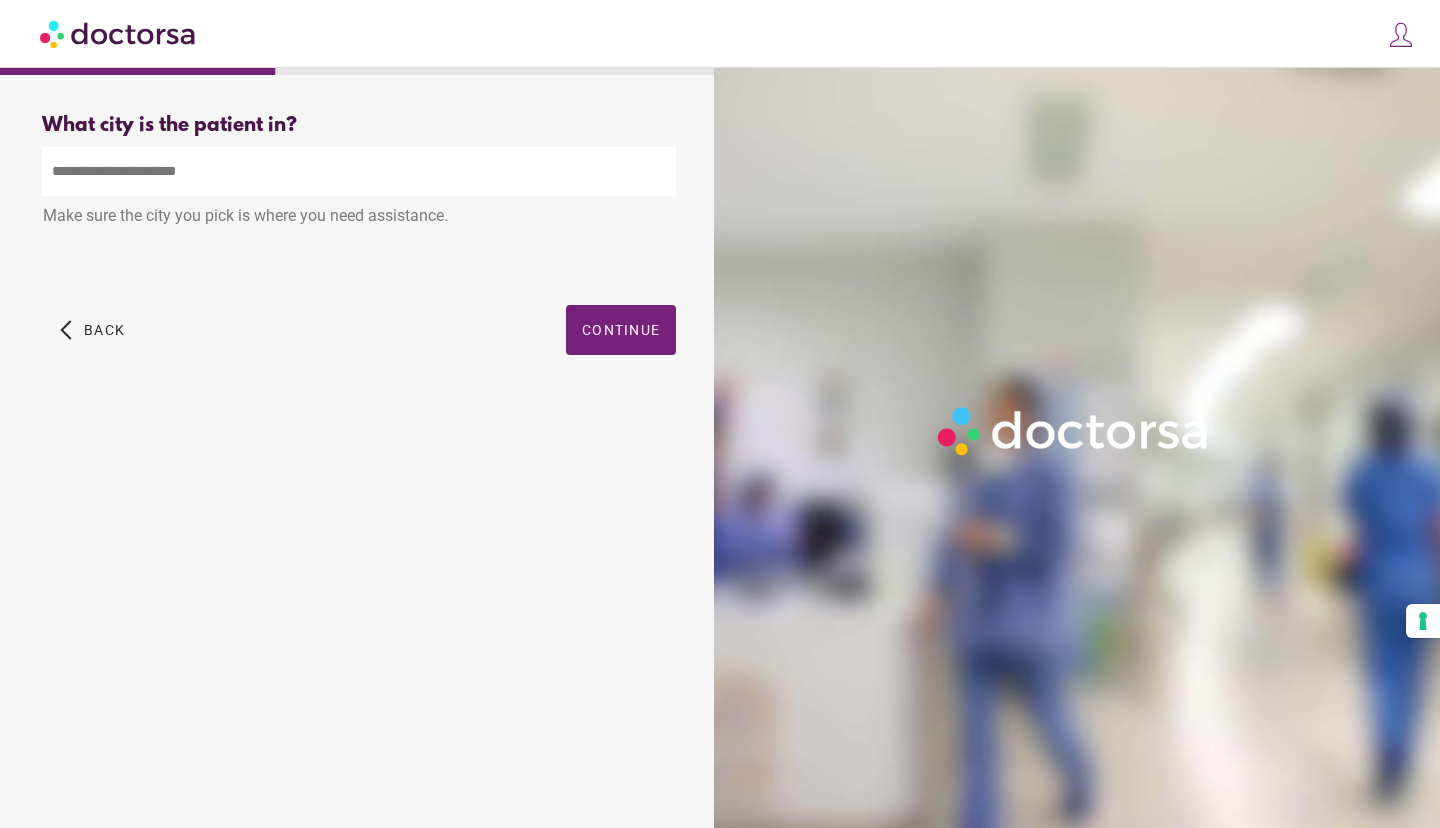 click at bounding box center [359, 171] 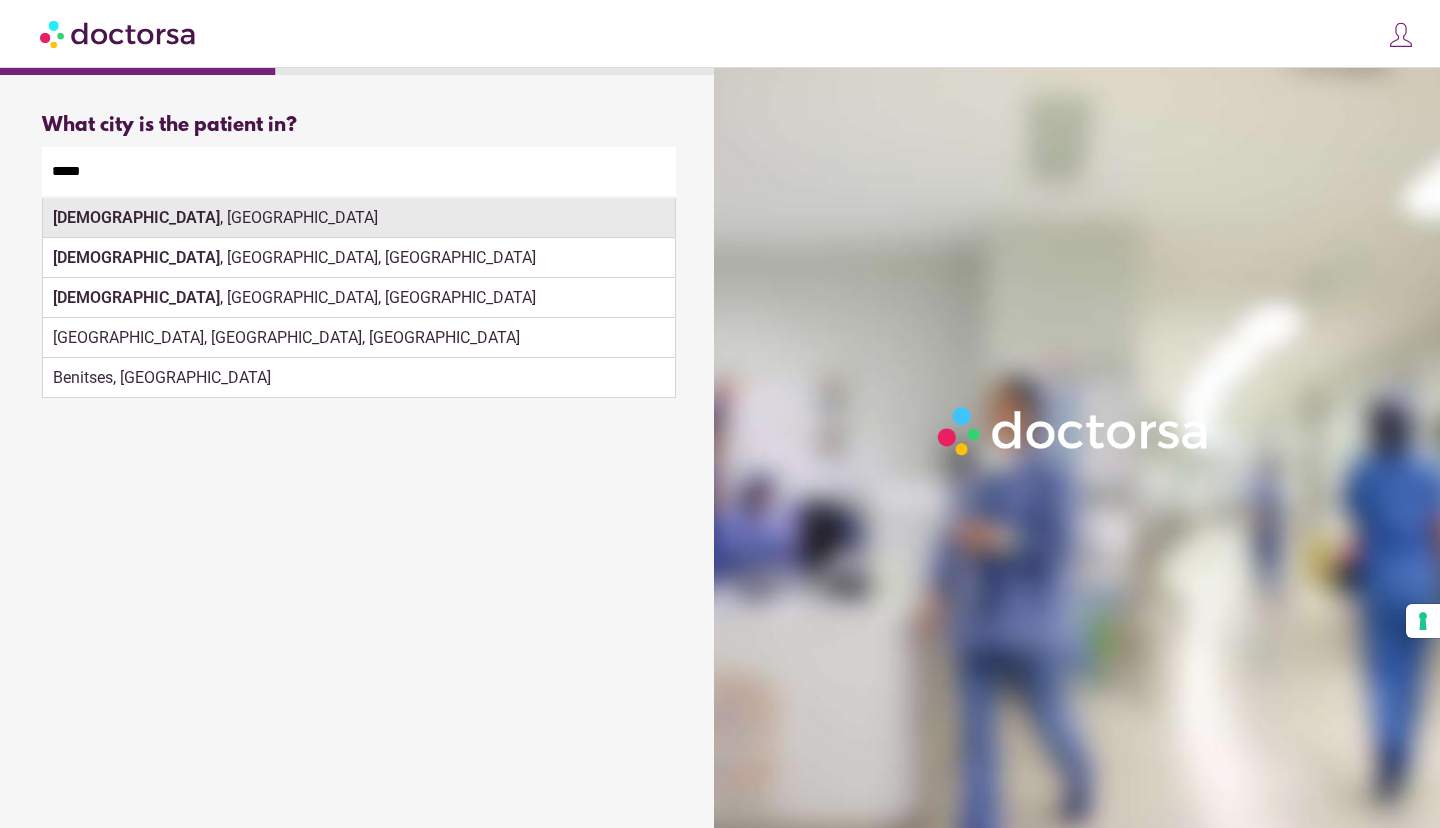 click on "Corfu" at bounding box center [136, 217] 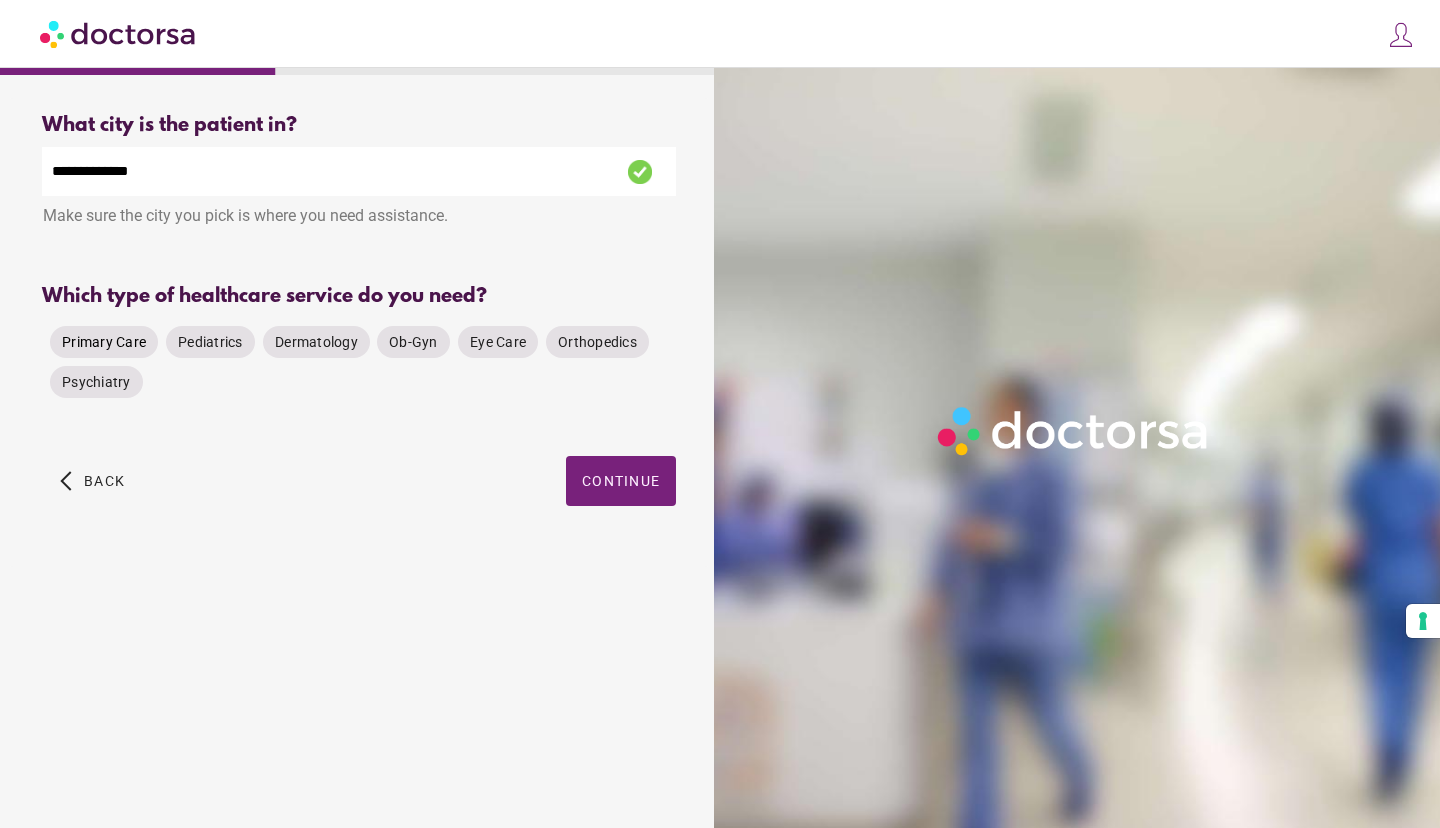 click on "Primary Care" at bounding box center (104, 342) 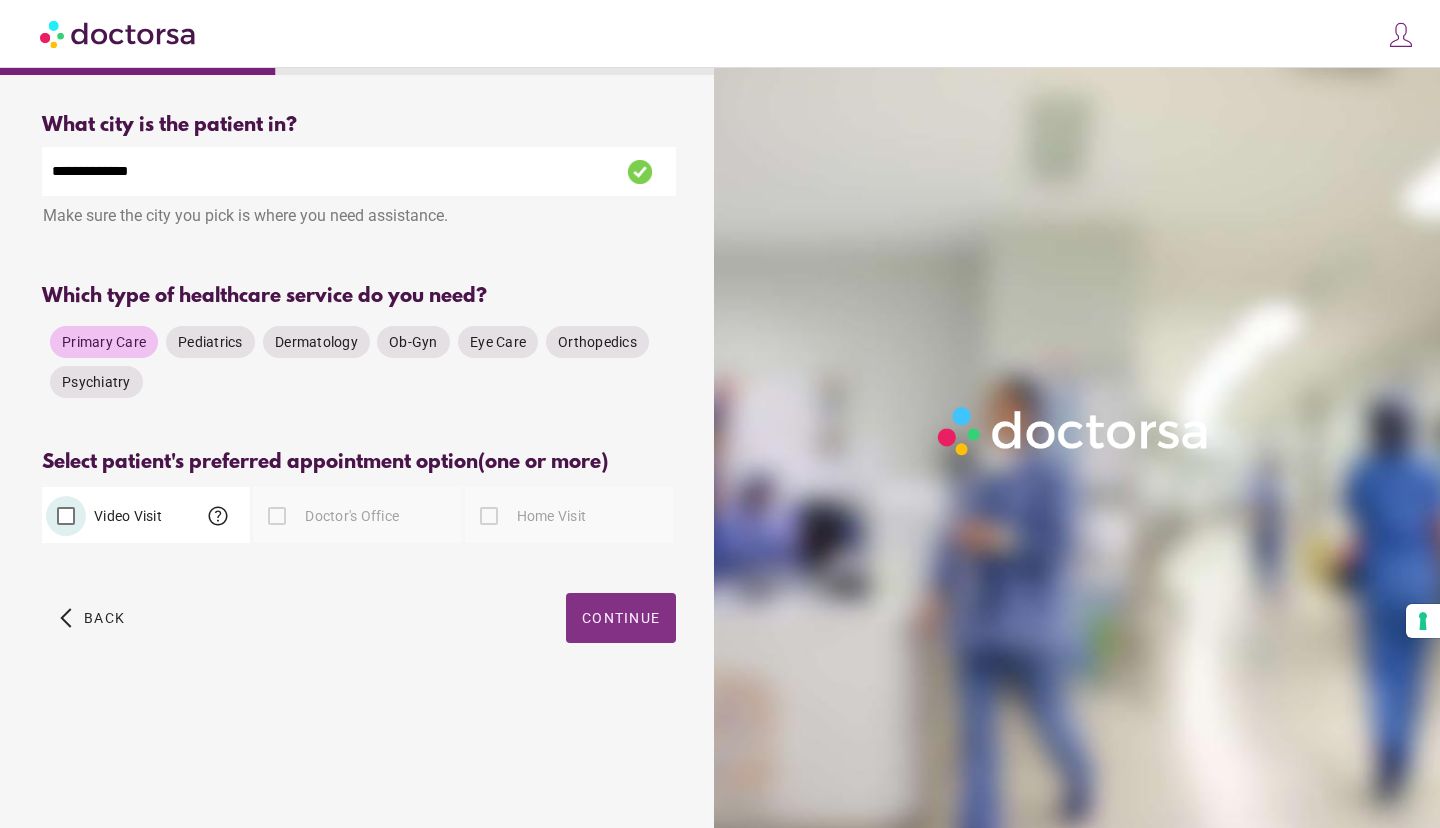 click at bounding box center [621, 618] 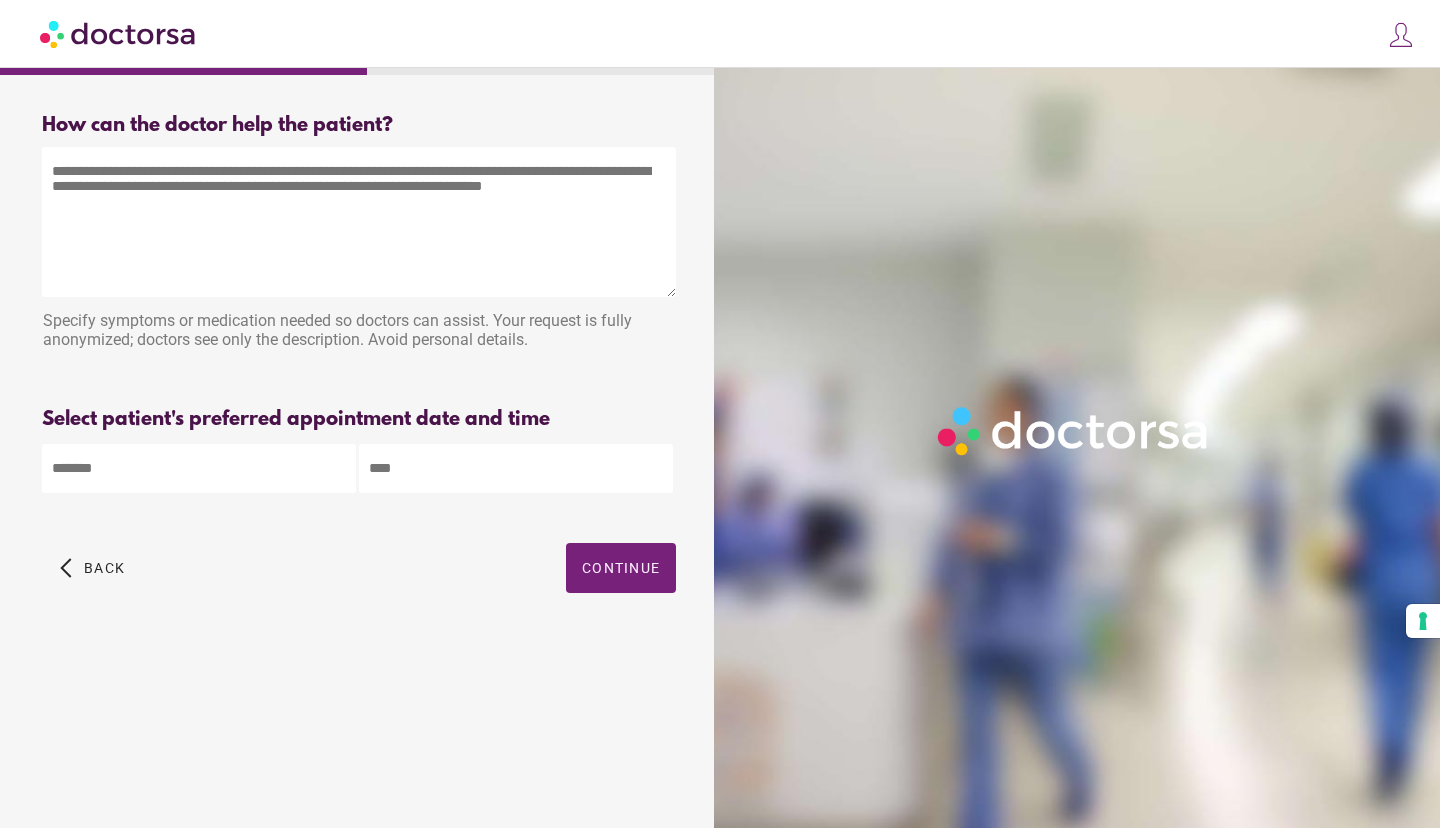 click at bounding box center [359, 222] 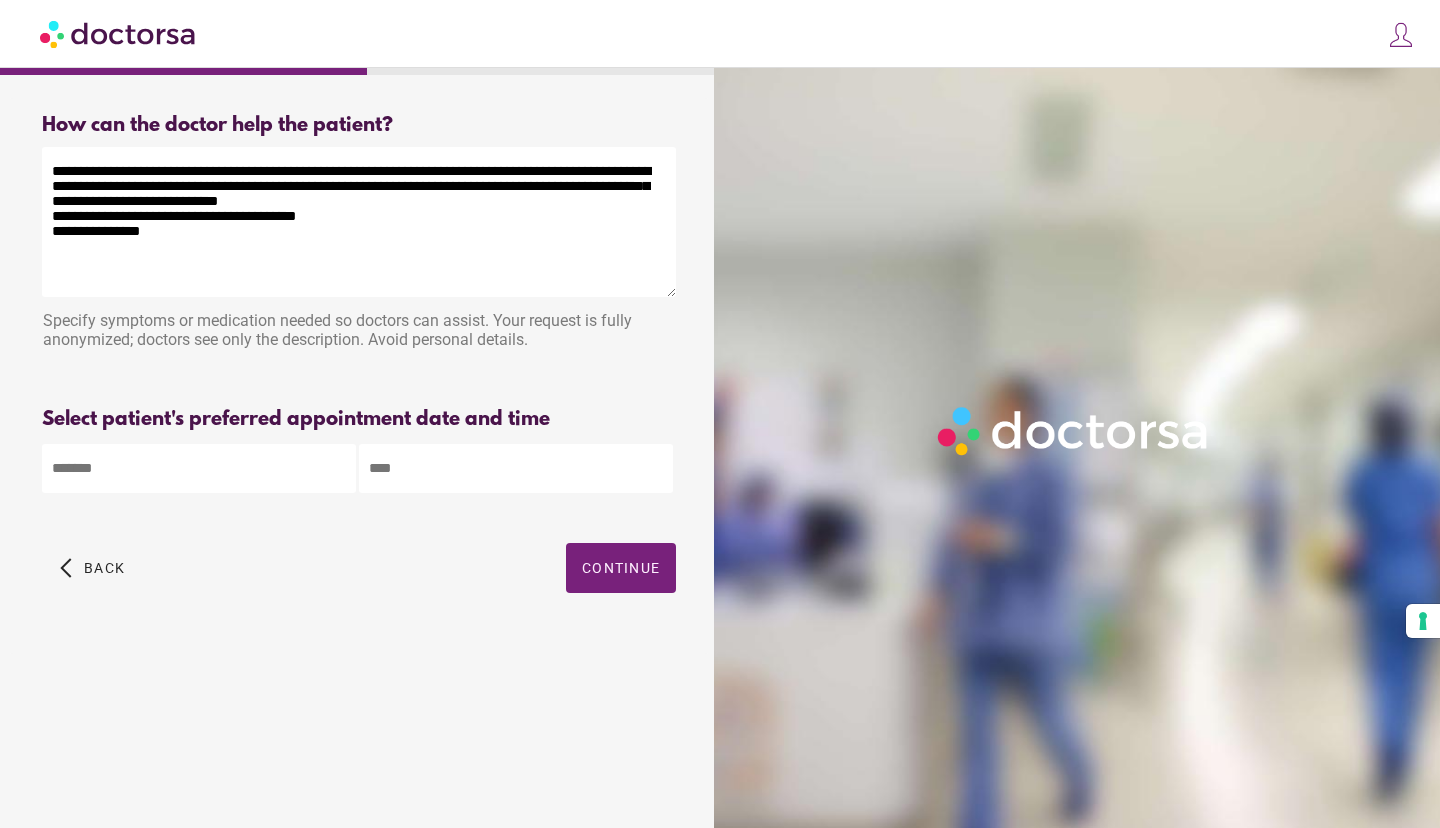type on "**********" 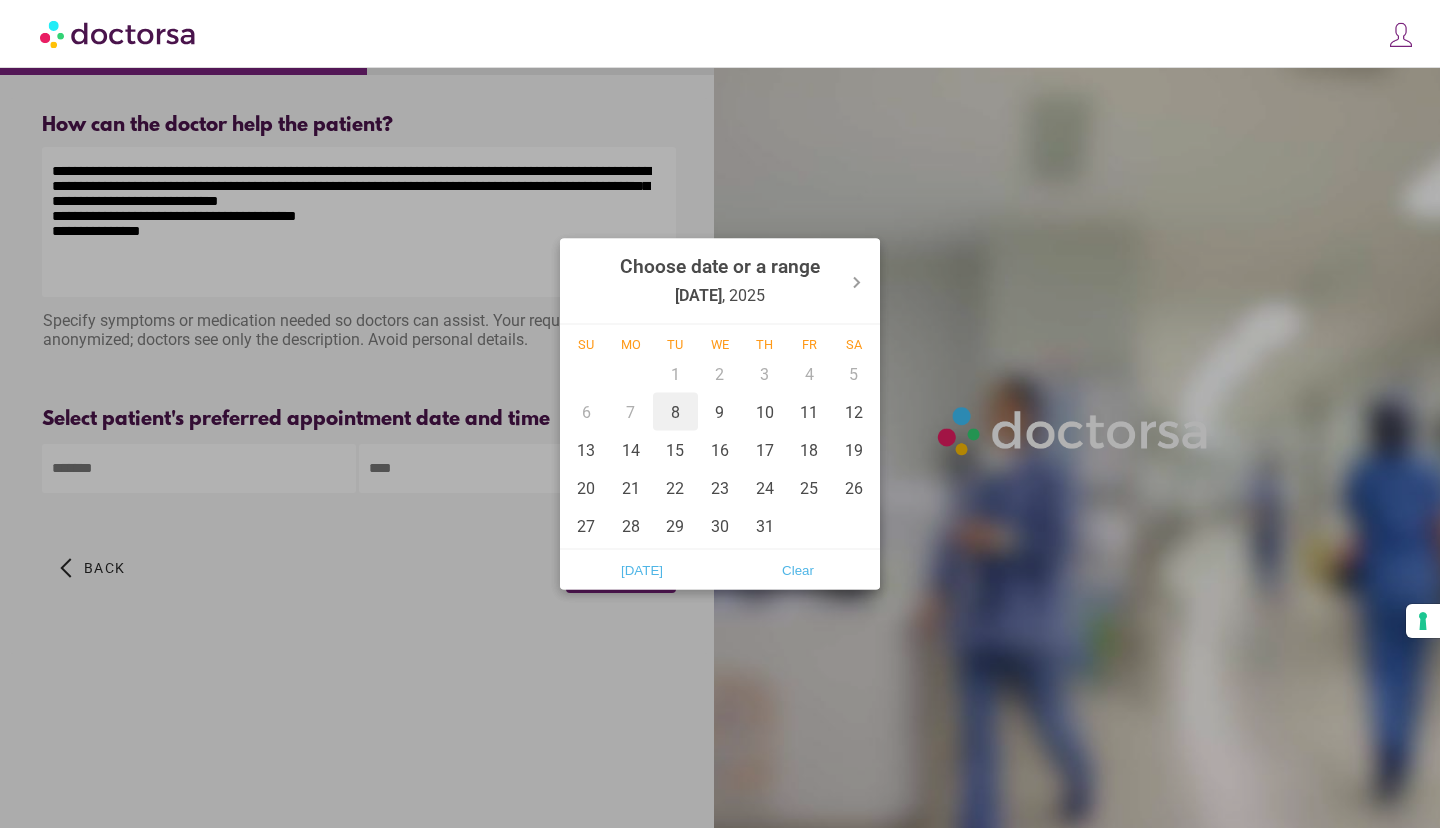 click on "8" at bounding box center (675, 412) 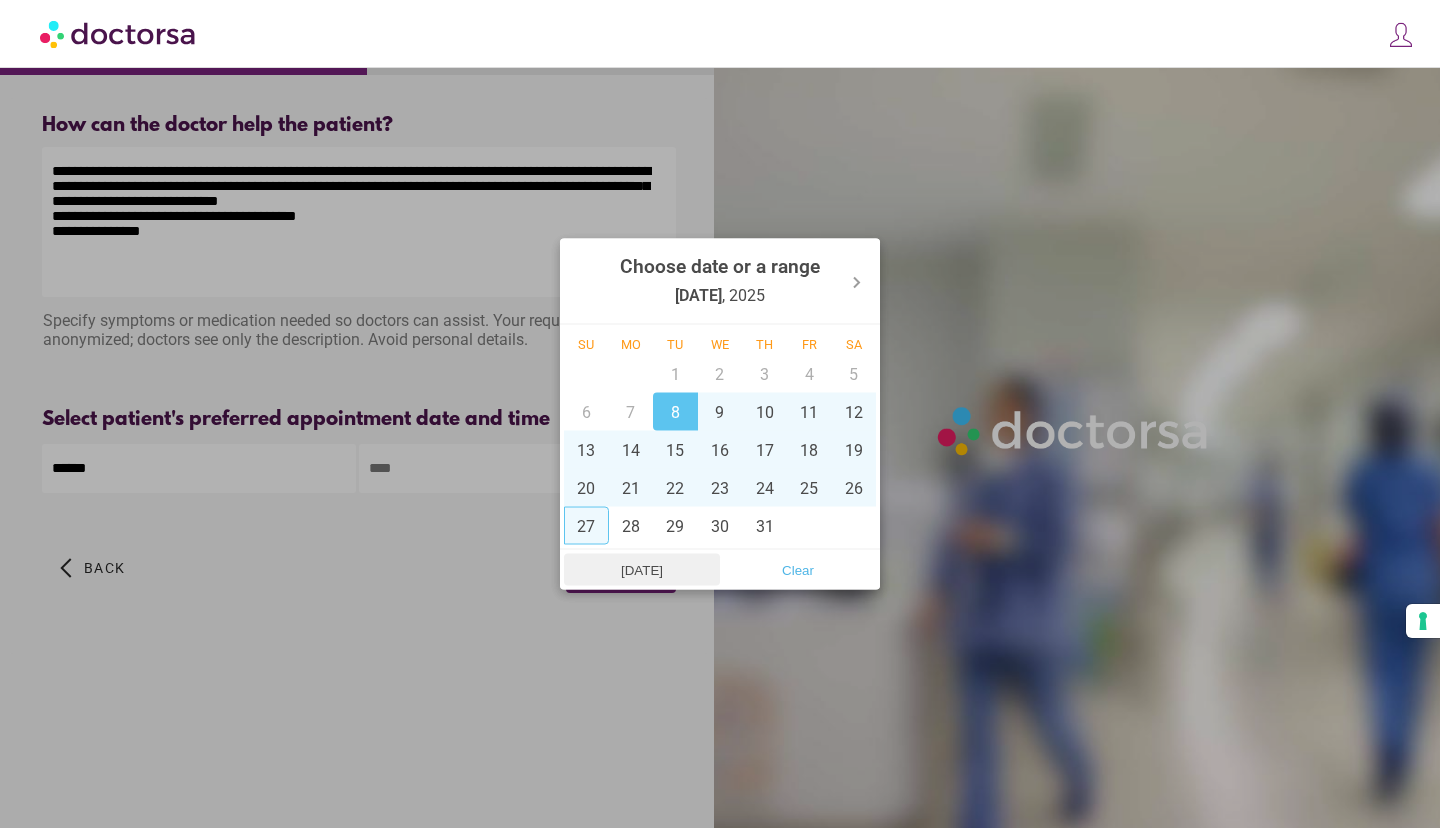 click on "Today" at bounding box center (642, 570) 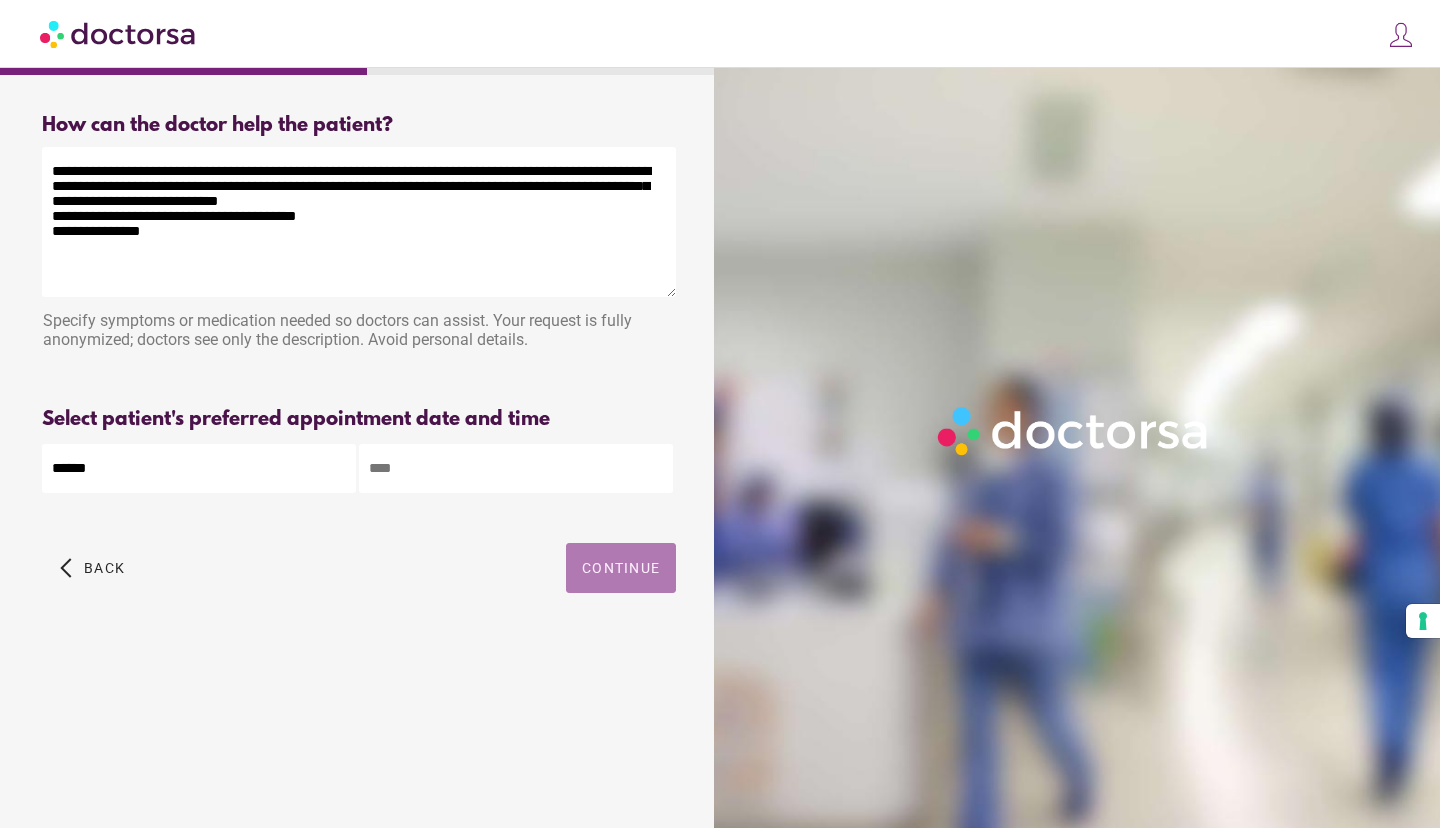 click at bounding box center [621, 568] 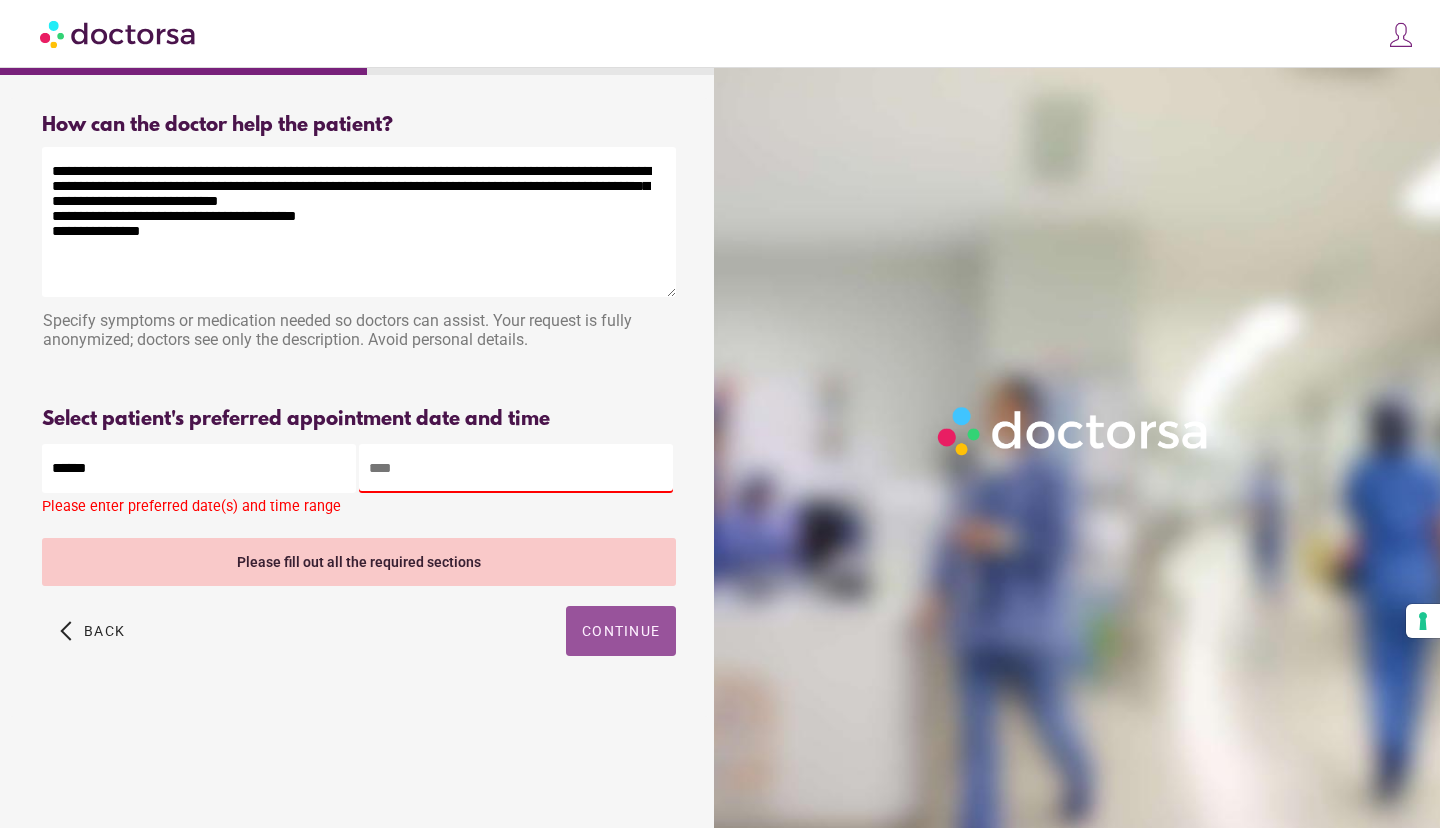 click at bounding box center [516, 468] 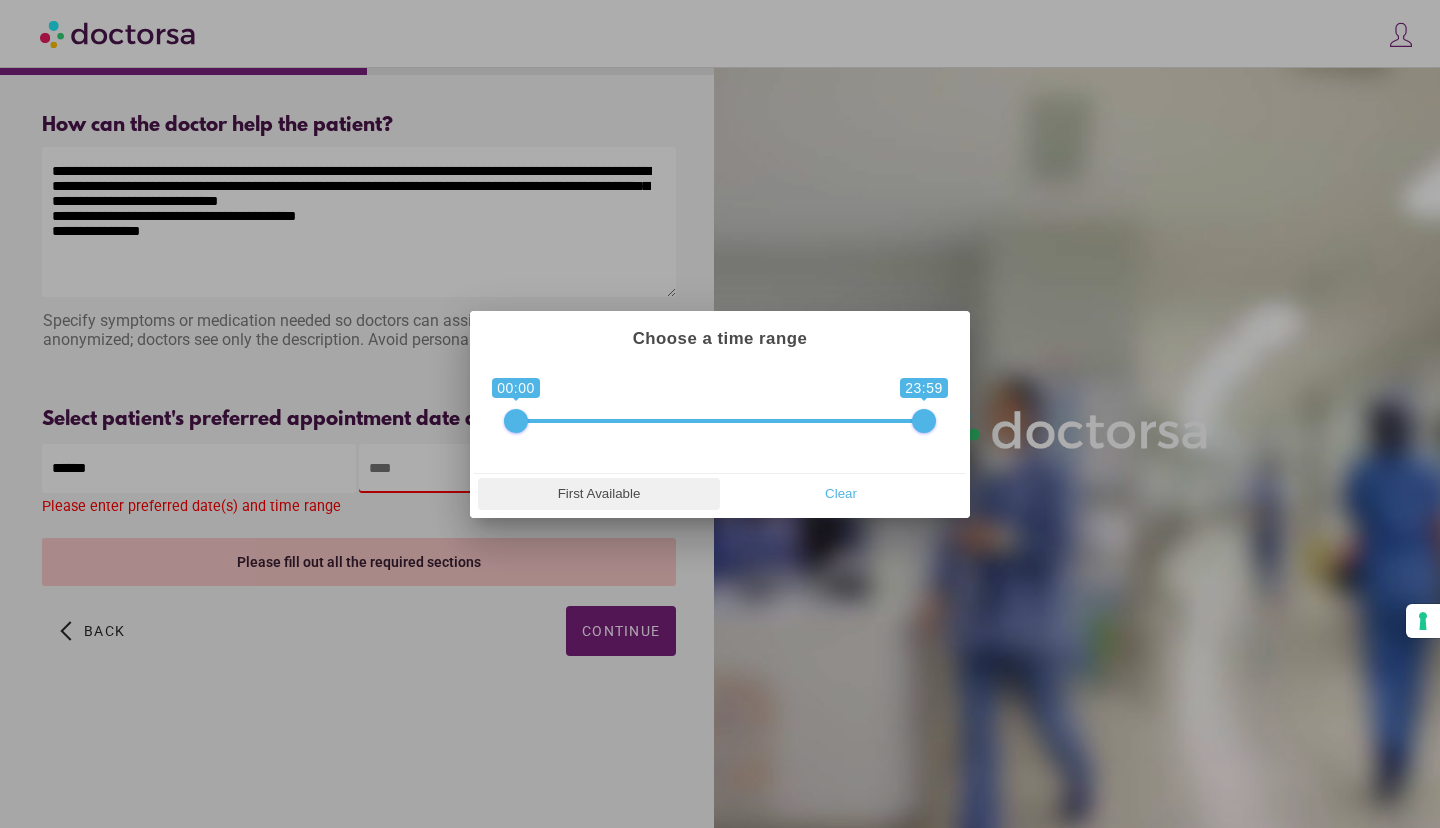 click on "First Available" at bounding box center (599, 494) 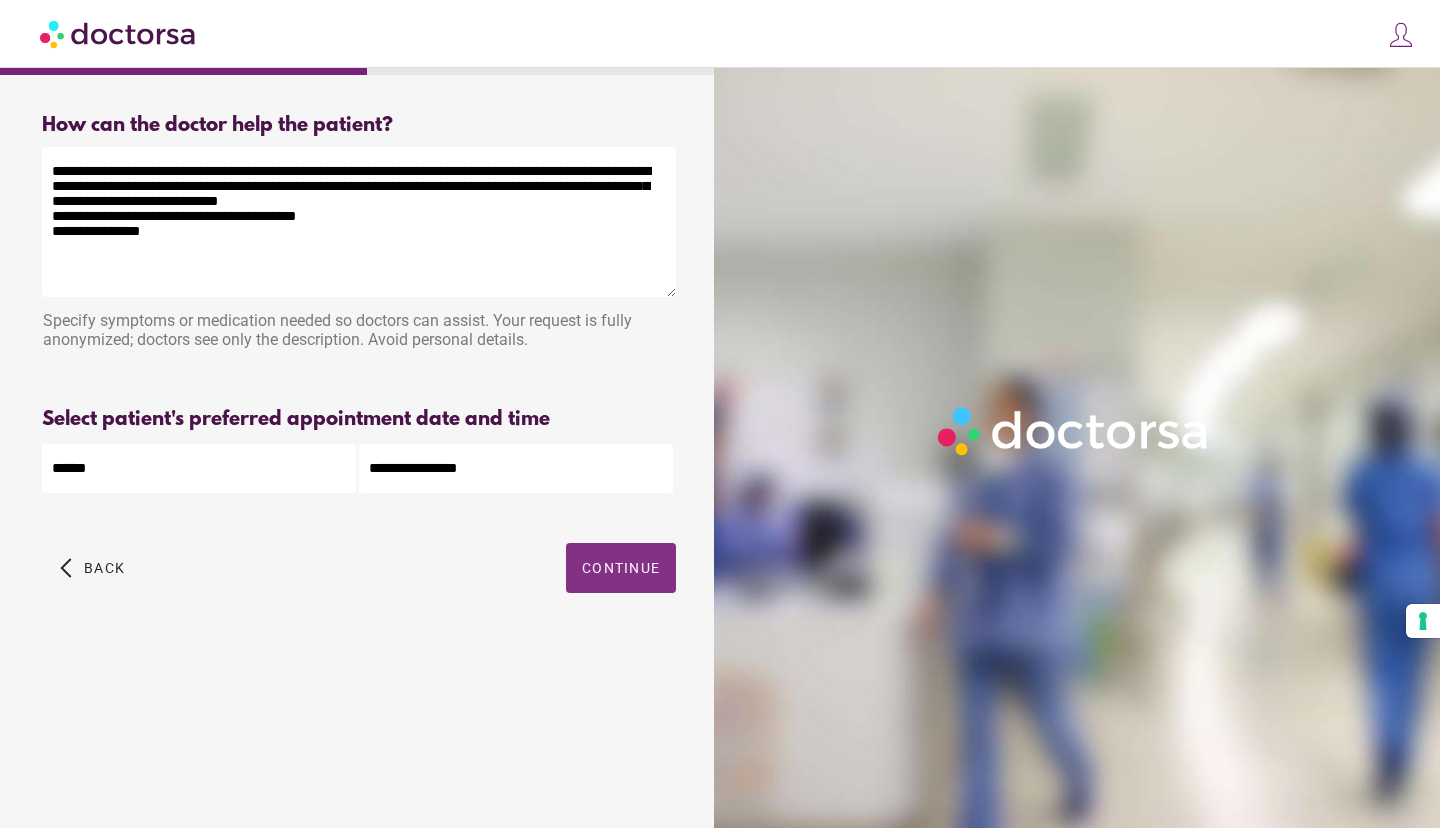 click on "Continue" at bounding box center [621, 568] 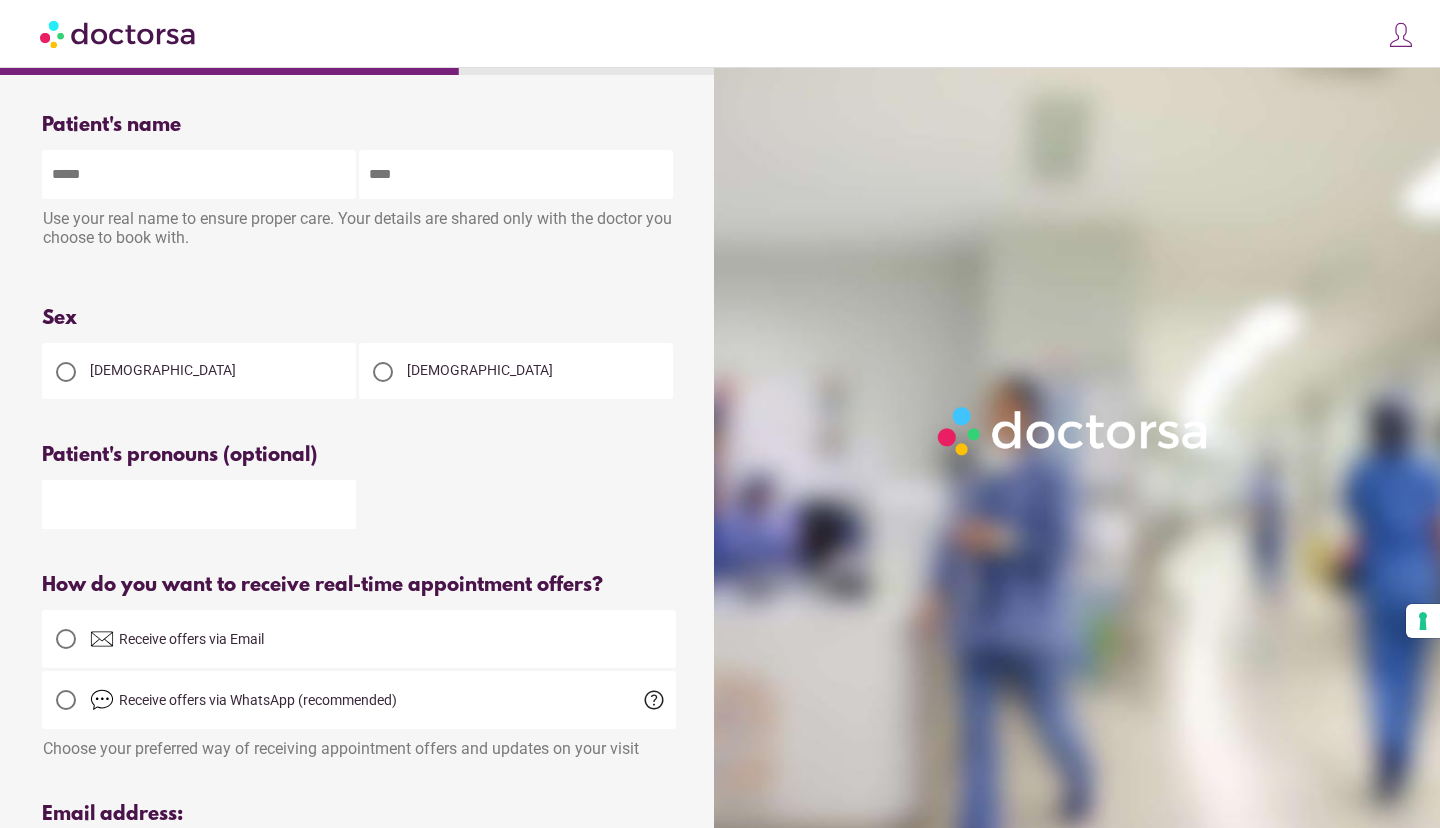 click at bounding box center [199, 174] 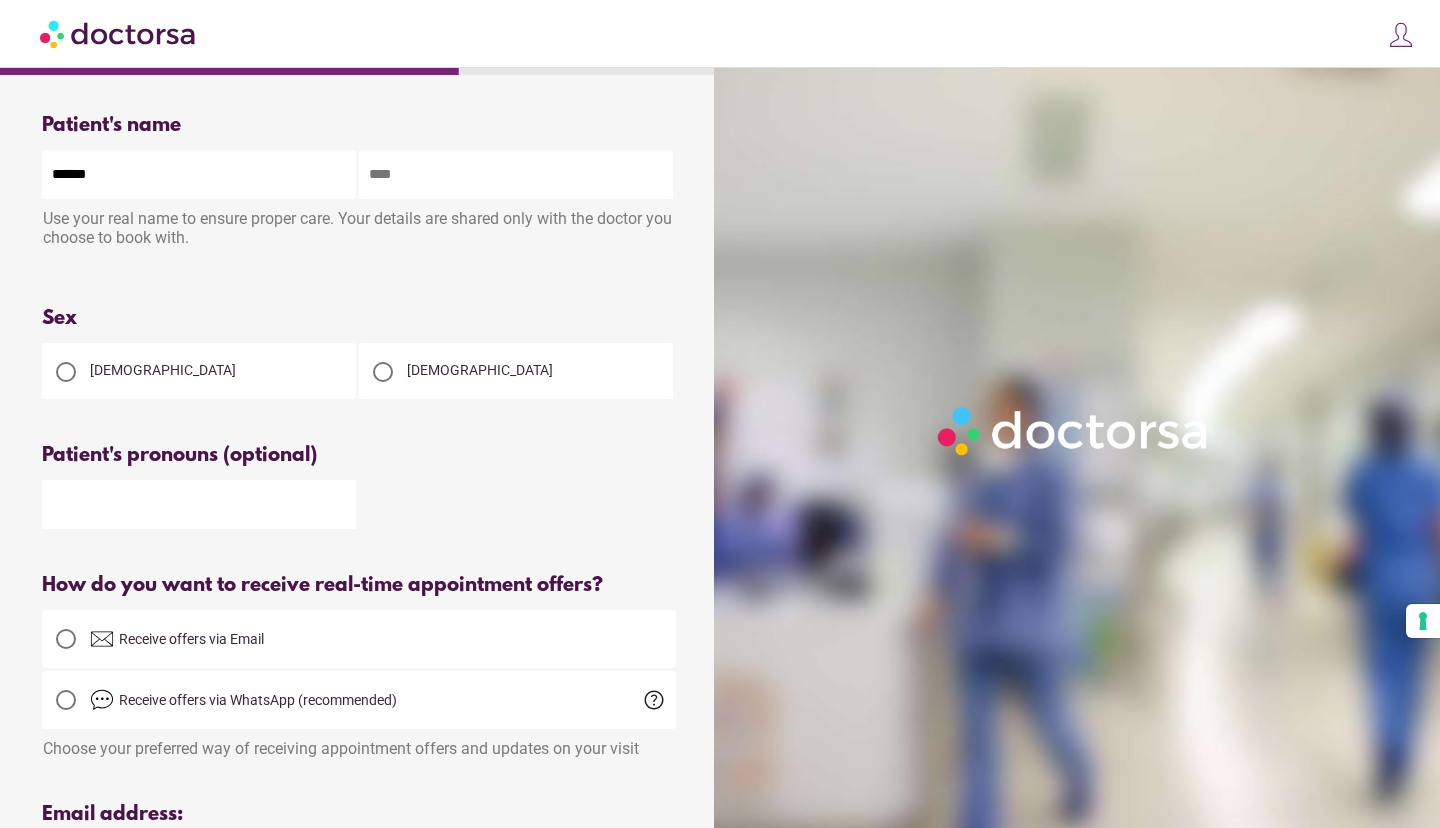 type on "******" 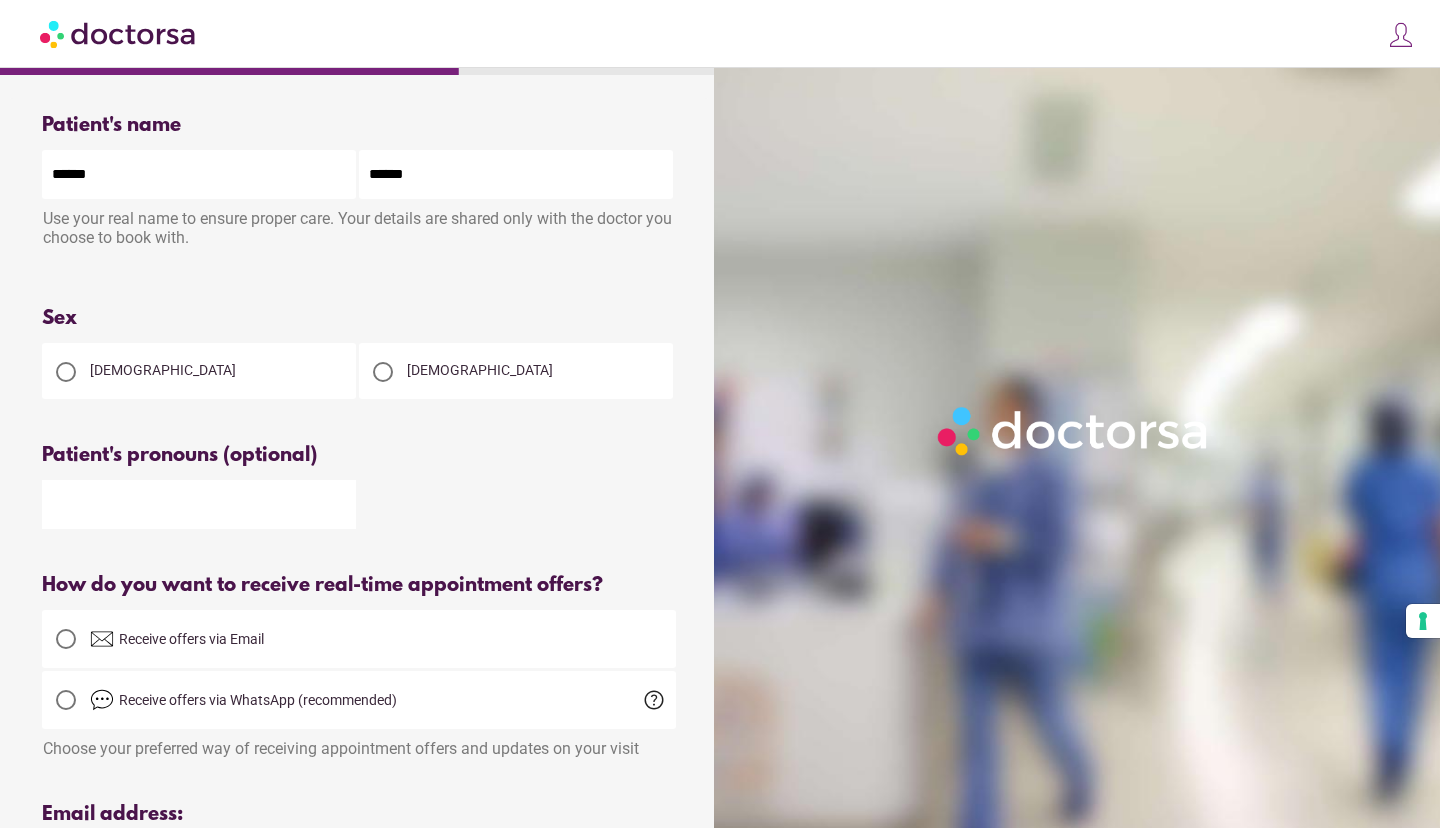 type on "******" 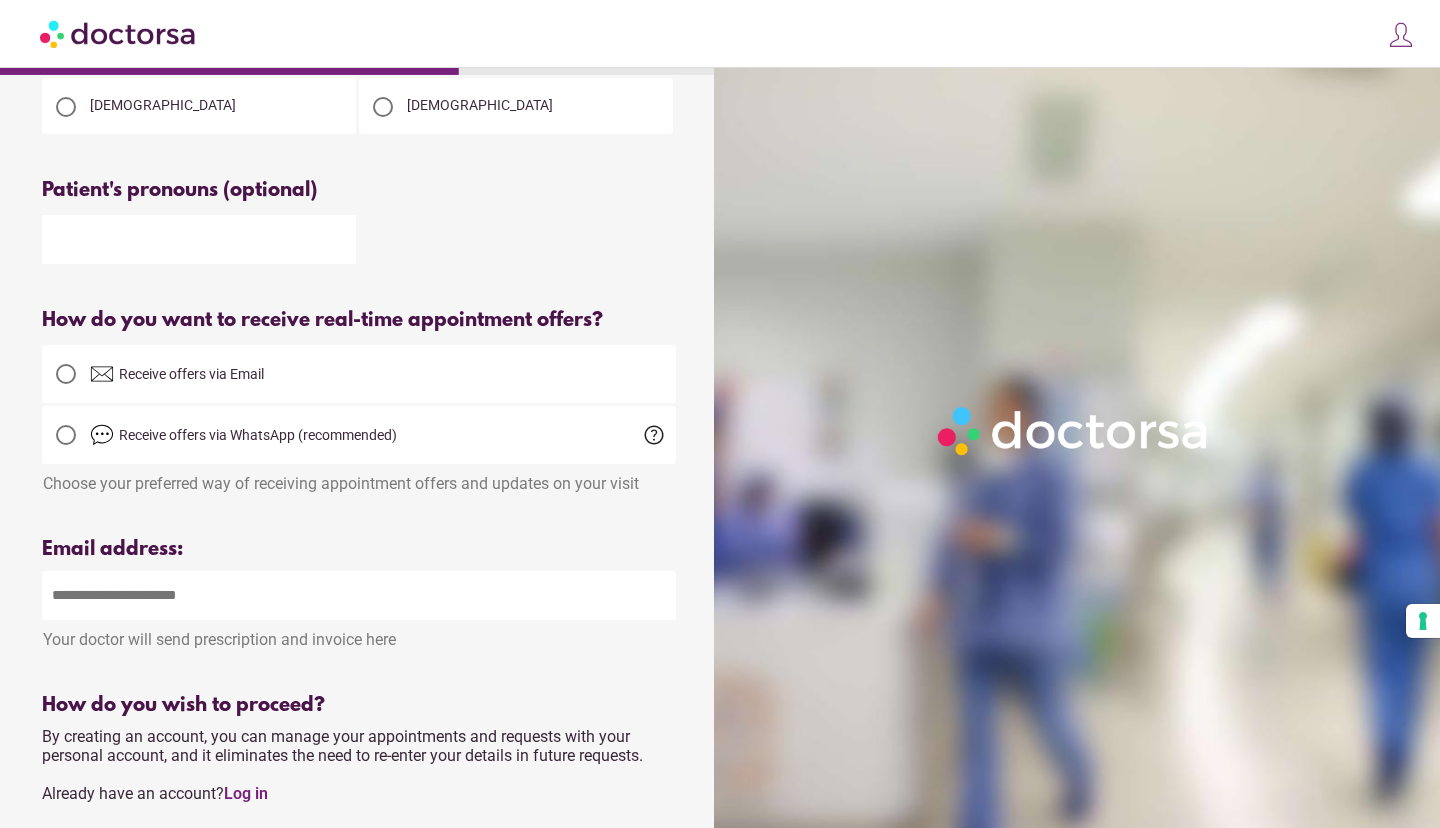scroll, scrollTop: 268, scrollLeft: 0, axis: vertical 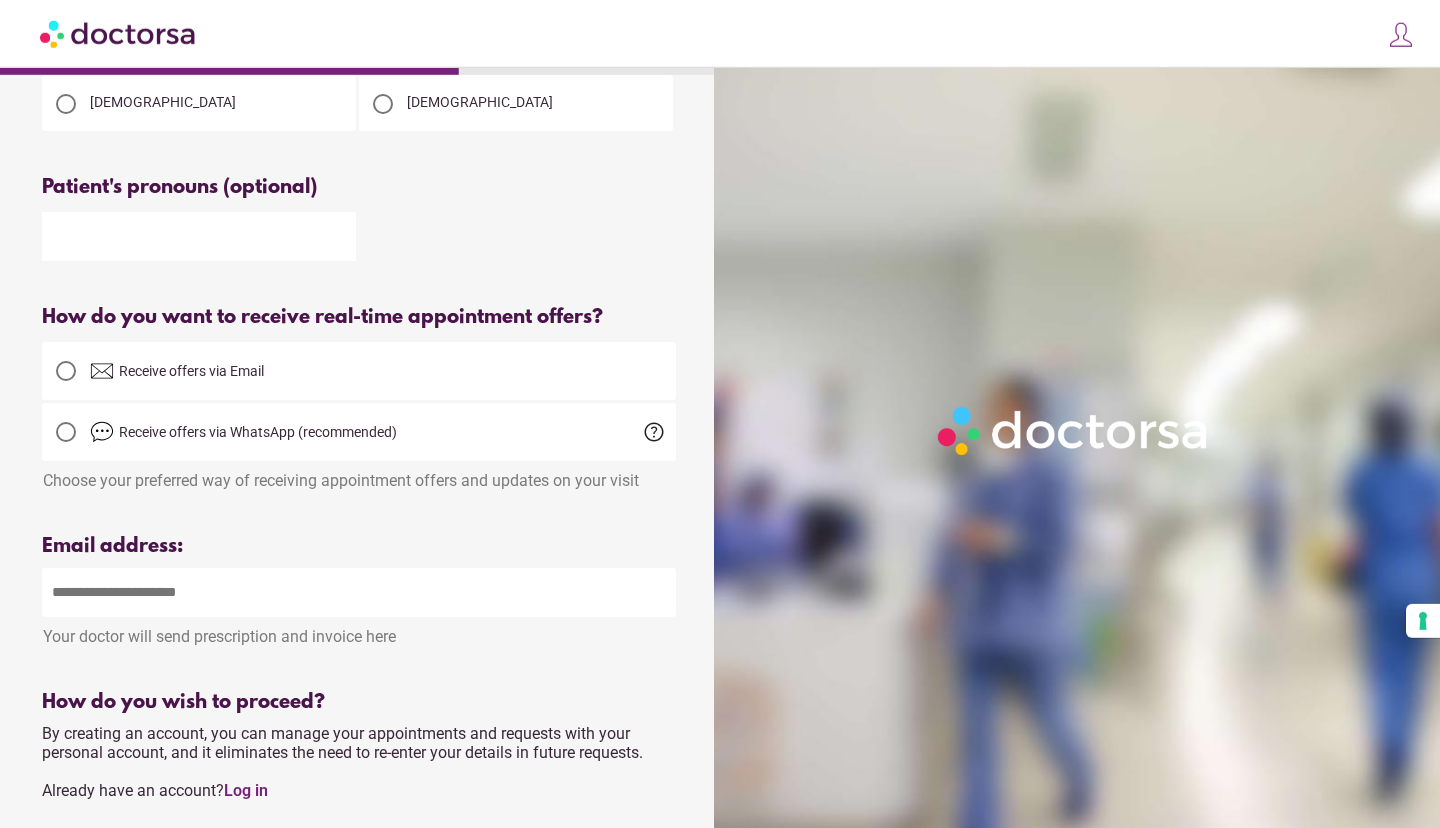 click at bounding box center [359, 592] 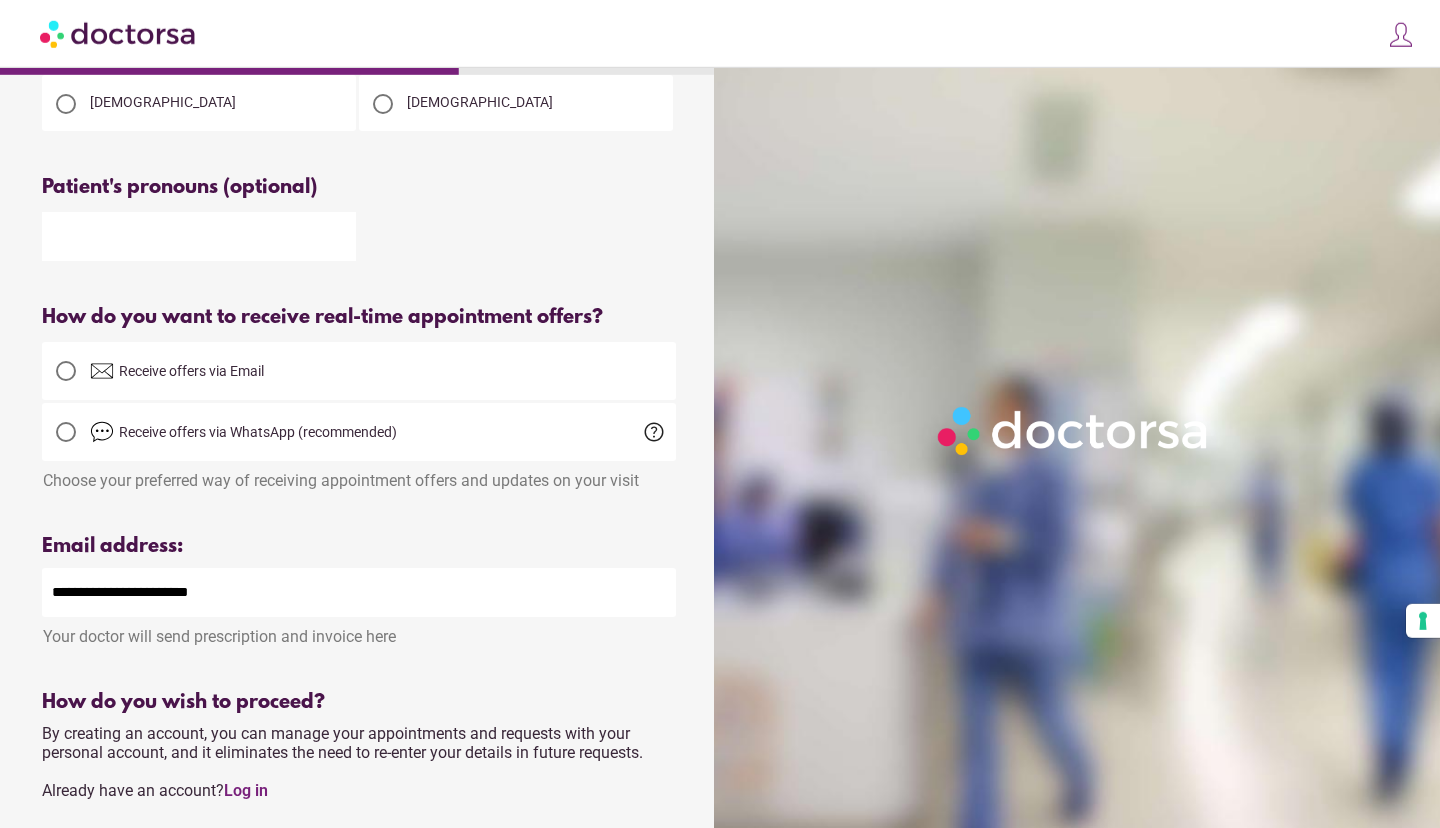 scroll, scrollTop: 489, scrollLeft: 0, axis: vertical 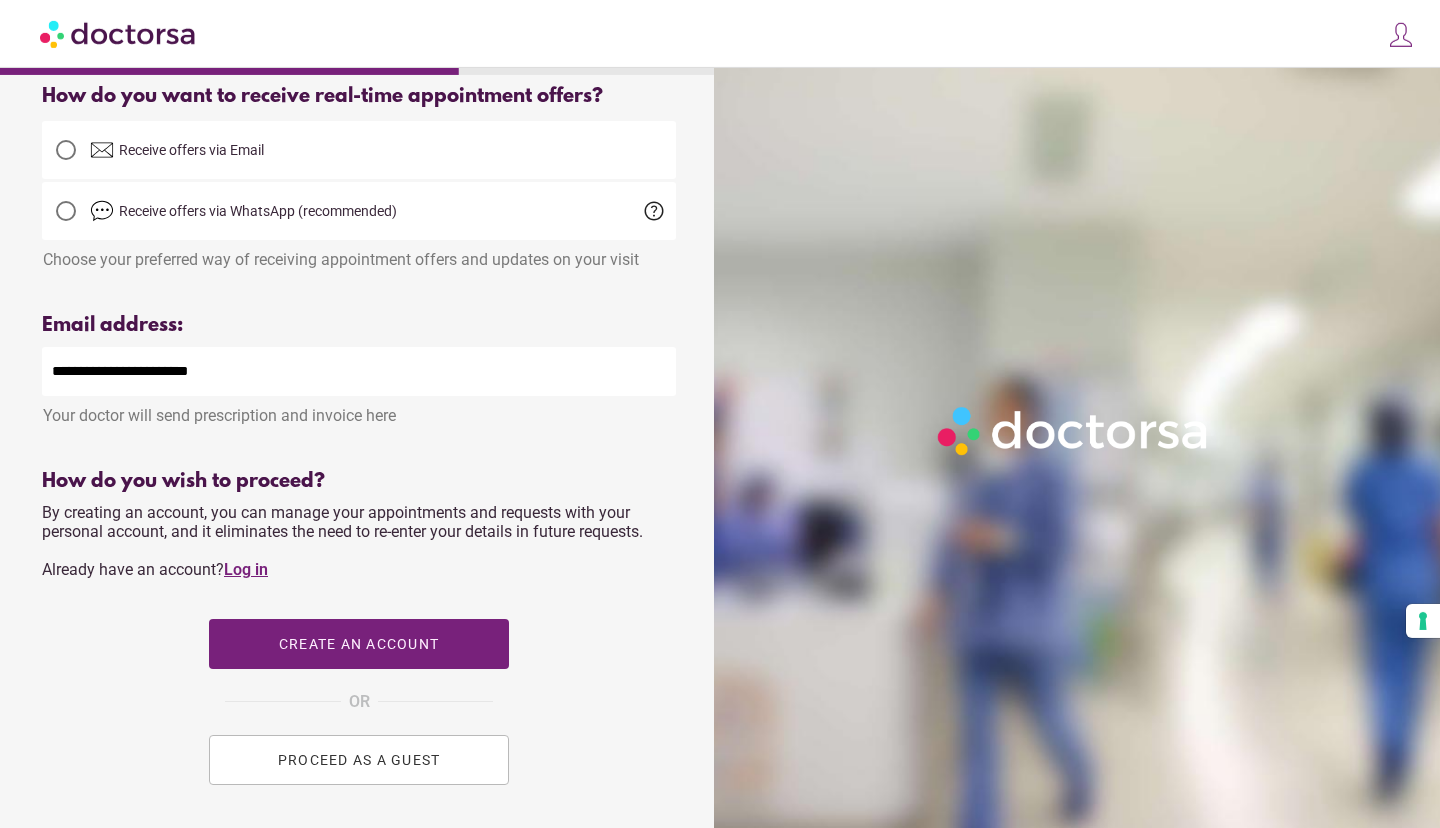 type on "**********" 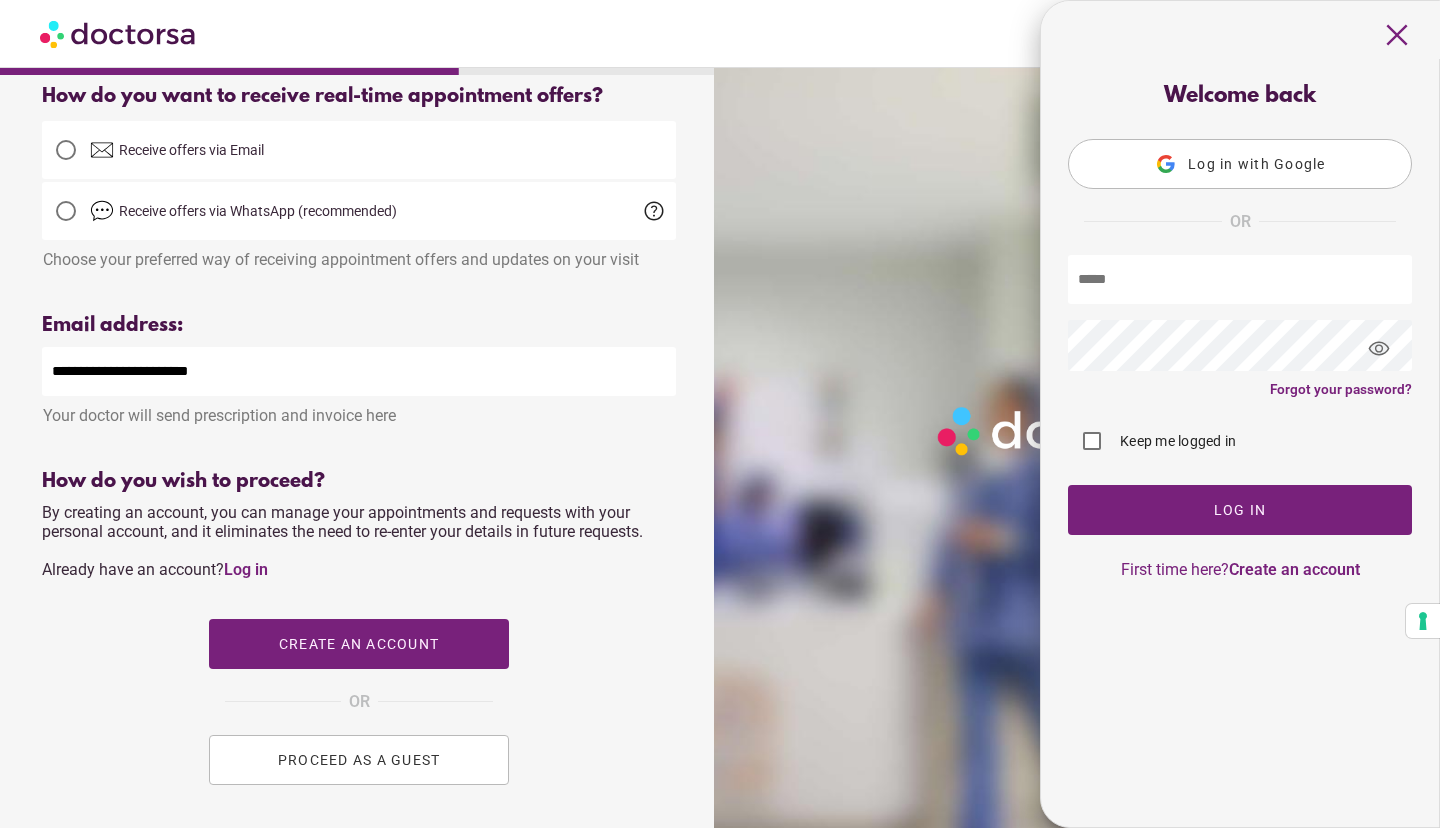click at bounding box center (1240, 279) 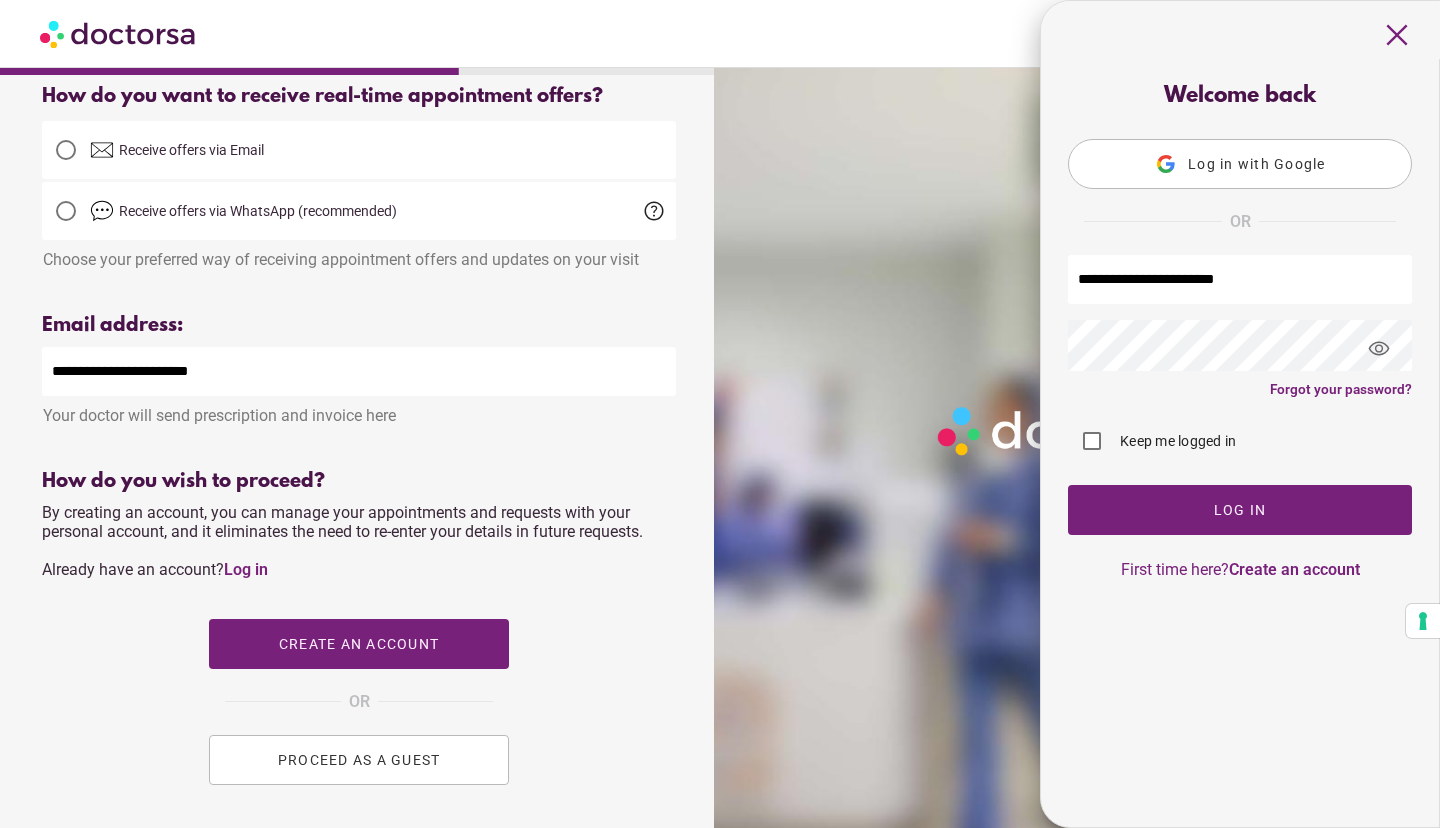 type on "**********" 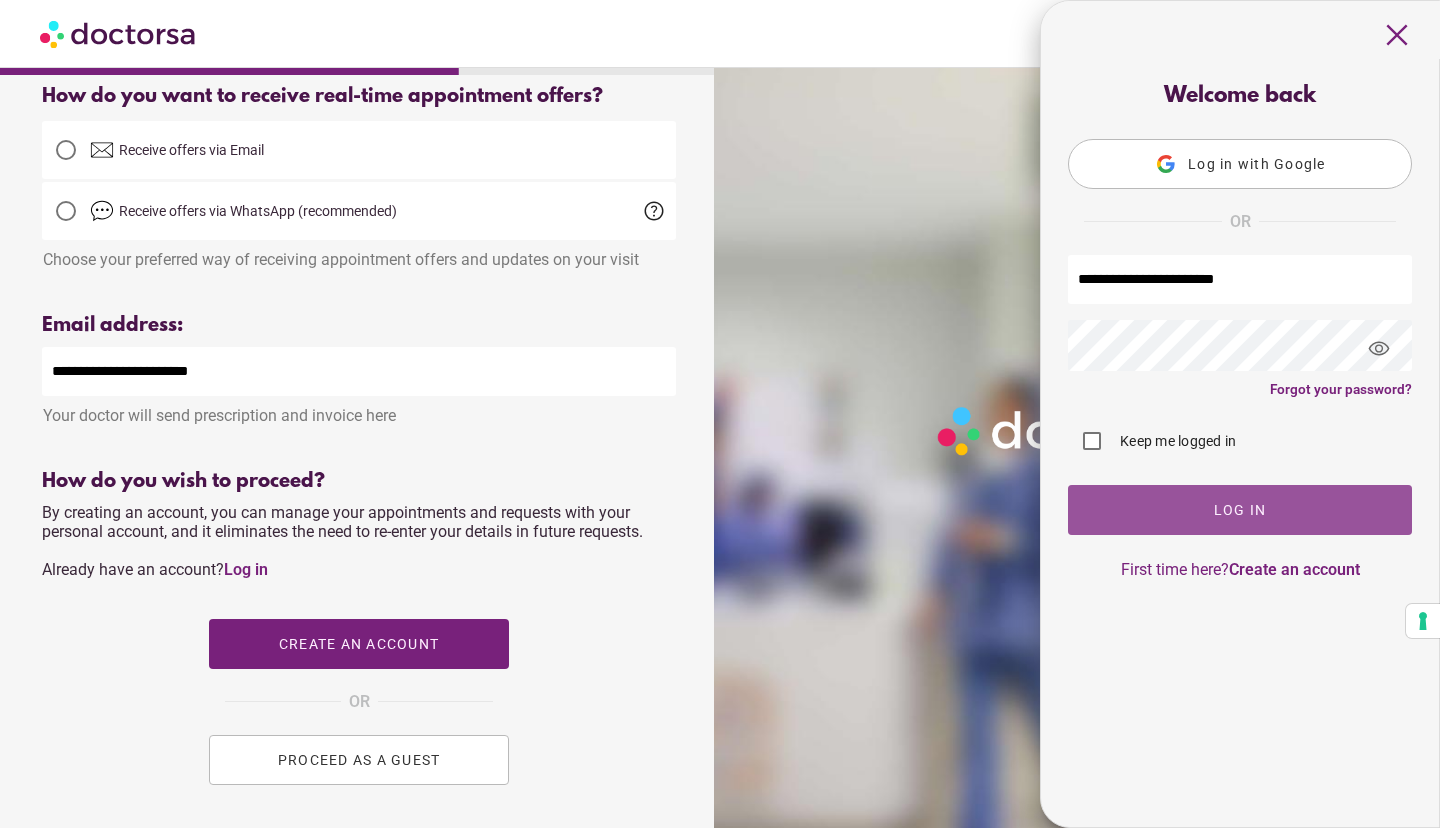 click at bounding box center (1240, 510) 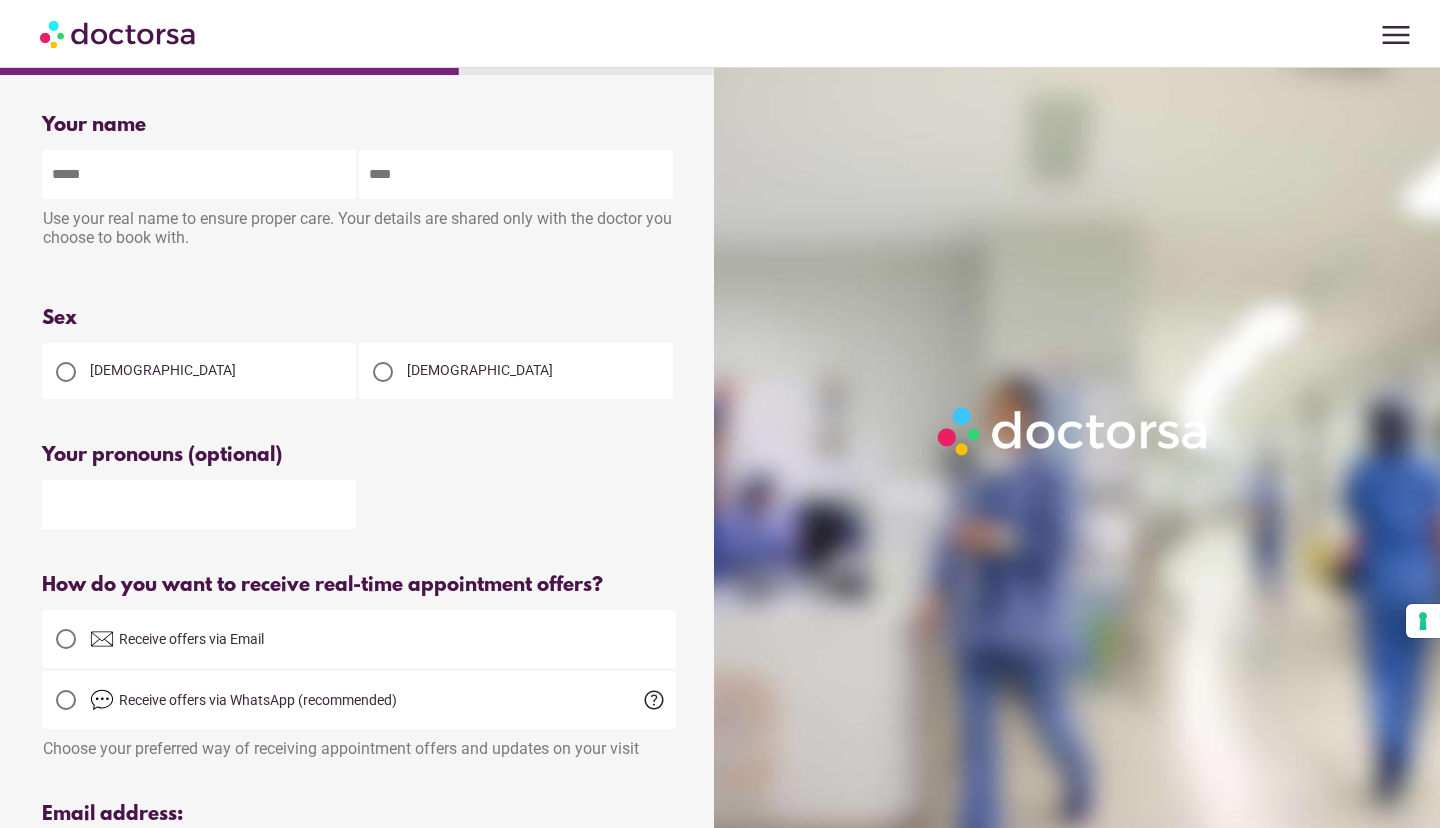 scroll, scrollTop: 0, scrollLeft: 0, axis: both 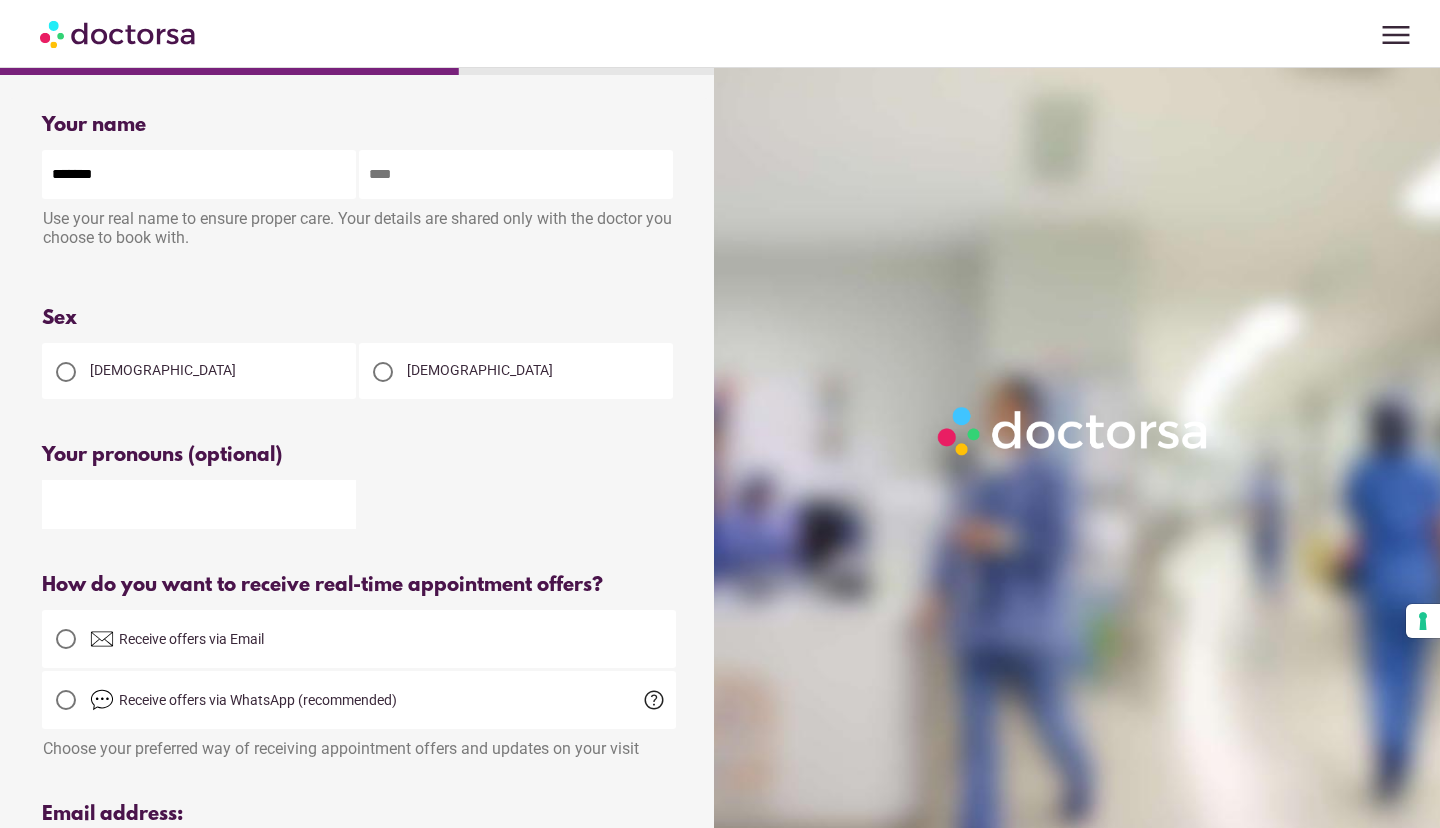type on "******" 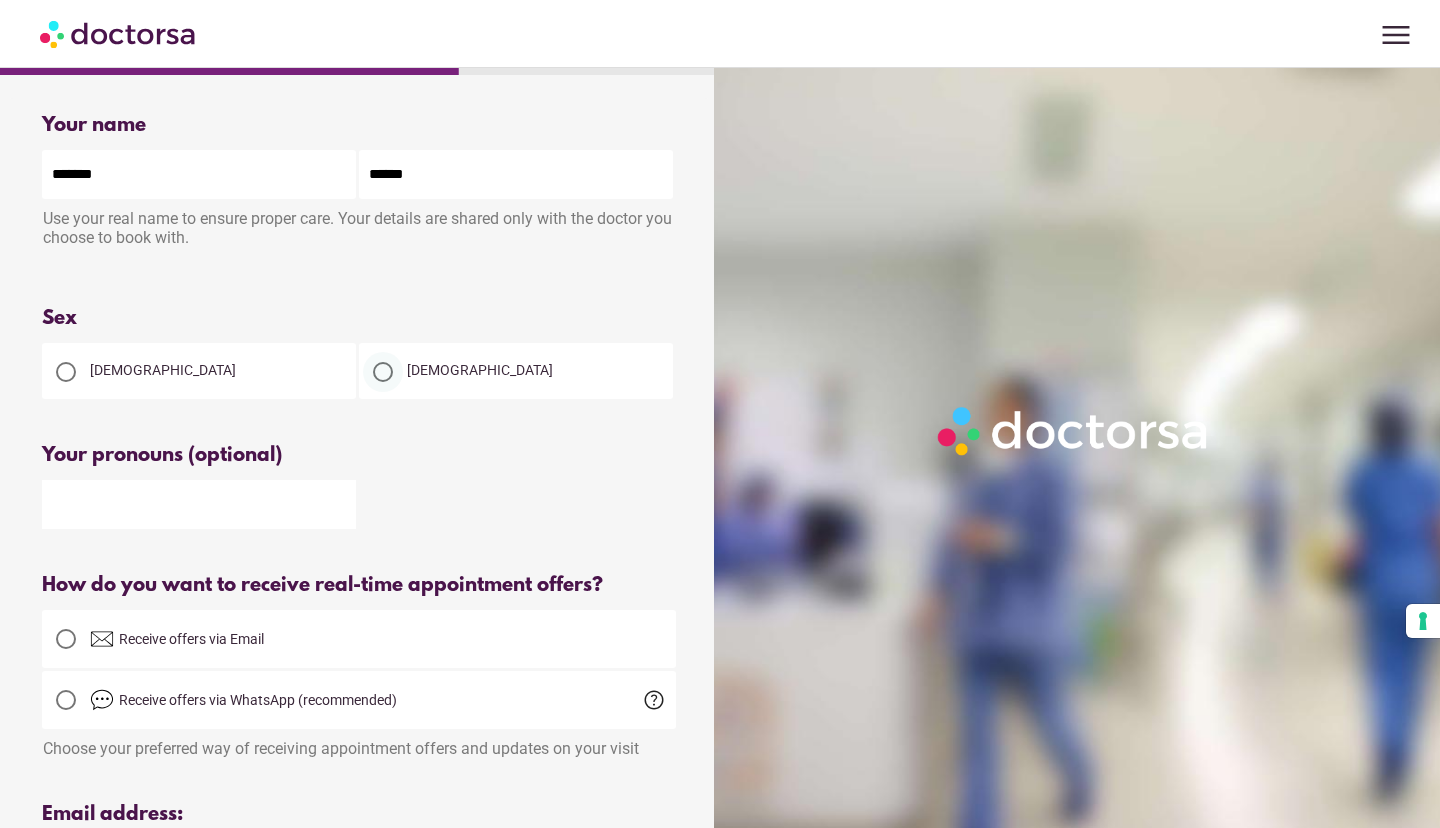 type on "******" 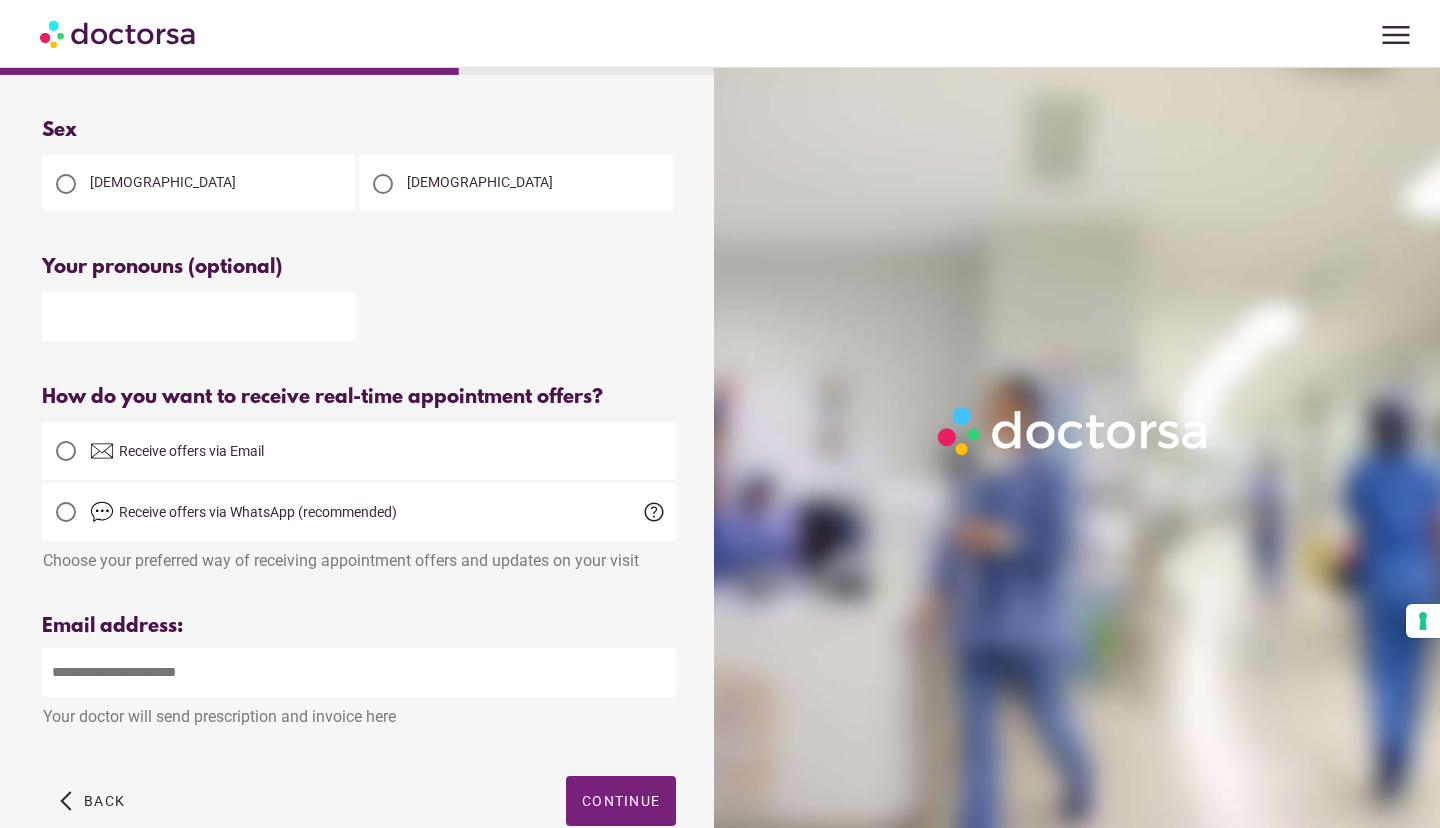 scroll, scrollTop: 303, scrollLeft: 0, axis: vertical 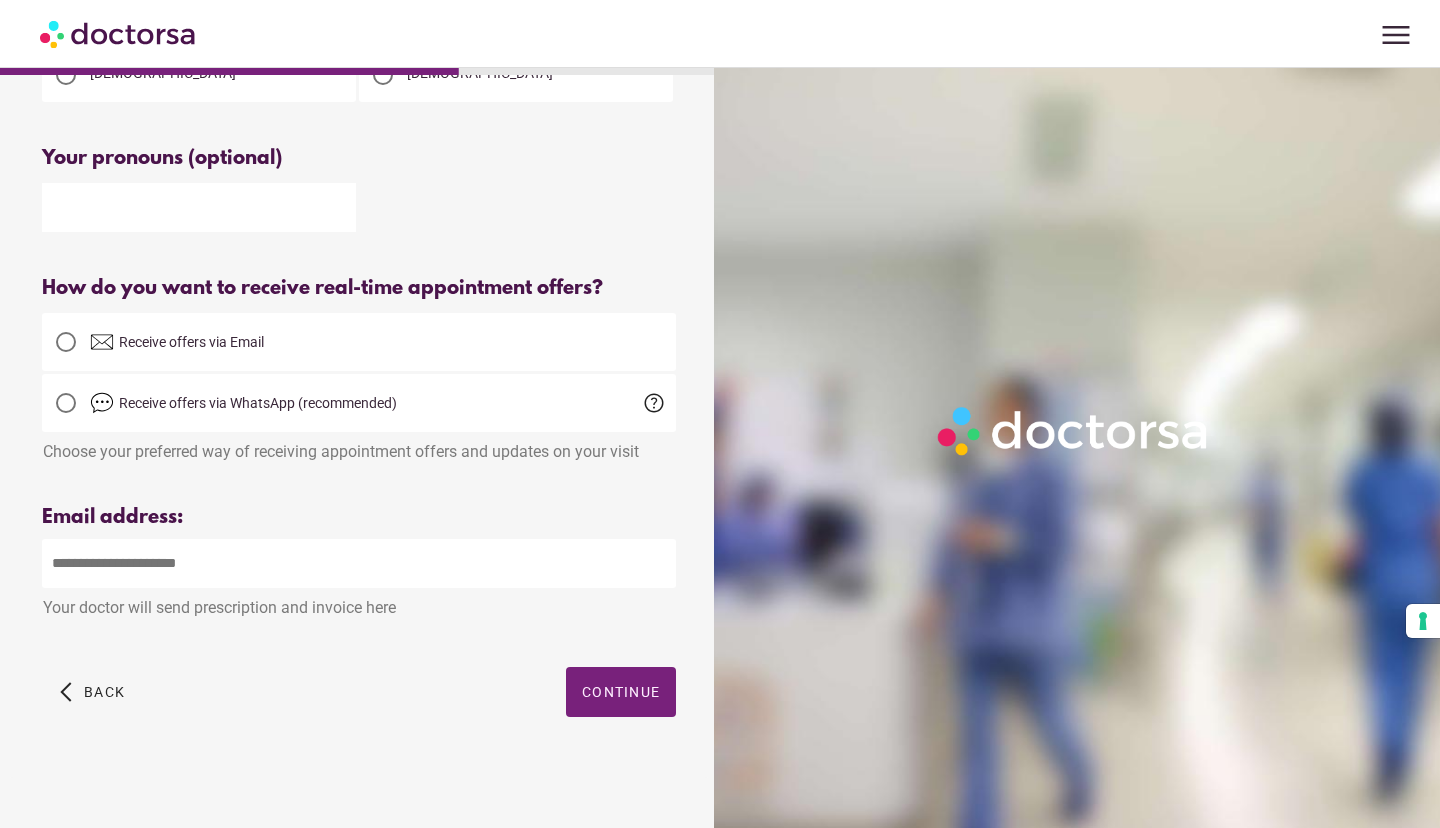 click at bounding box center (359, 563) 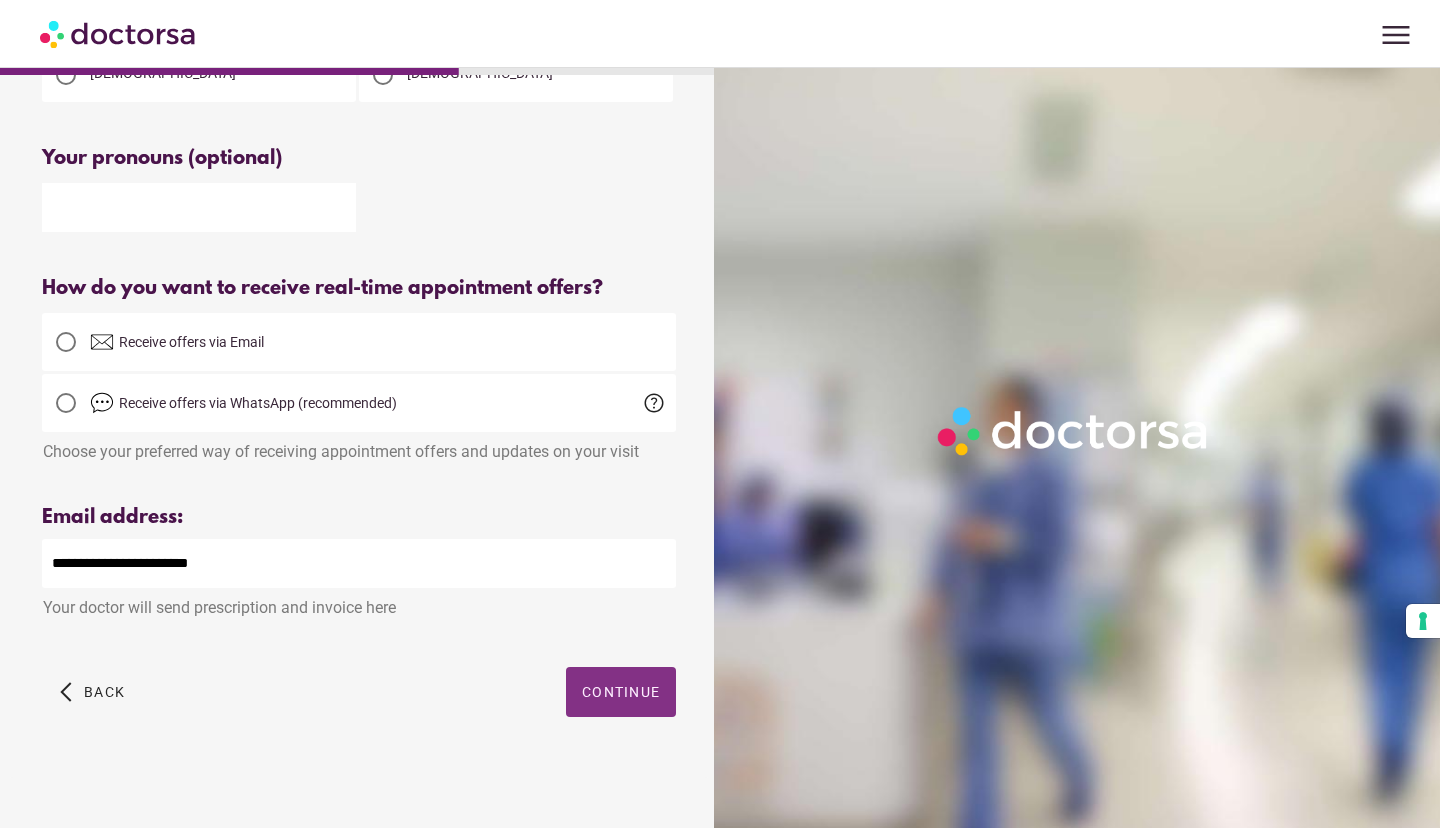type on "**********" 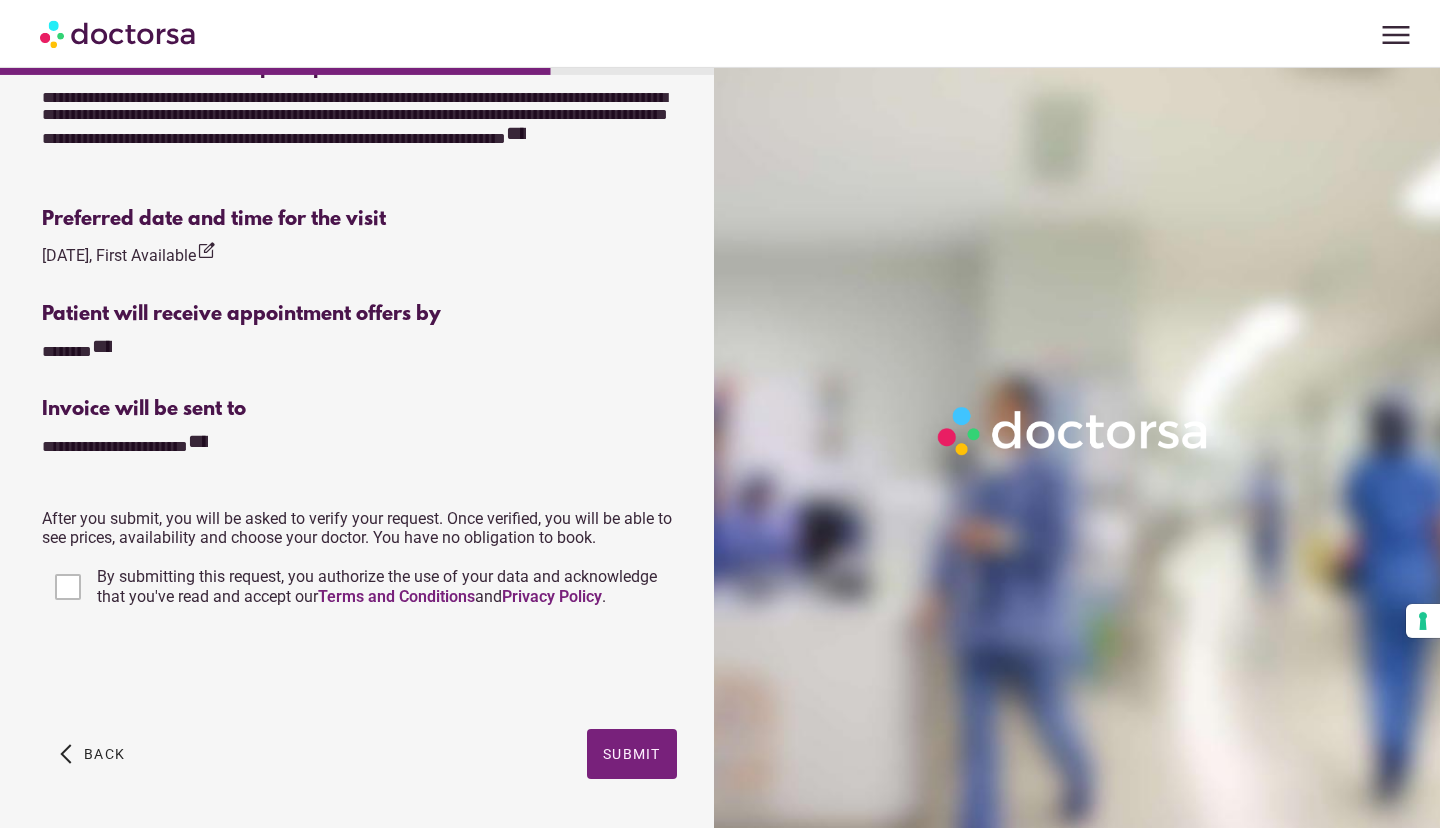 scroll, scrollTop: 622, scrollLeft: 0, axis: vertical 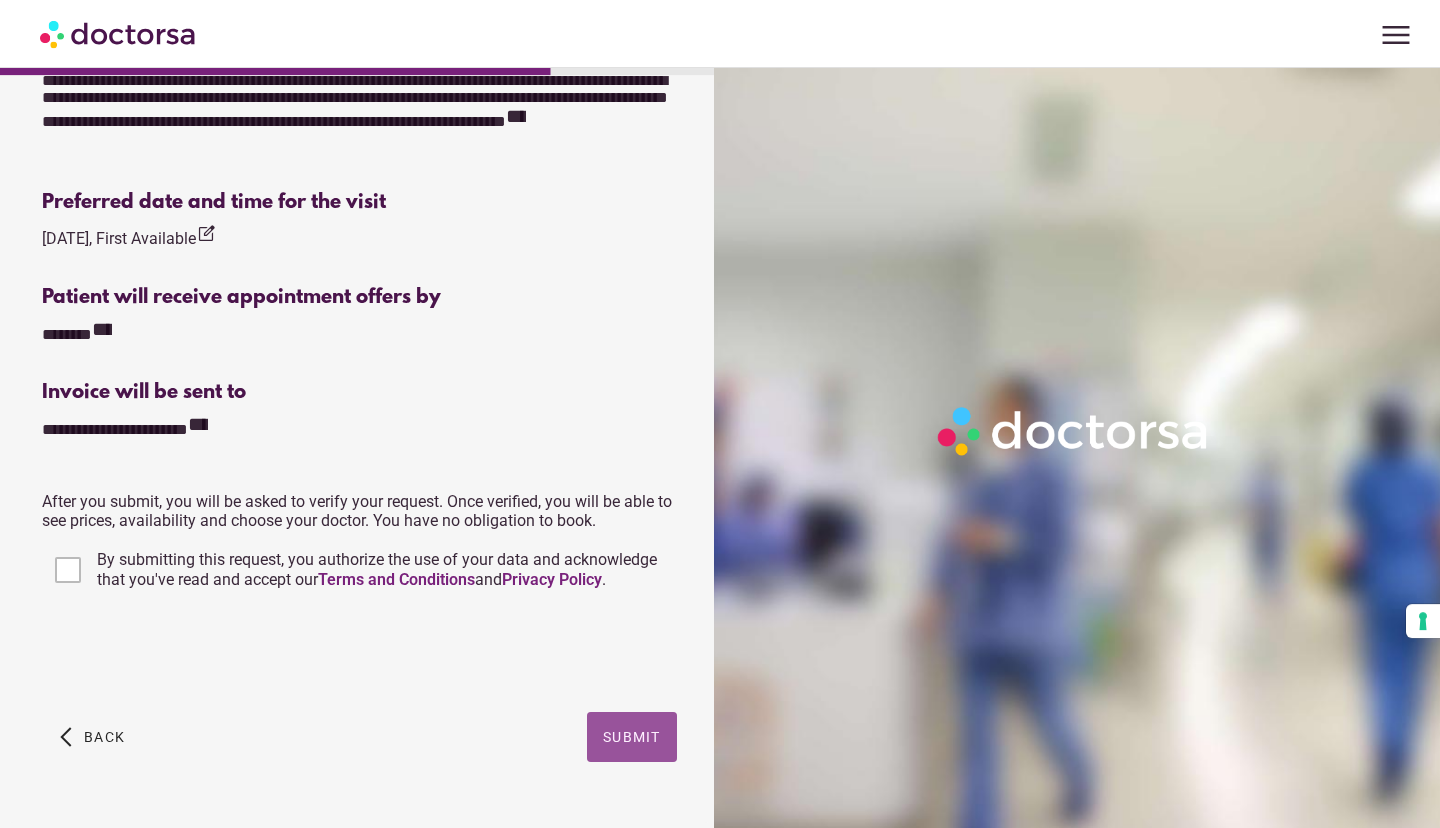 click at bounding box center [632, 737] 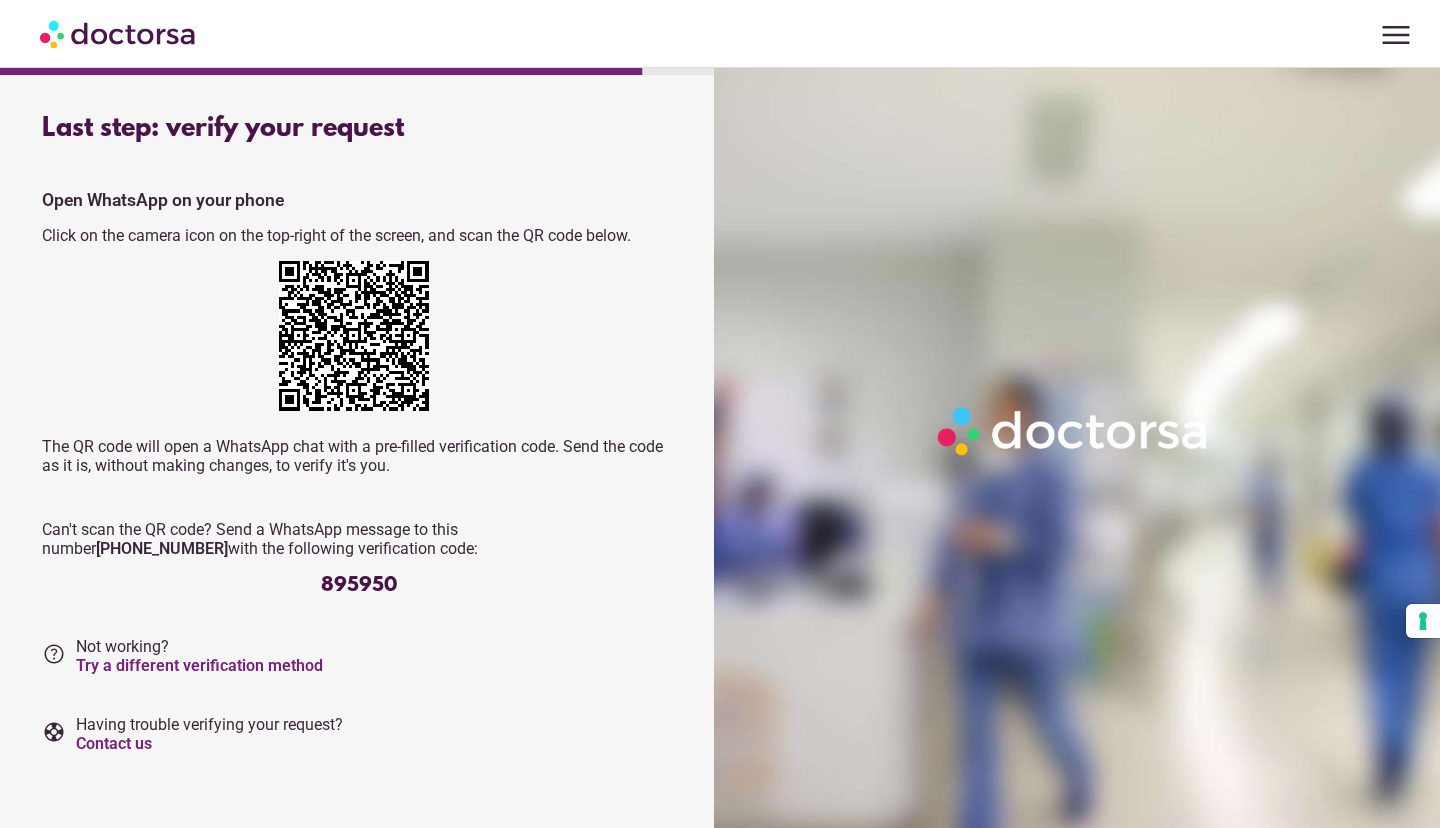 scroll, scrollTop: 0, scrollLeft: 0, axis: both 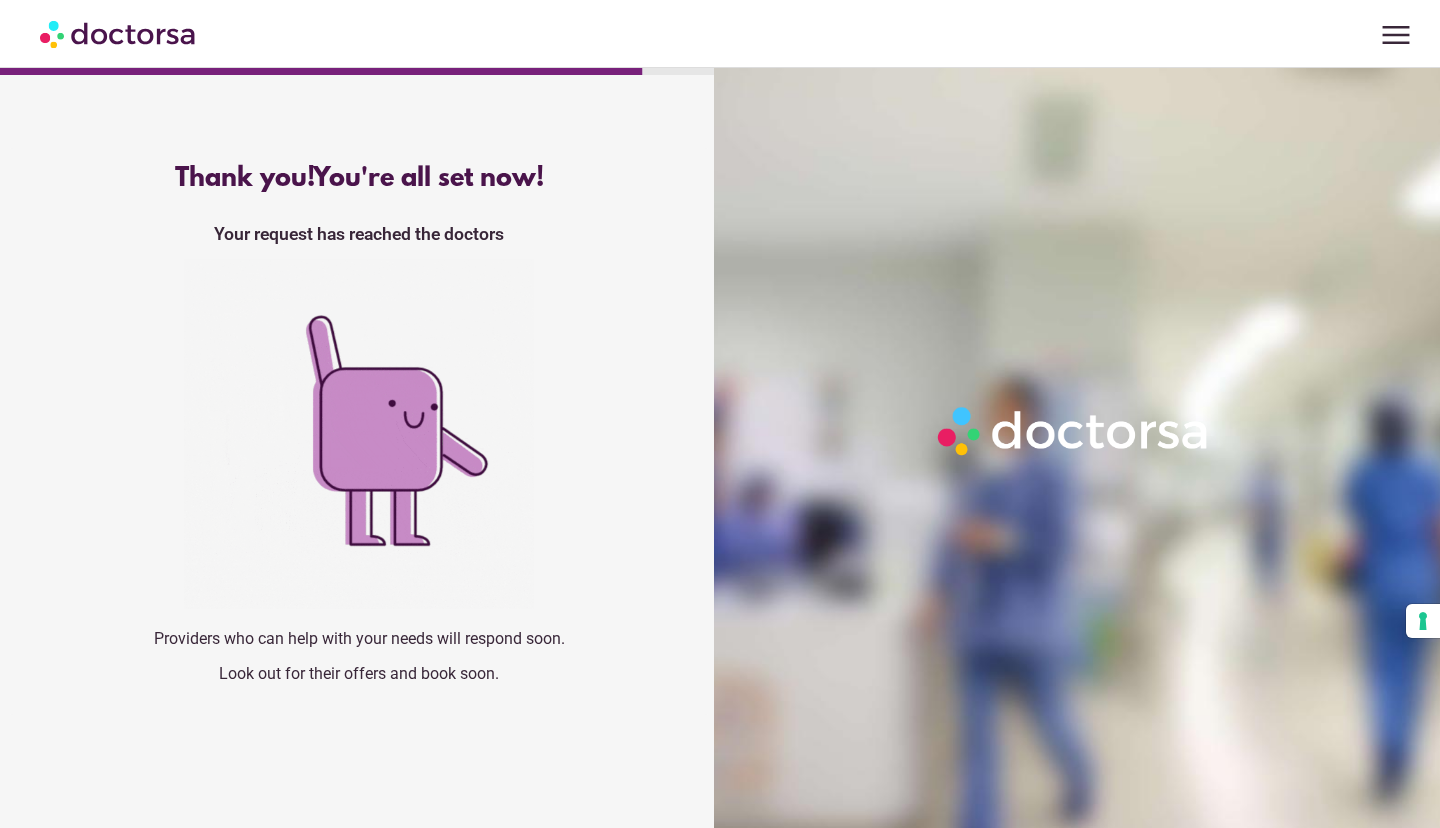 click on "menu" at bounding box center [1396, 35] 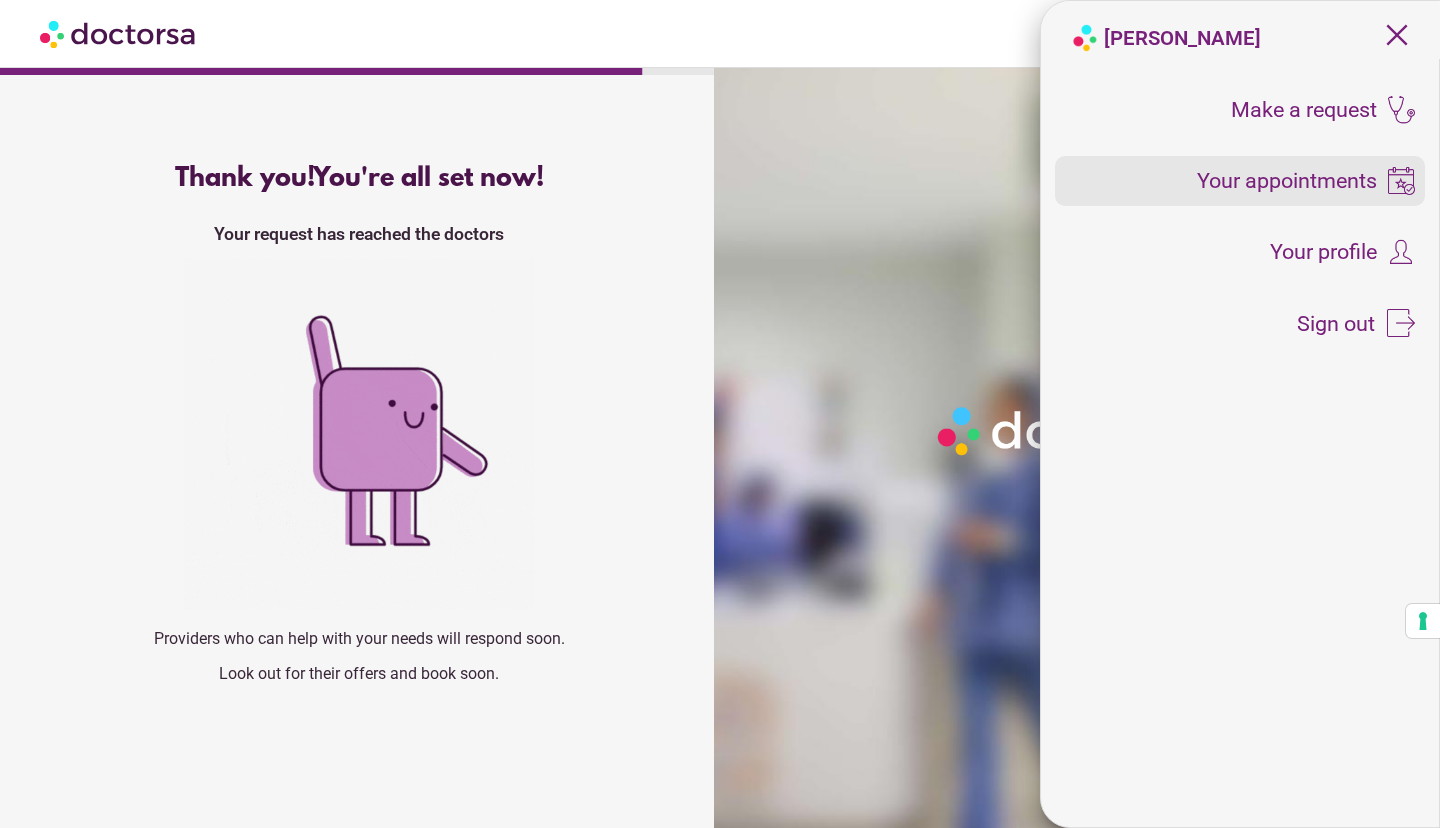 click on "Your appointments" at bounding box center [1240, 181] 